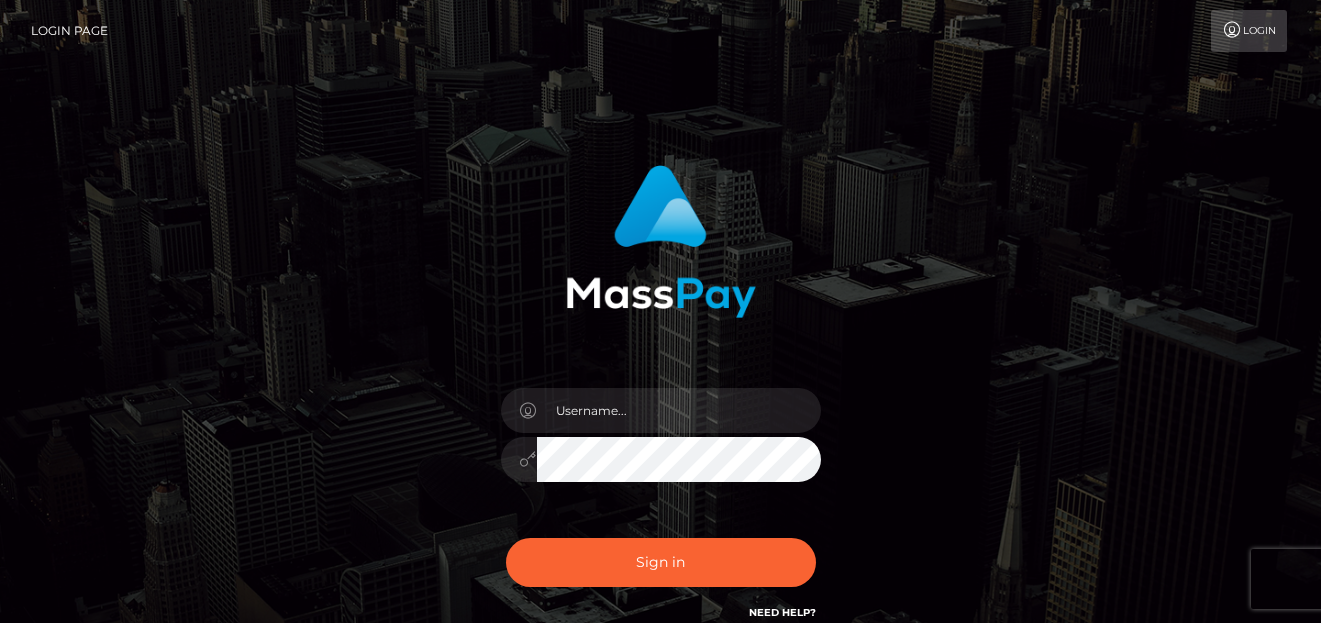 scroll, scrollTop: 0, scrollLeft: 0, axis: both 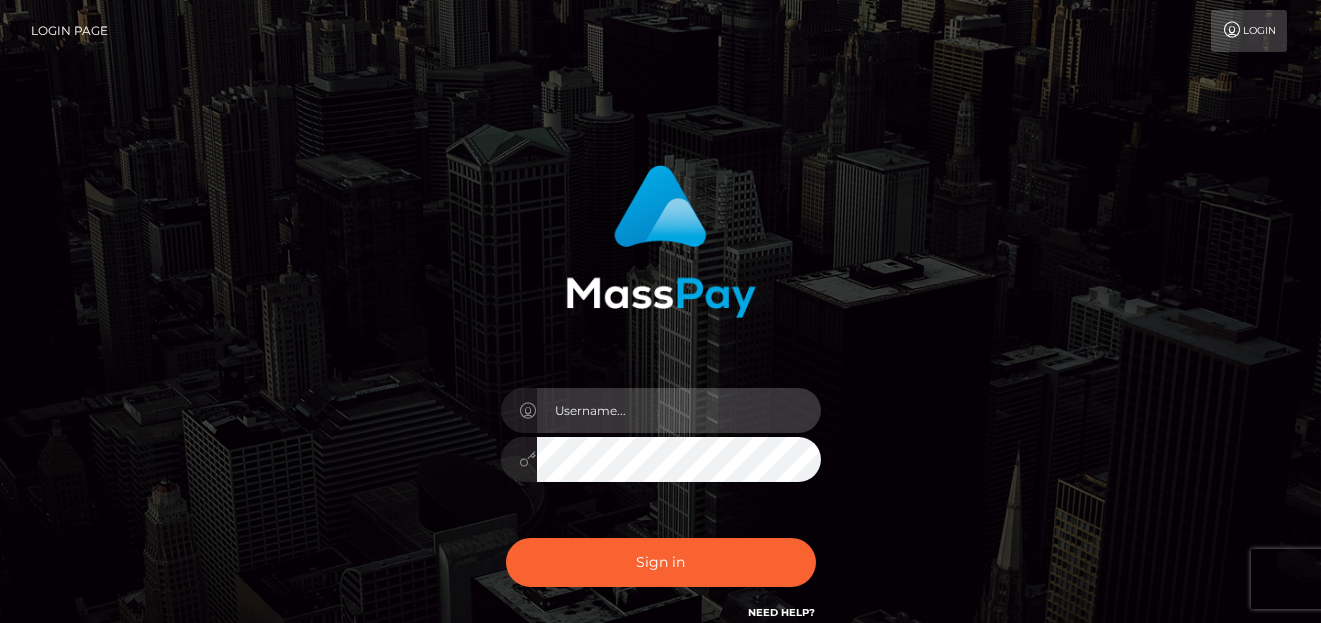 type on "denise" 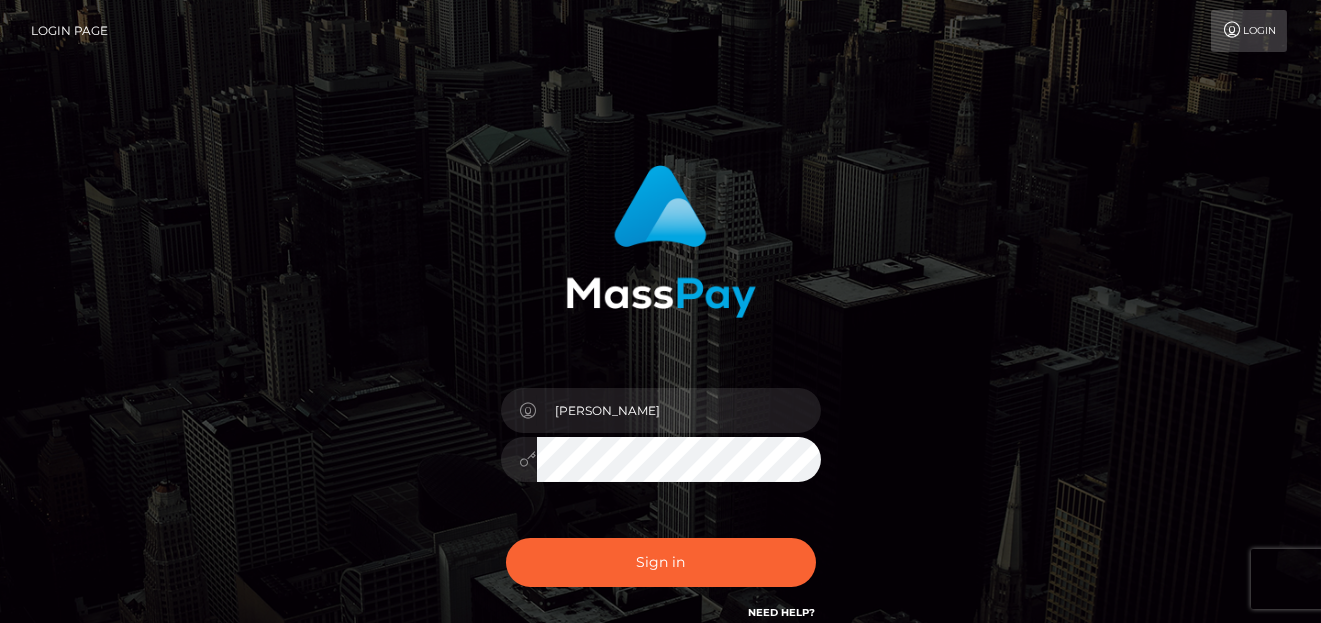 click on "denise
Sign in" at bounding box center [661, 404] 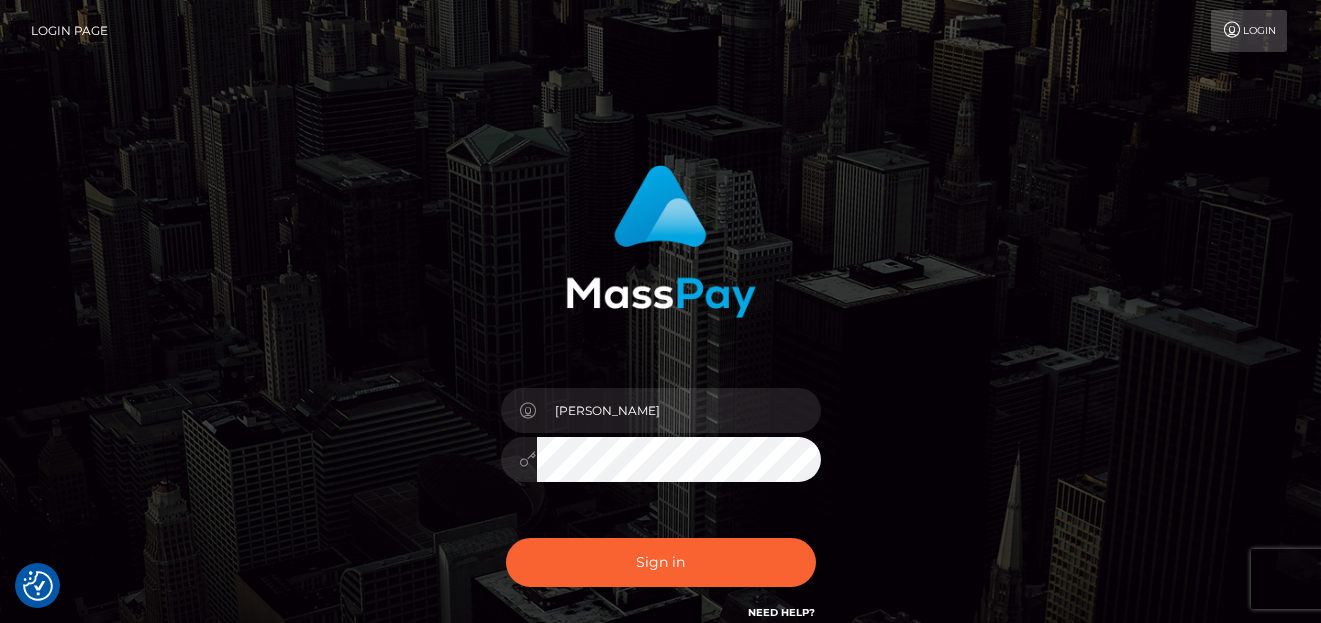 click on "Sign in
Need
Help?" at bounding box center [661, 570] 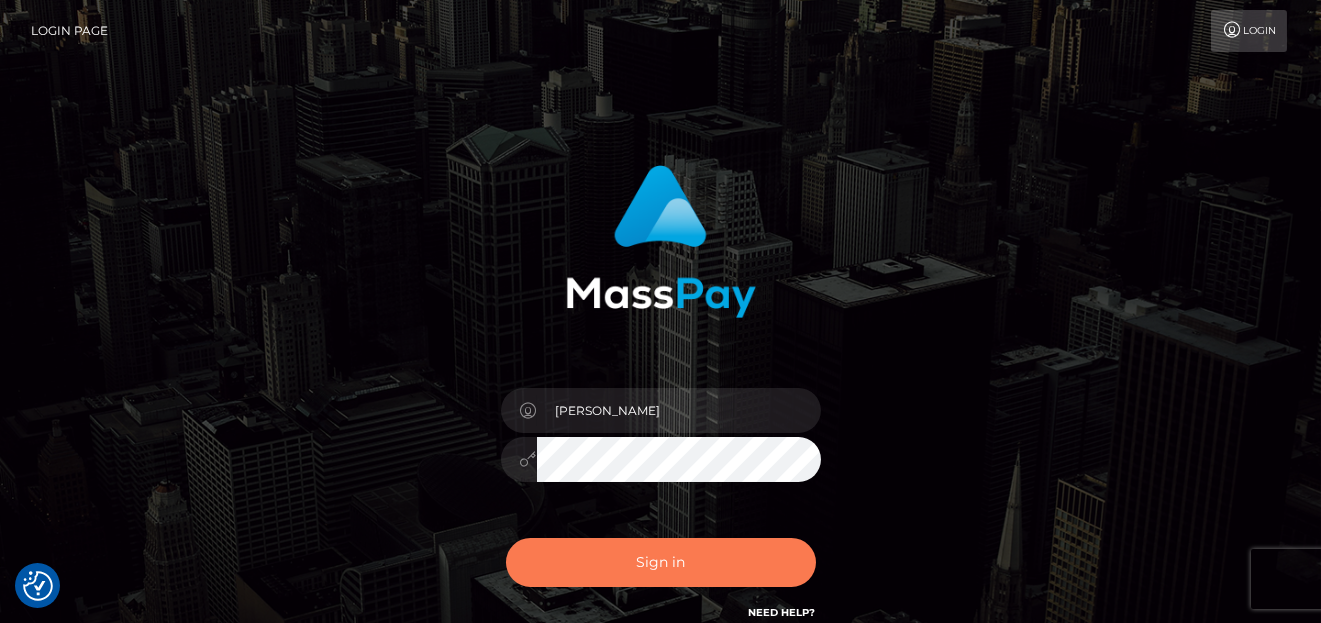 click on "Sign in" at bounding box center (661, 562) 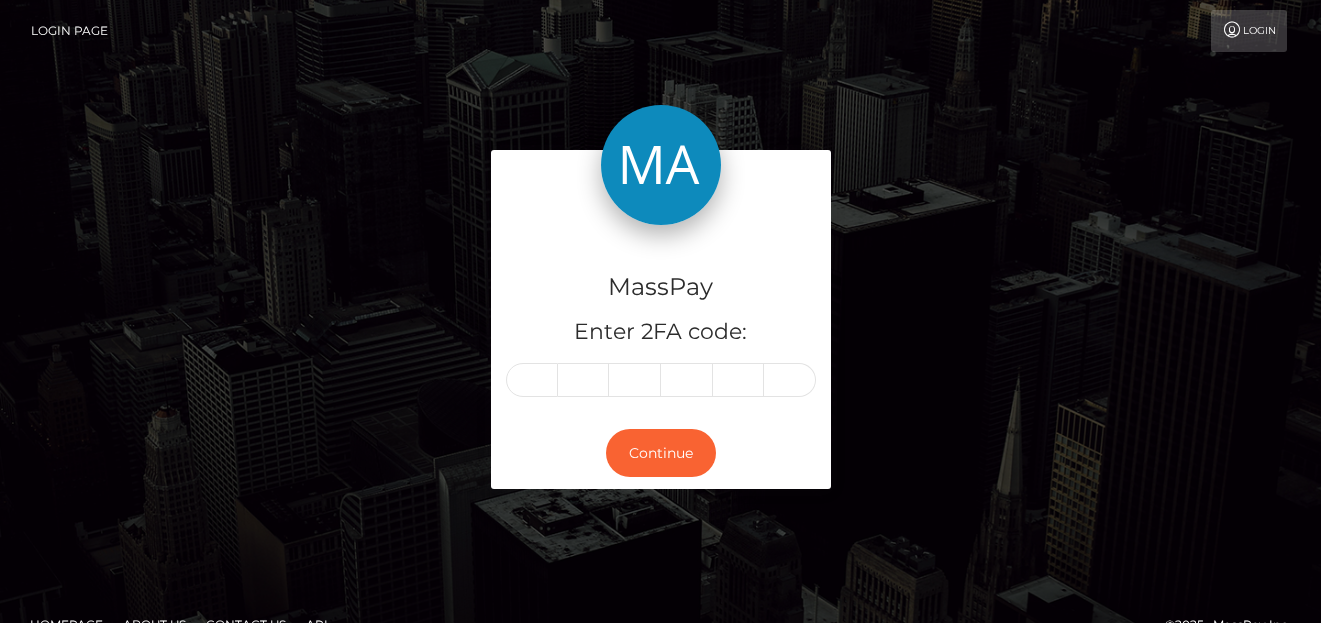 scroll, scrollTop: 0, scrollLeft: 0, axis: both 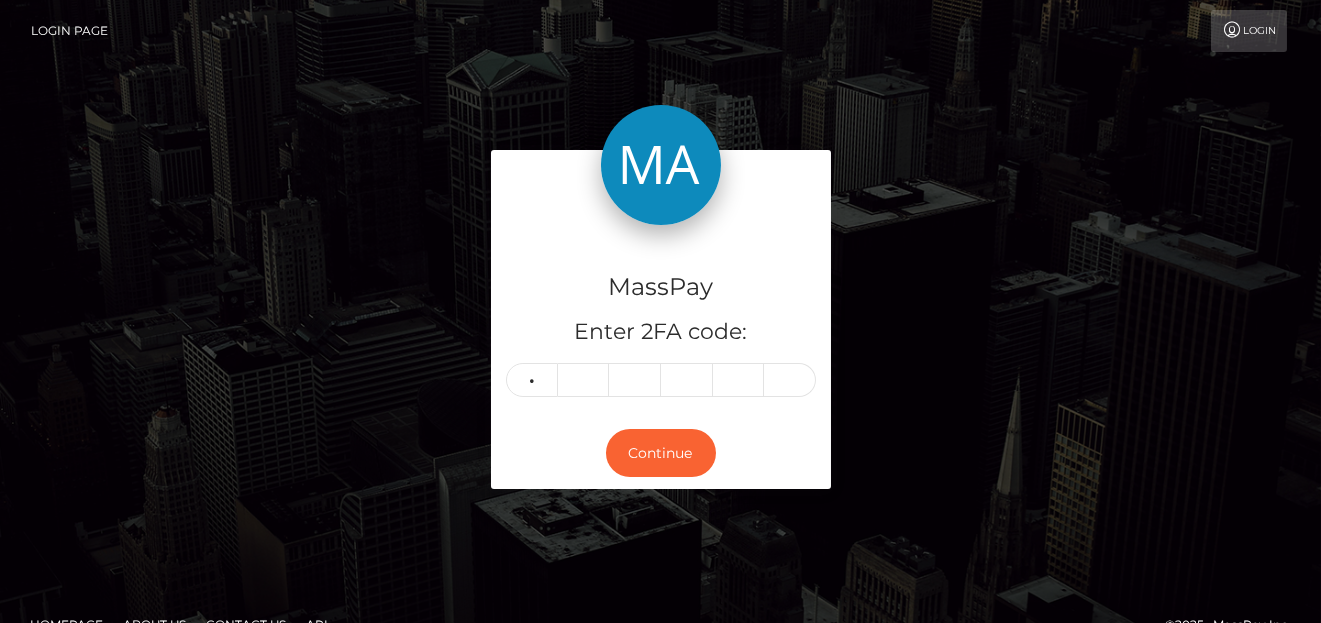 type on "2" 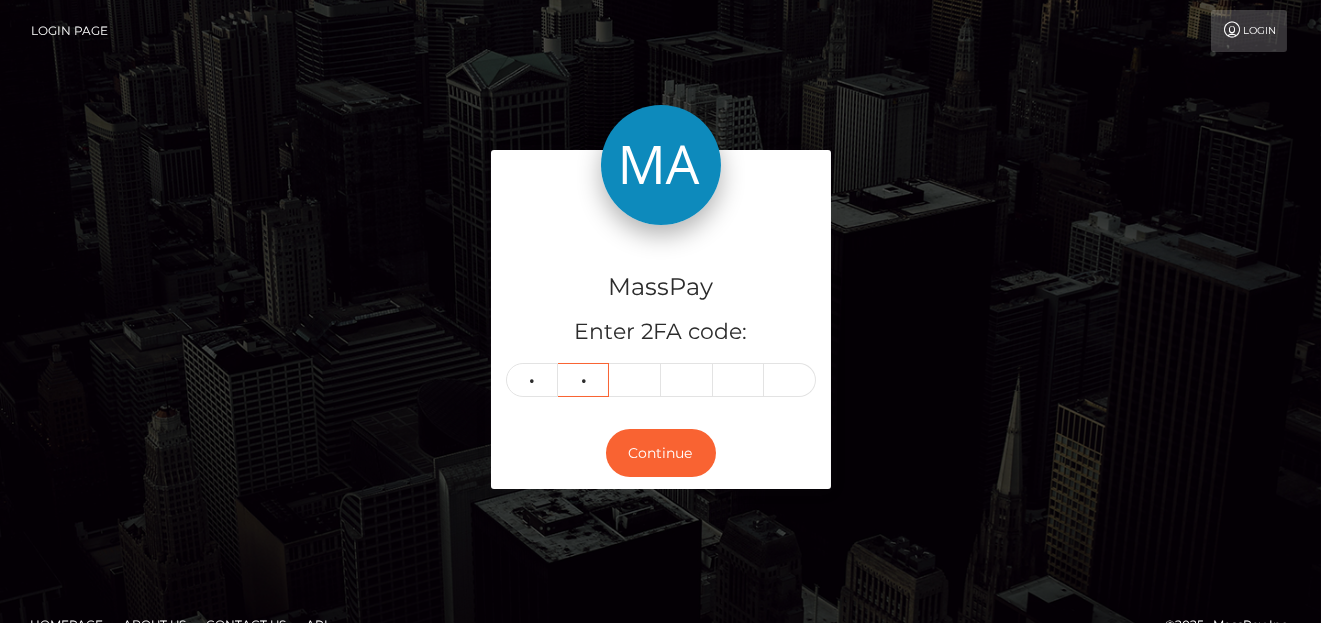 type on "0" 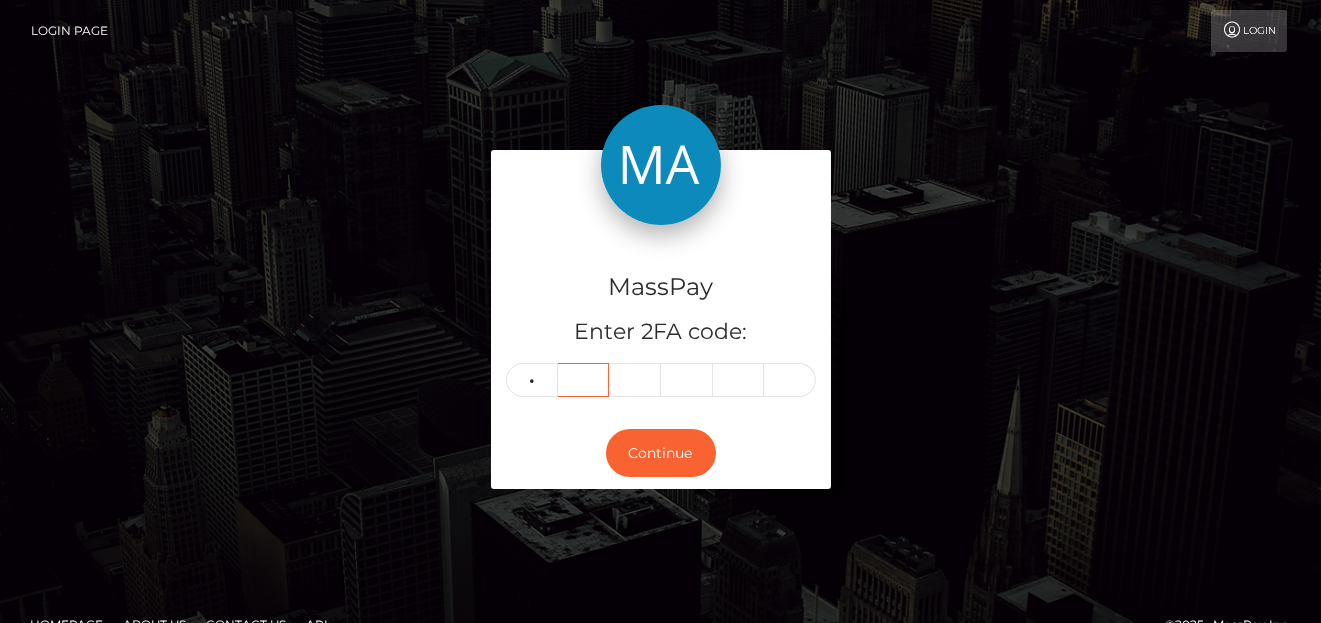 type 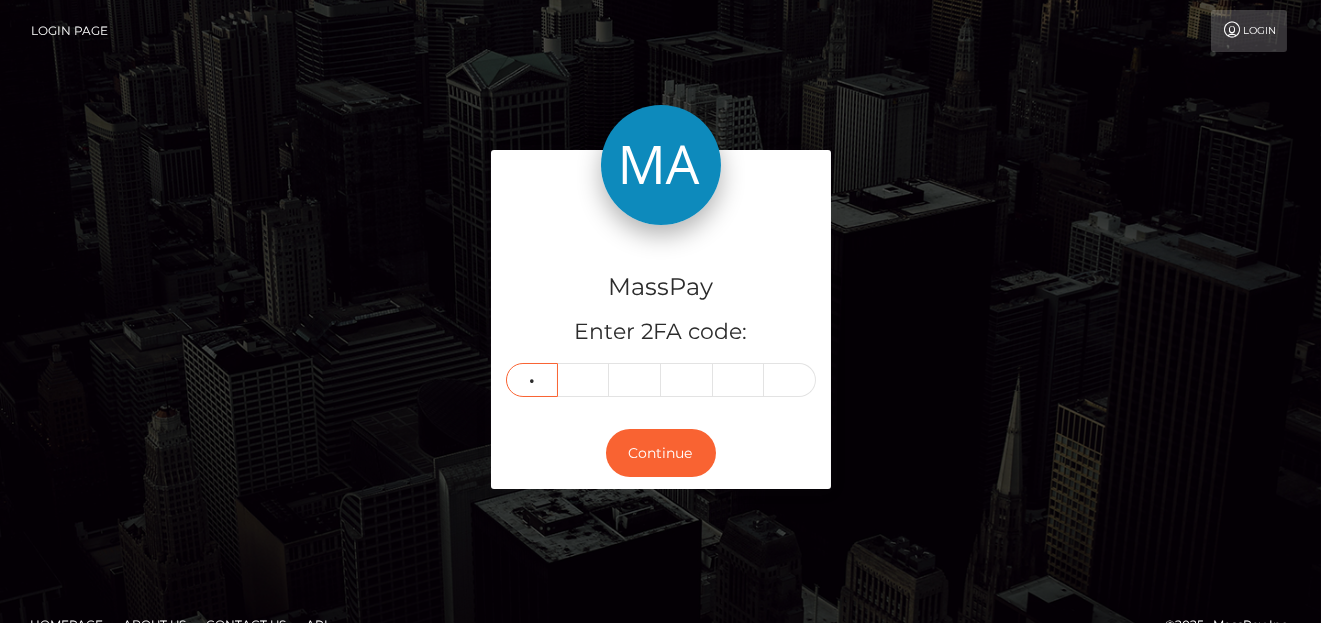 type on "0" 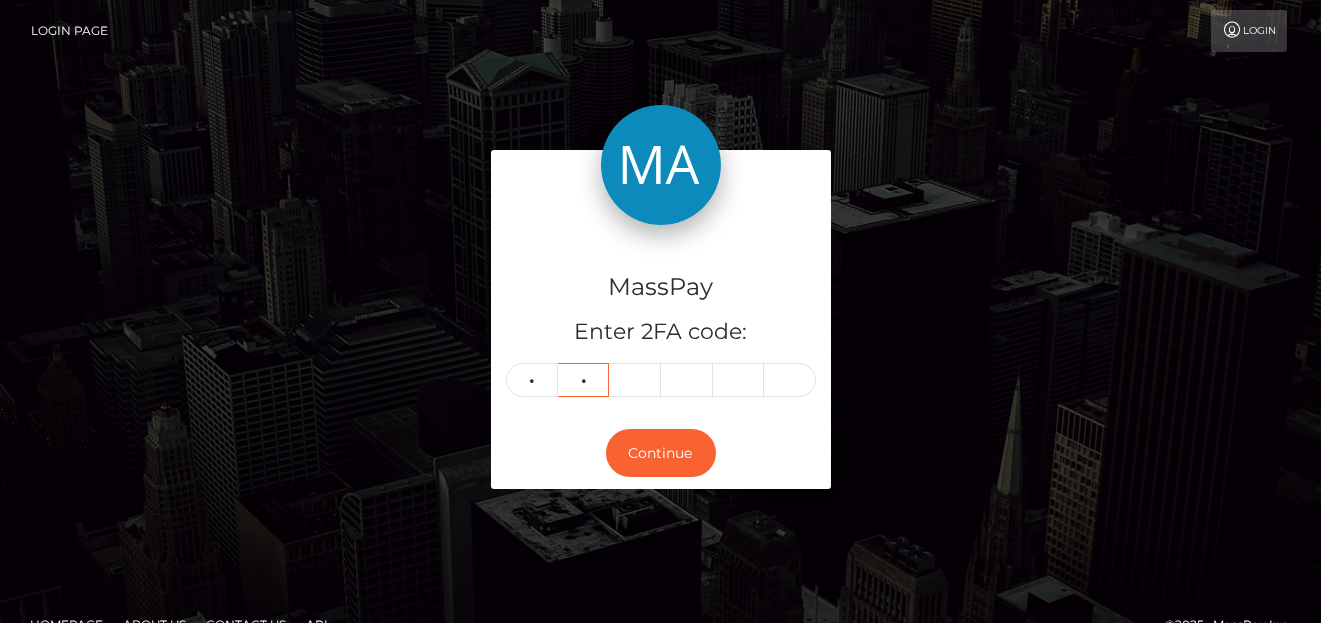 type on "6" 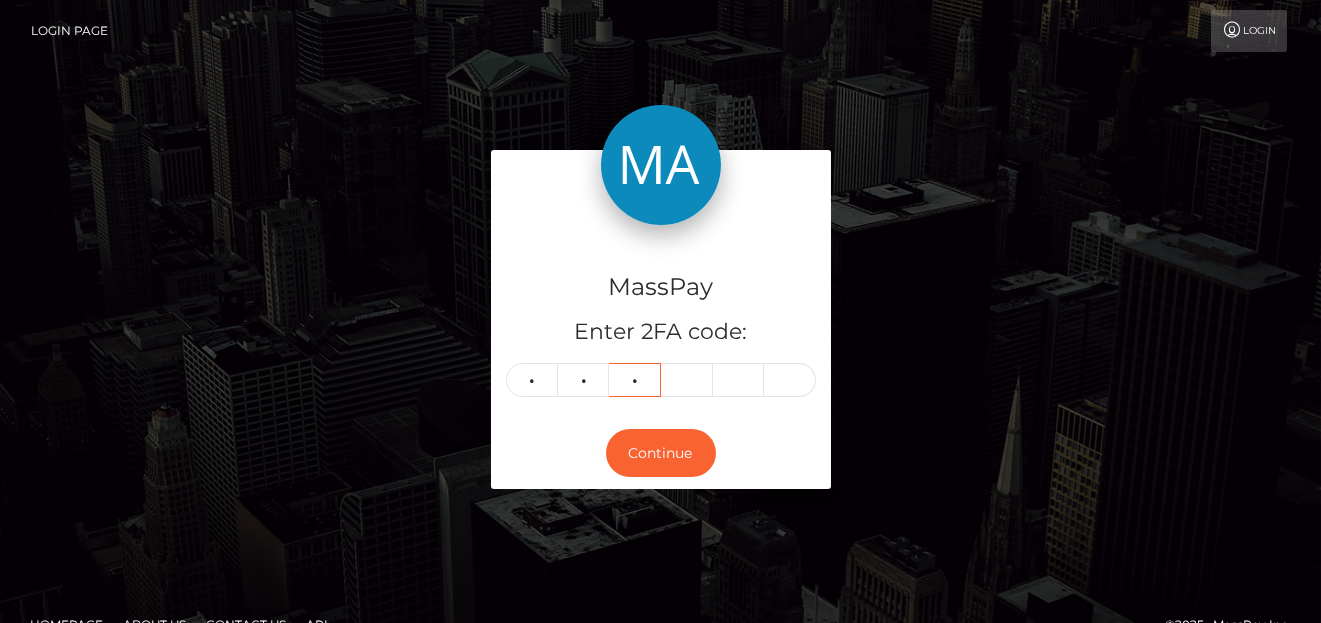 type on "8" 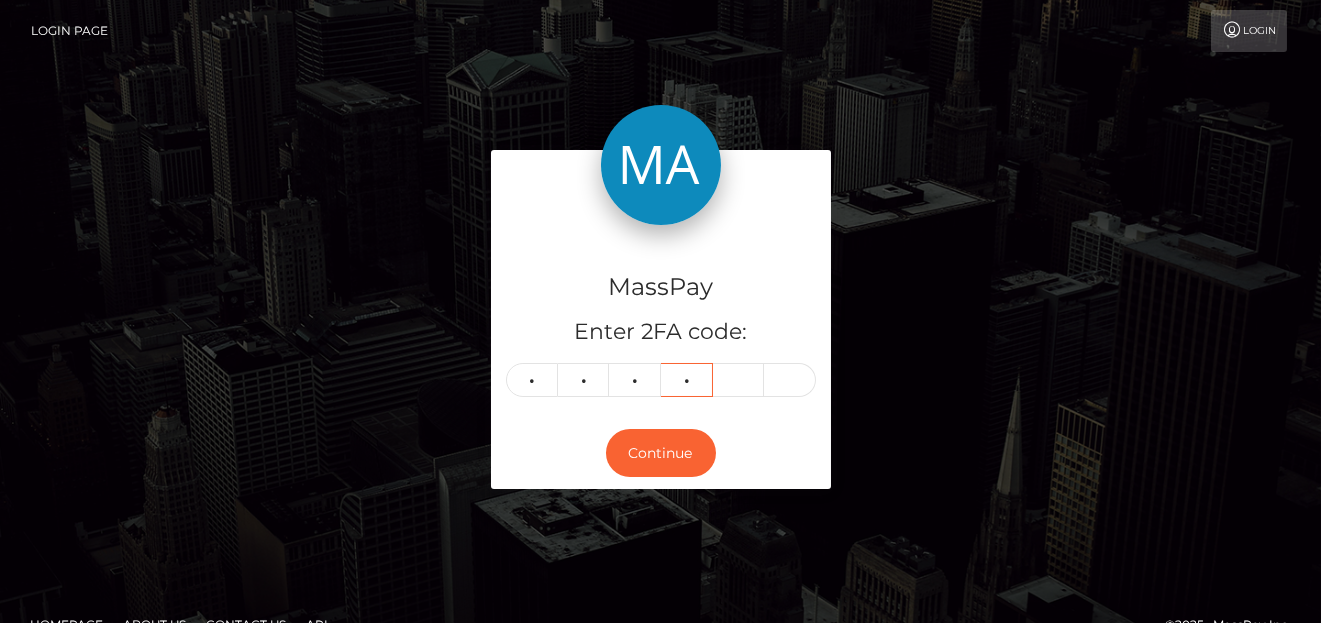 type on "8" 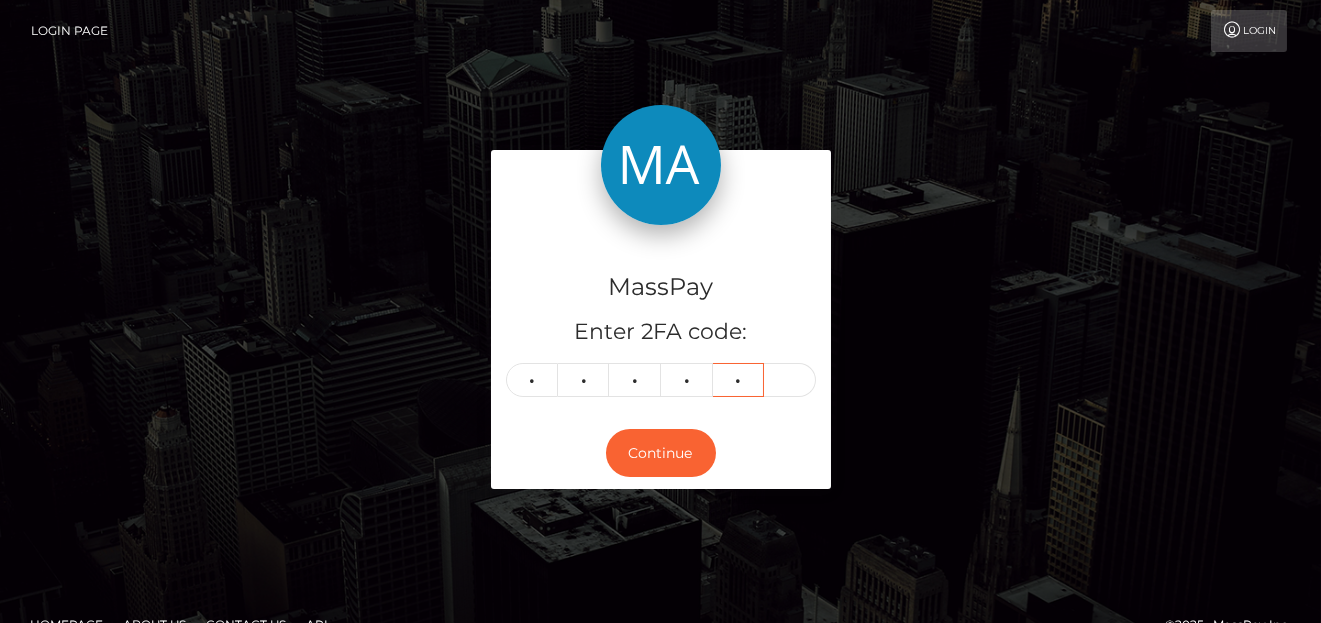 type on "1" 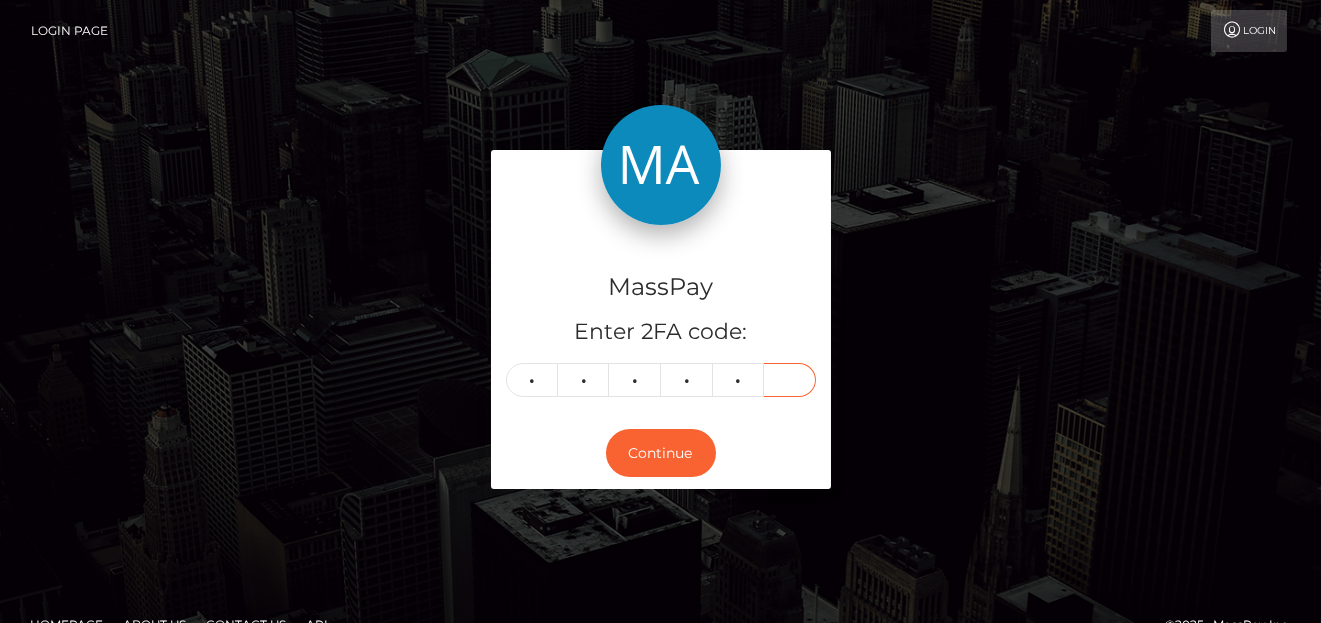 type on "4" 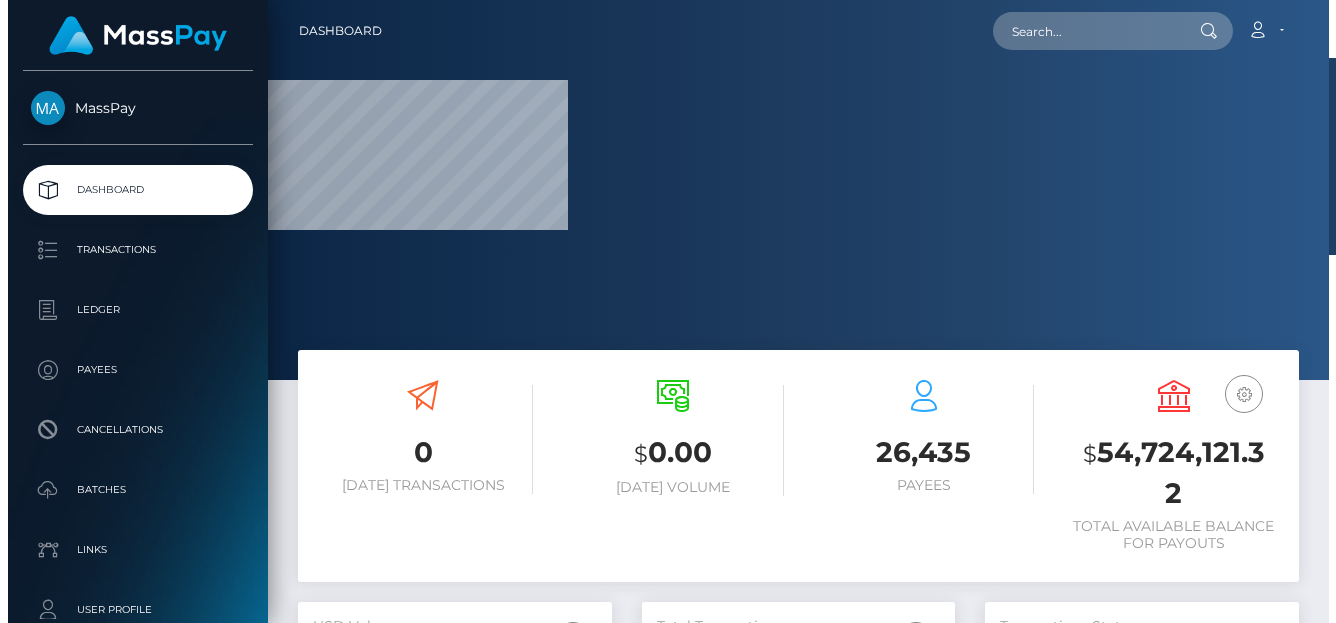 scroll, scrollTop: 0, scrollLeft: 0, axis: both 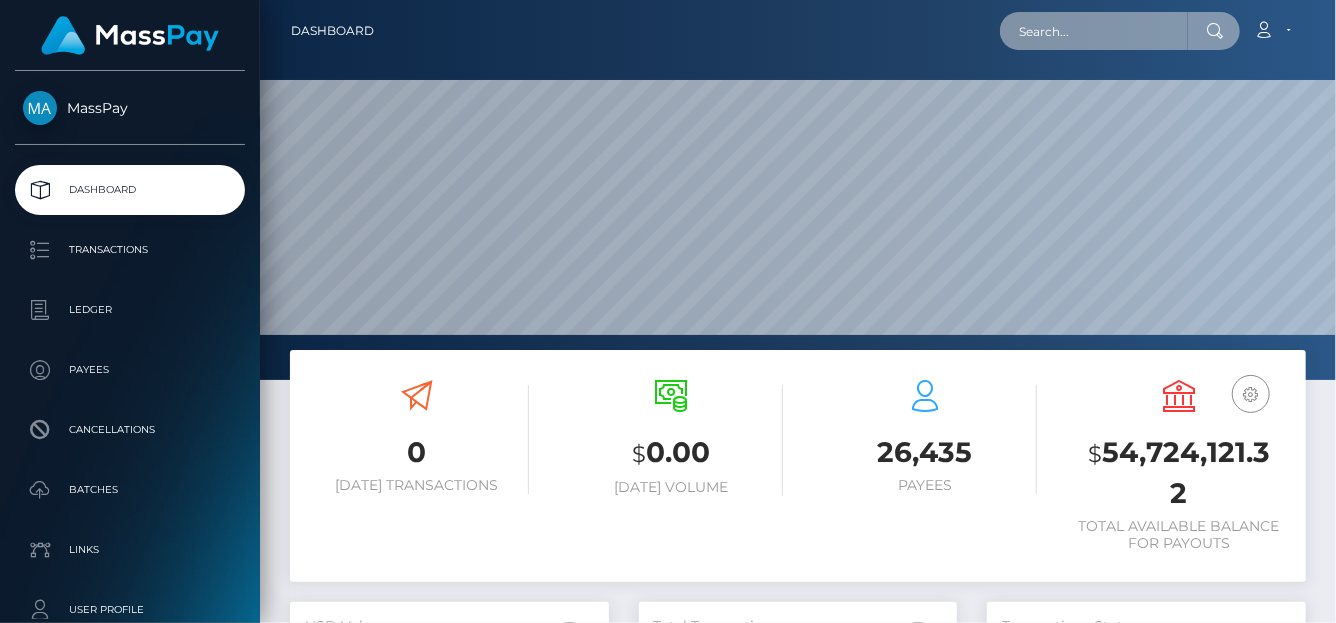 click at bounding box center [1094, 31] 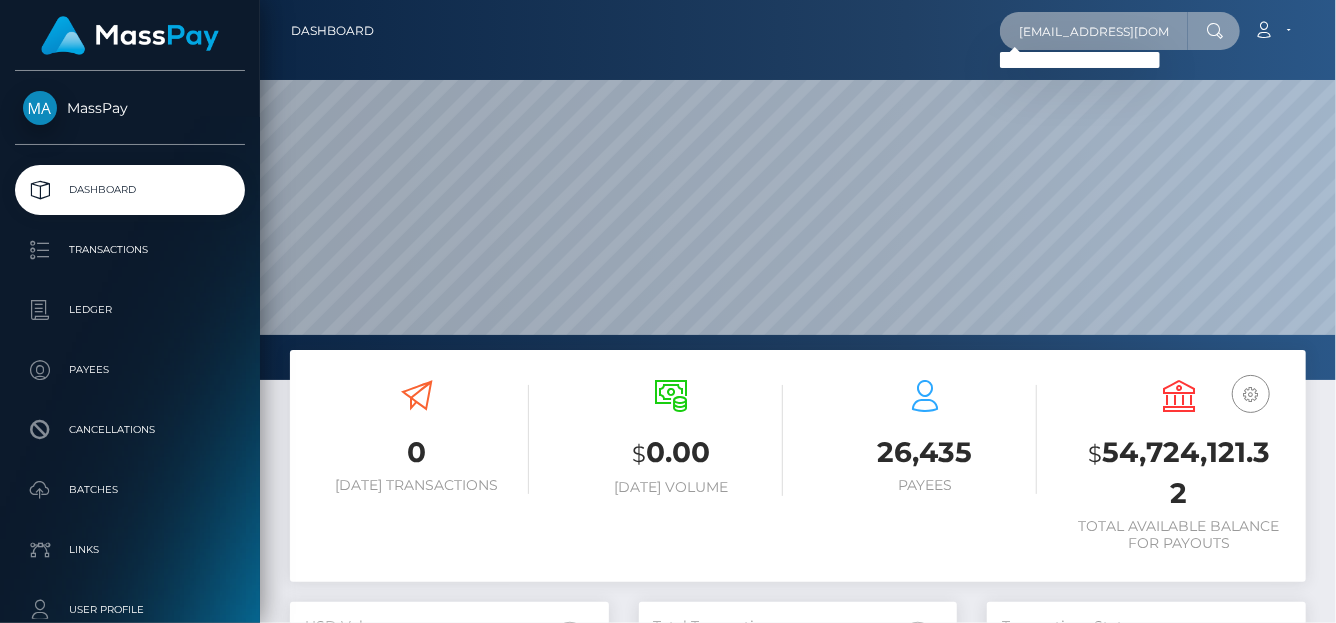 type on "kdunaven@yahoo.com" 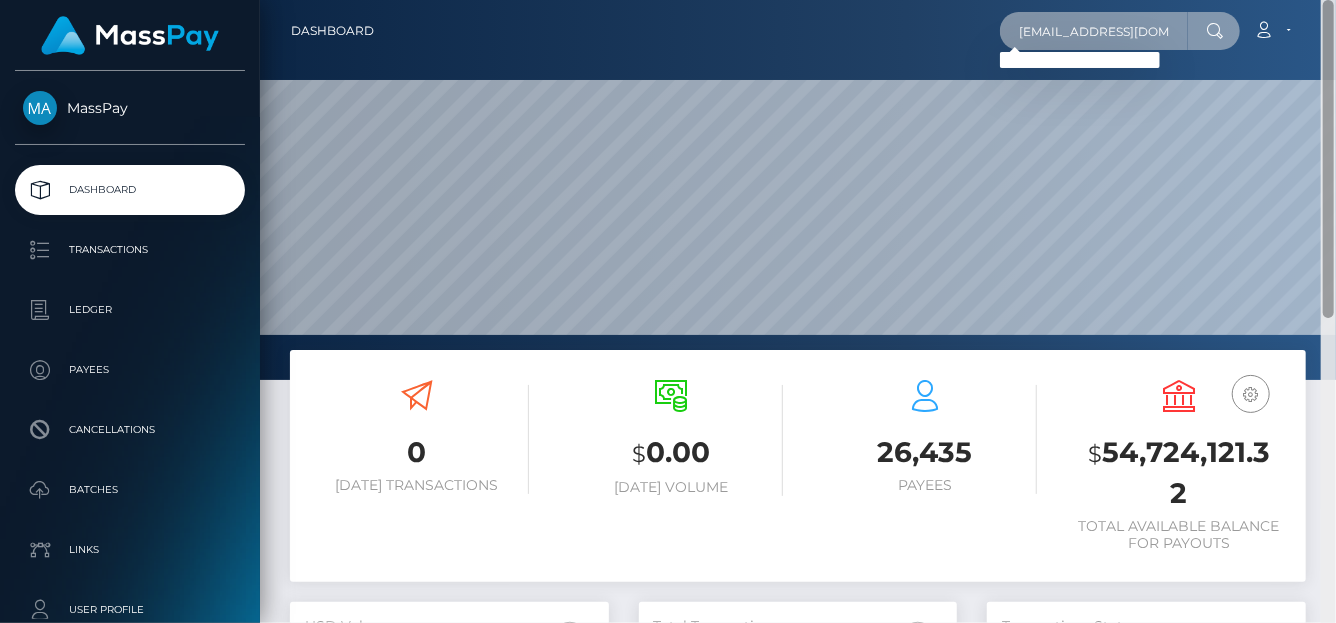drag, startPoint x: 1015, startPoint y: 30, endPoint x: 1334, endPoint y: 79, distance: 322.7414 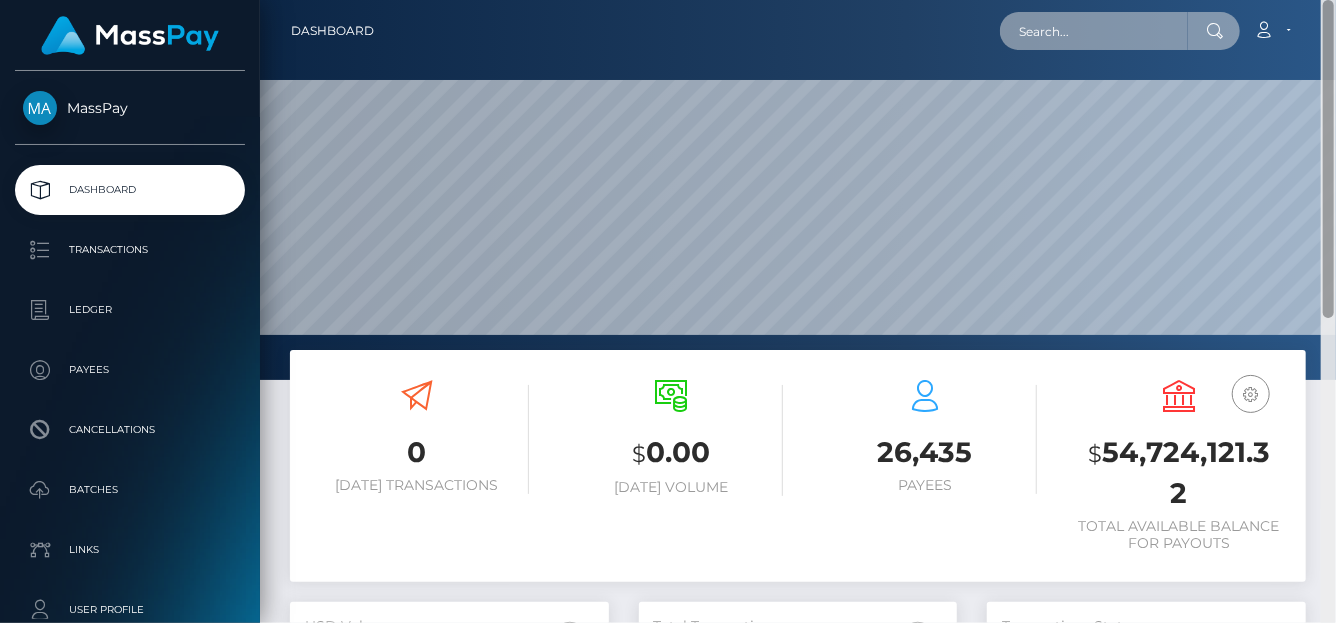 paste on "emeraldgirlsstudio@yahoo.com" 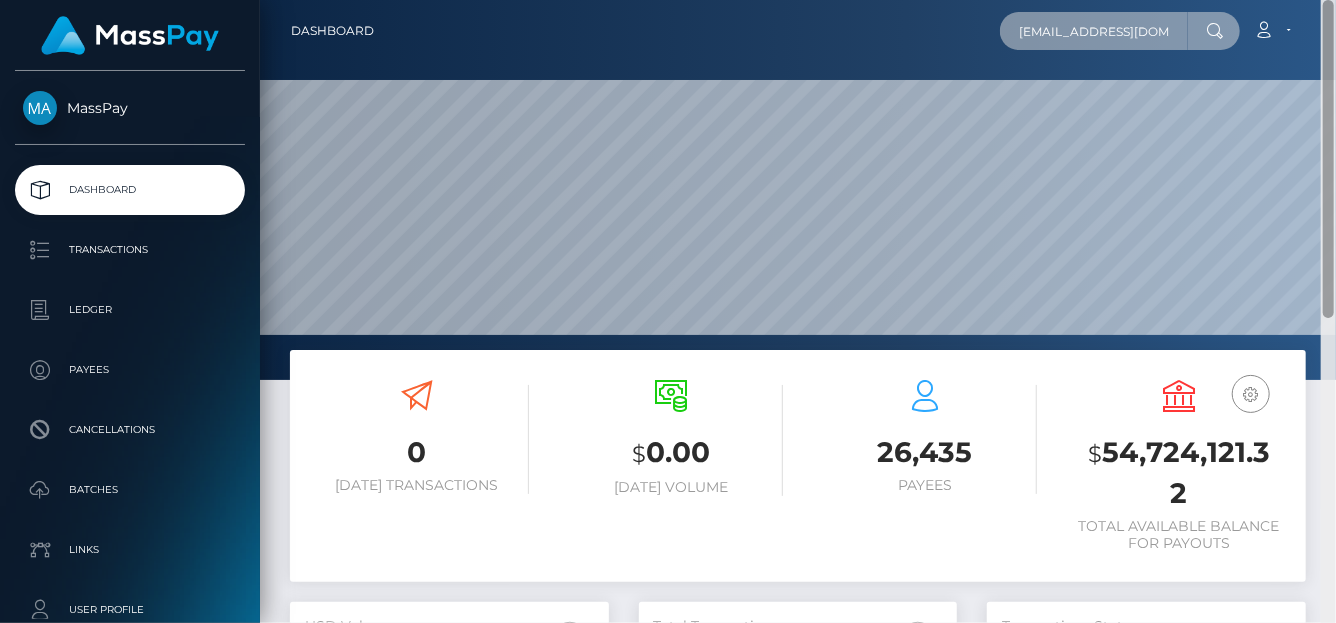 scroll, scrollTop: 0, scrollLeft: 43, axis: horizontal 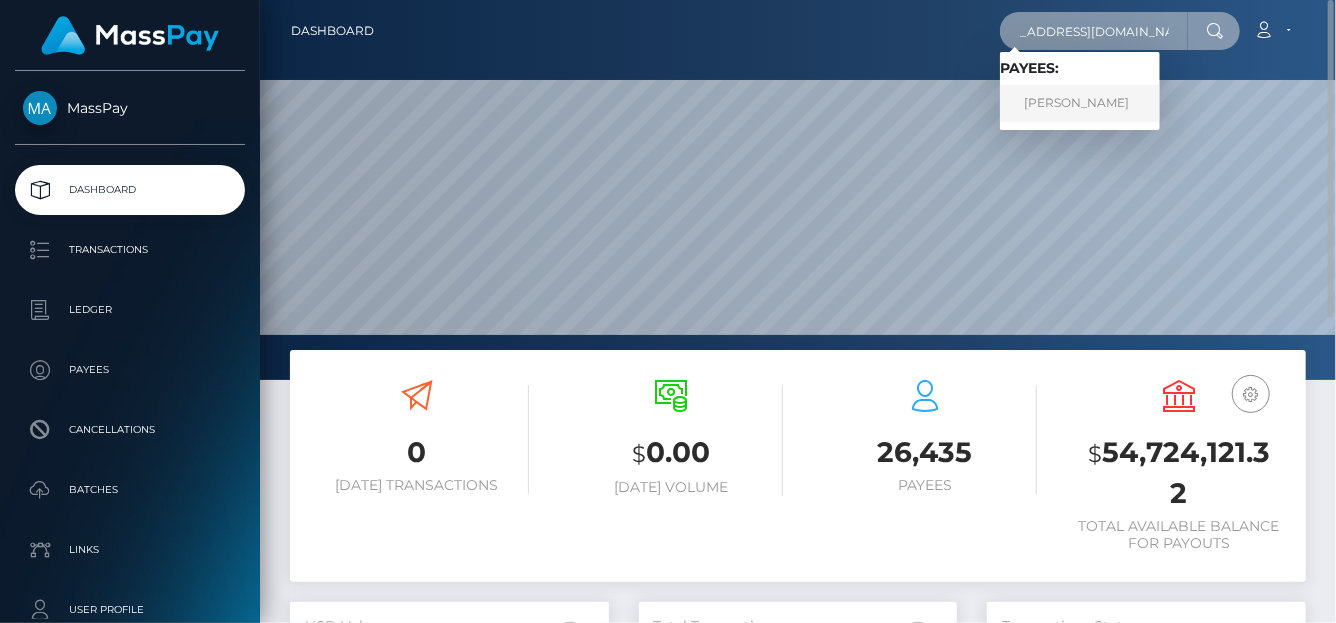 type on "emeraldgirlsstudio@yahoo.com" 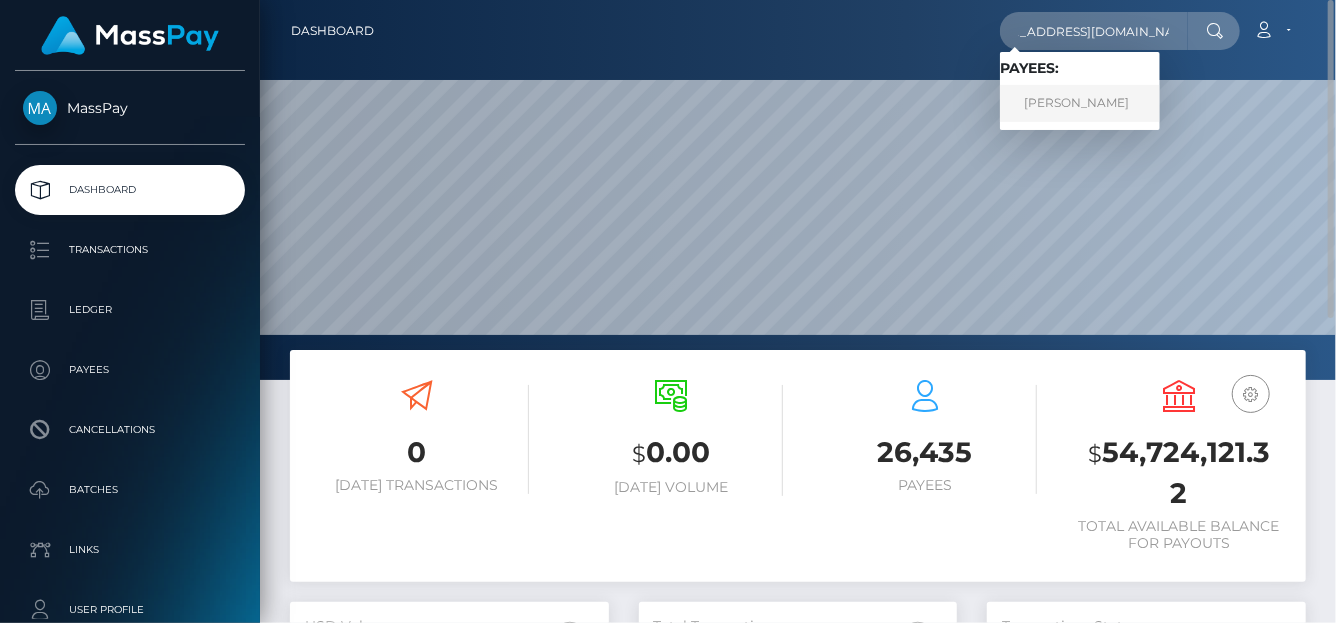 scroll, scrollTop: 0, scrollLeft: 0, axis: both 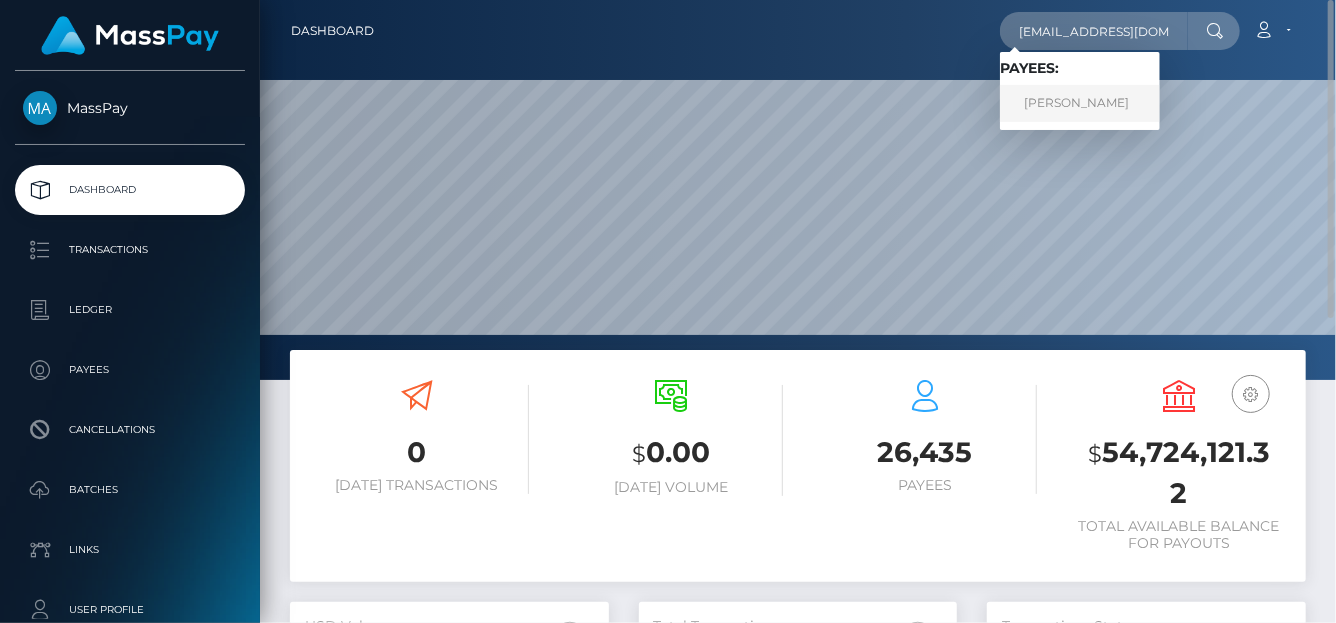 click on "Daniel-Nicolae  Stoian" at bounding box center [1080, 103] 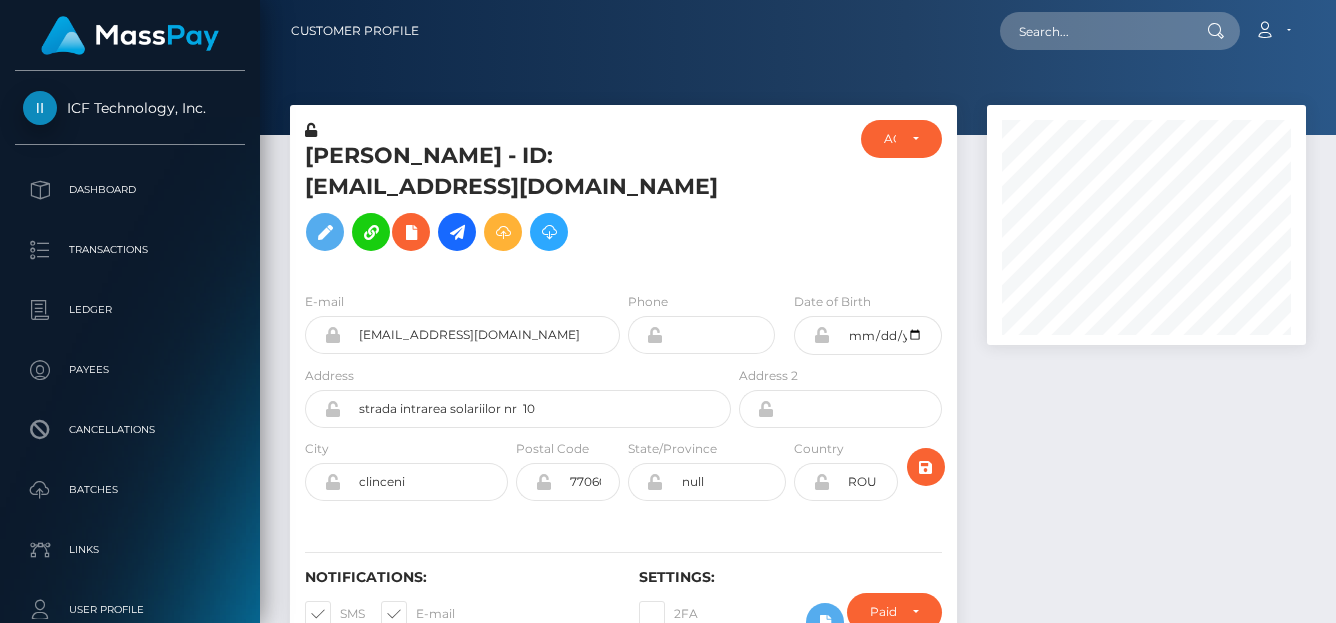 scroll, scrollTop: 0, scrollLeft: 0, axis: both 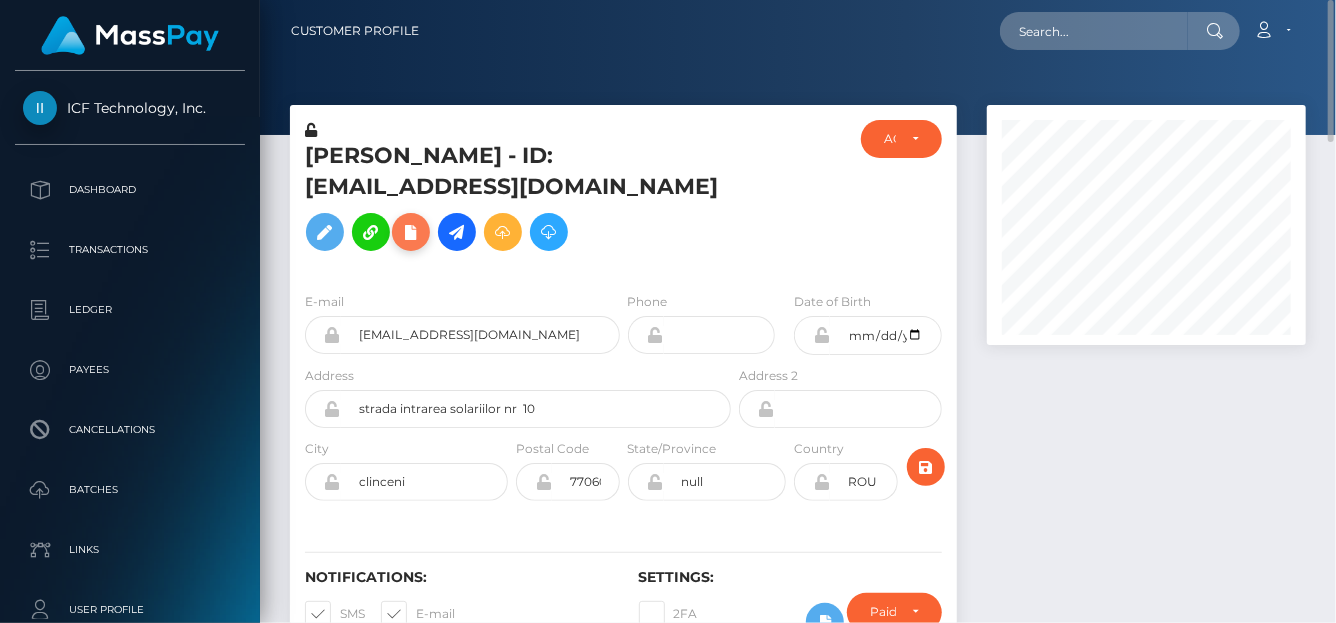 click at bounding box center [411, 232] 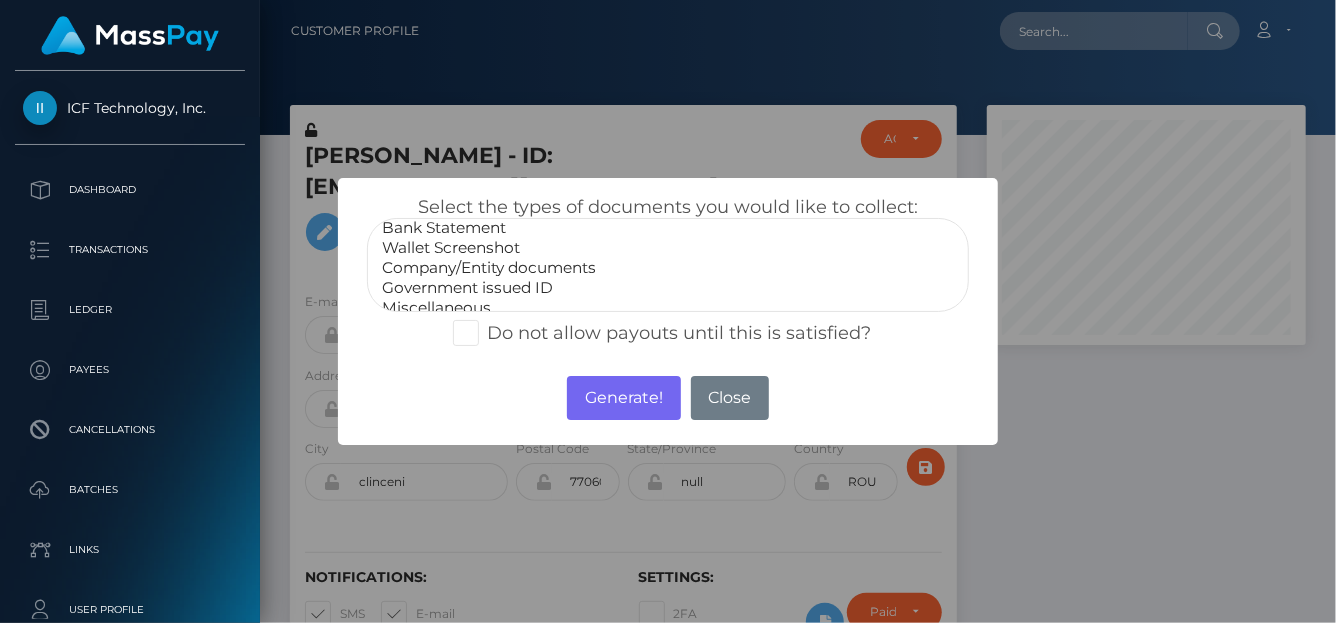 scroll, scrollTop: 39, scrollLeft: 0, axis: vertical 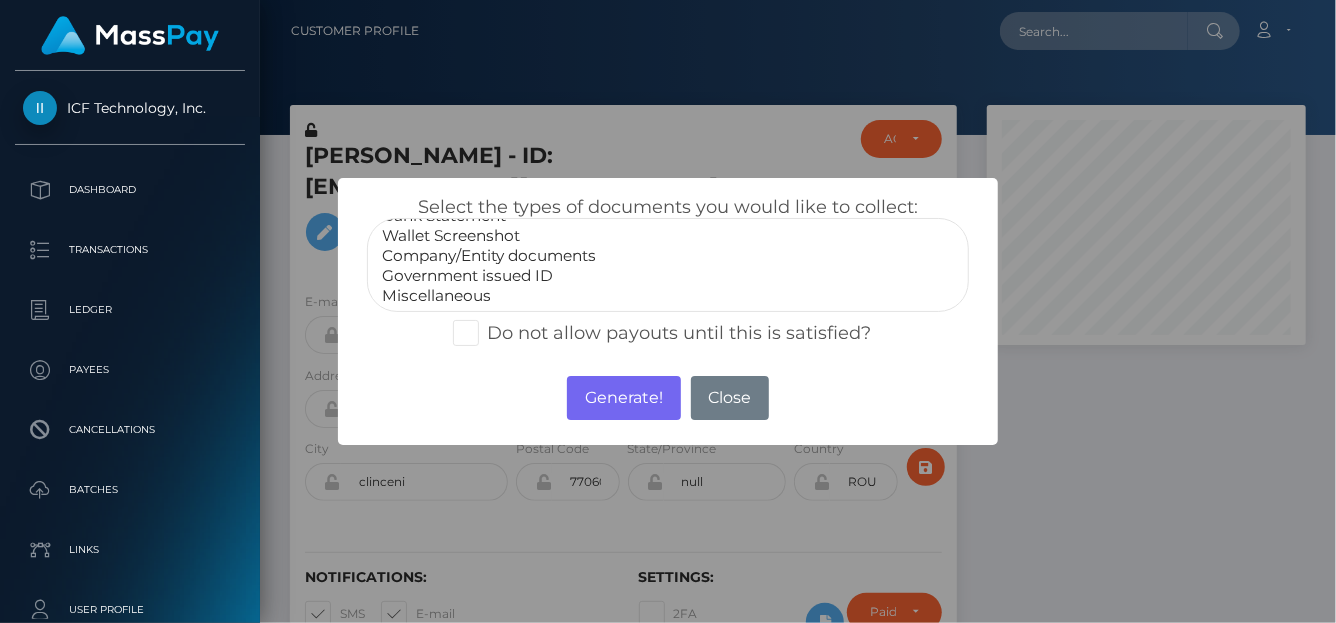 select on "Government issued ID" 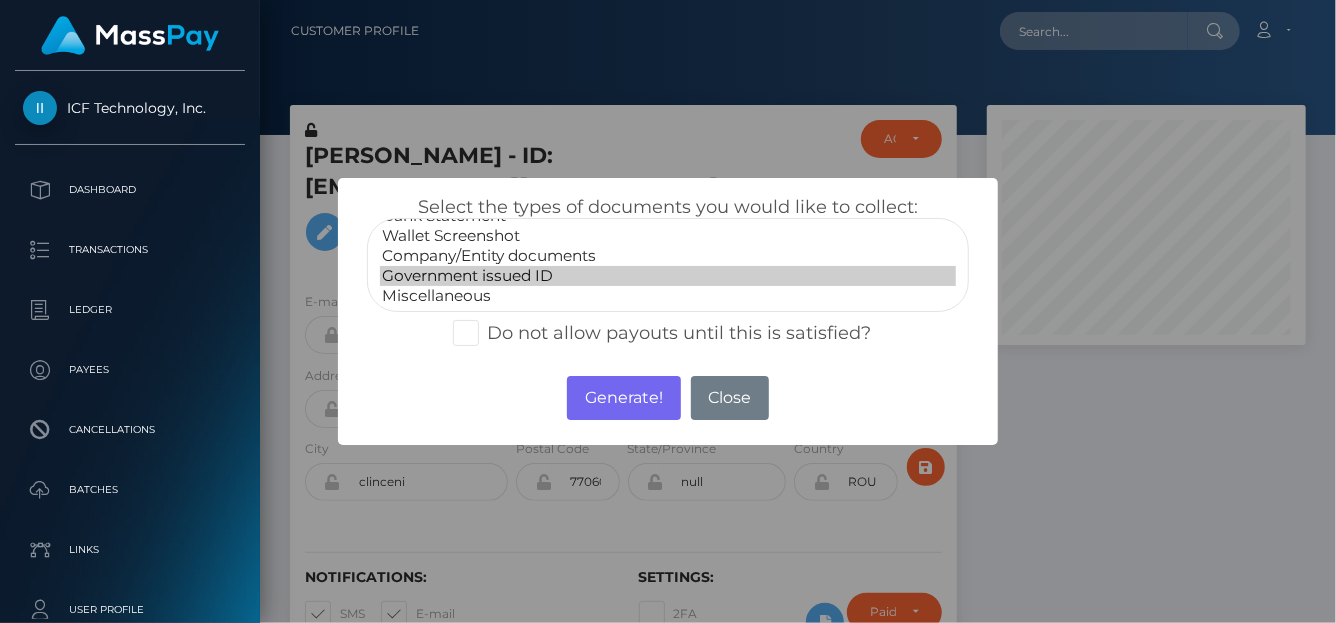 click on "Government issued ID" at bounding box center (668, 276) 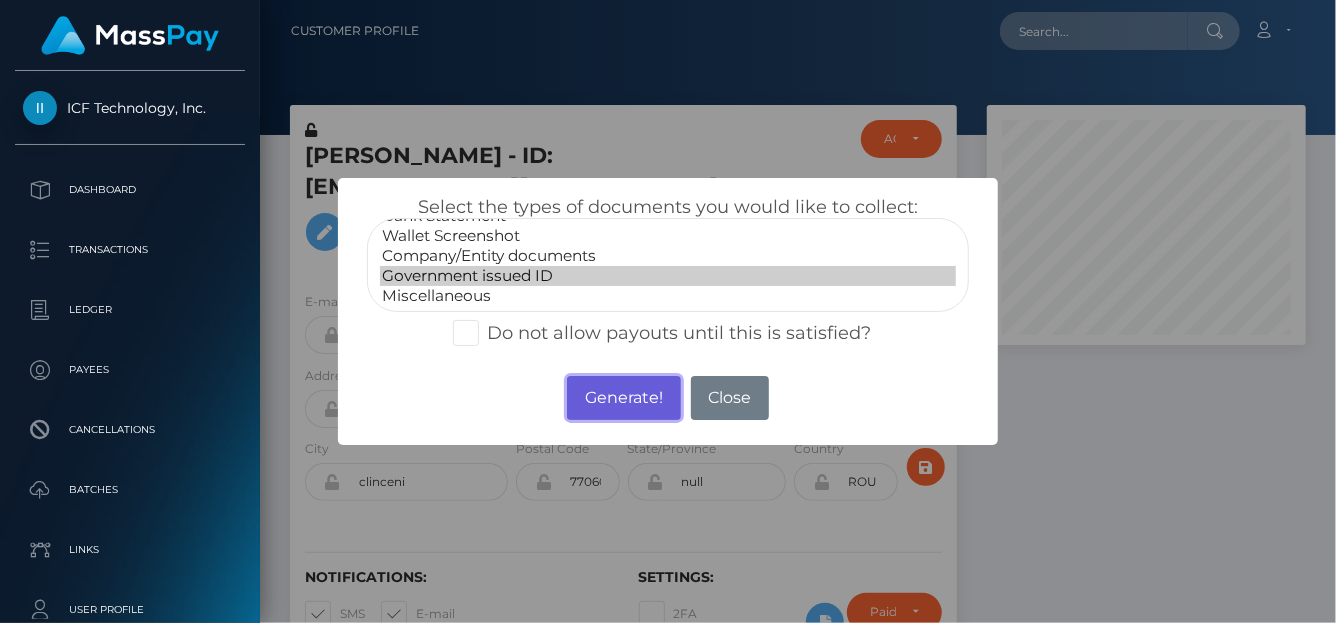 click on "Generate!" at bounding box center (623, 398) 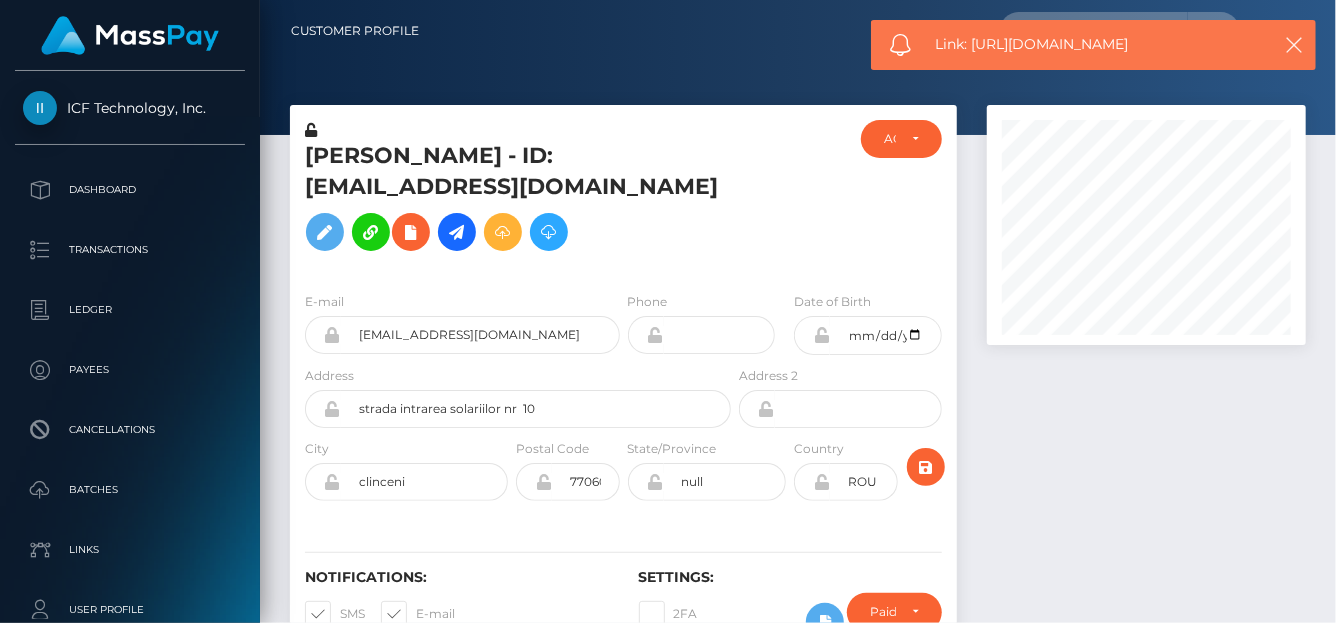 drag, startPoint x: 1154, startPoint y: 49, endPoint x: 973, endPoint y: 51, distance: 181.01105 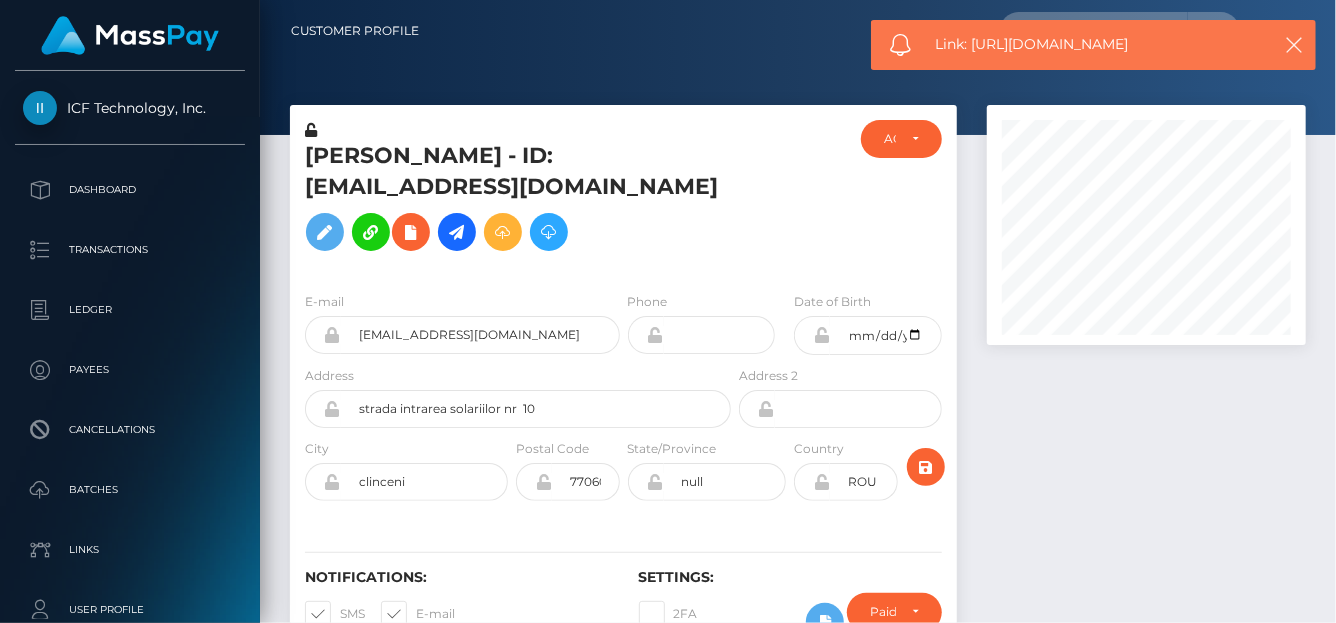 click on "Link: [URL][DOMAIN_NAME]" at bounding box center [1096, 44] 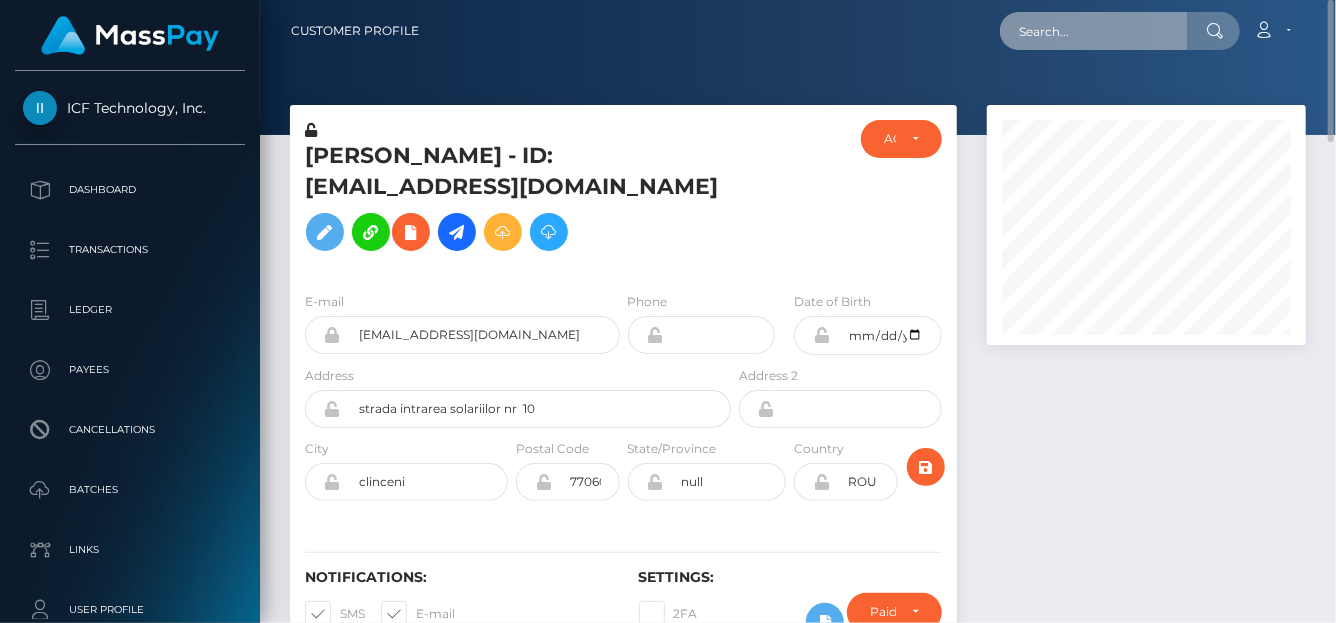 click at bounding box center [1094, 31] 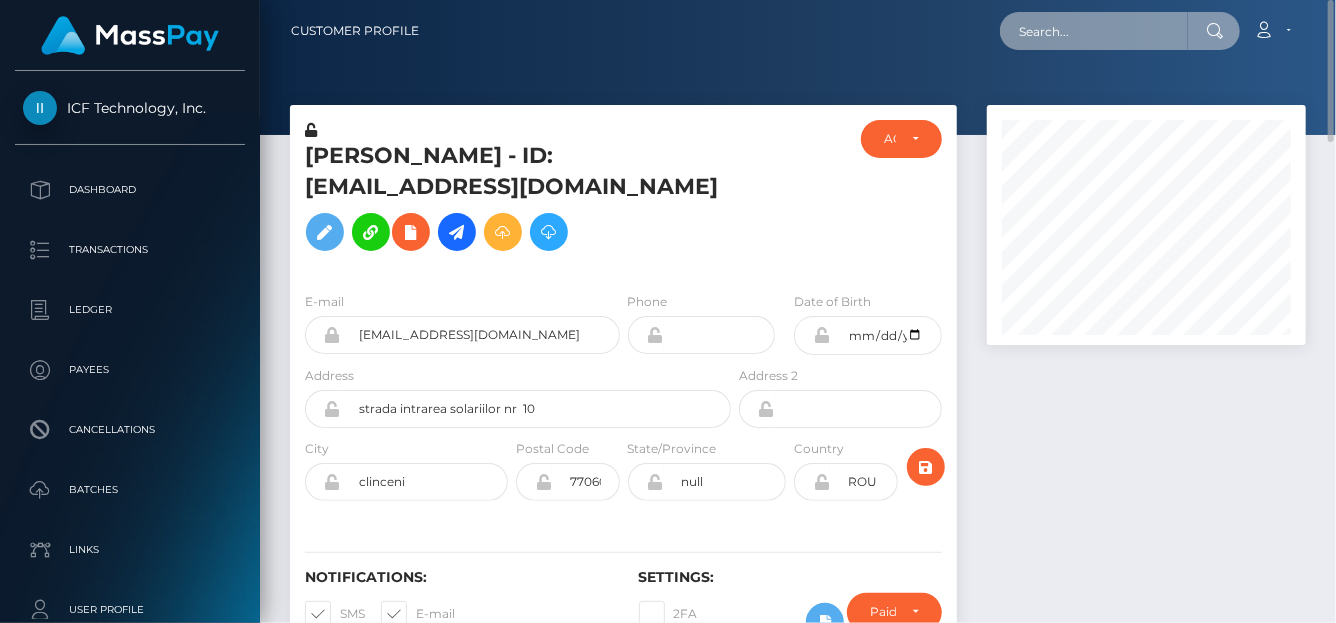 paste on "[EMAIL_ADDRESS][DOMAIN_NAME]" 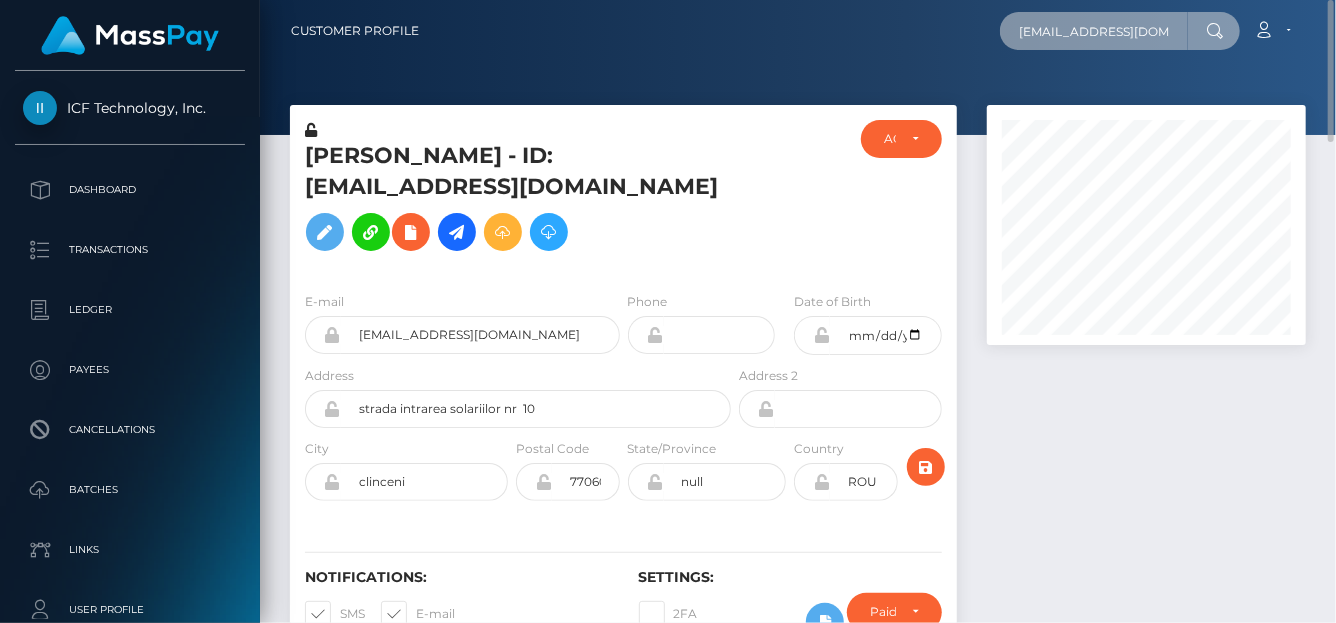 scroll, scrollTop: 0, scrollLeft: 1, axis: horizontal 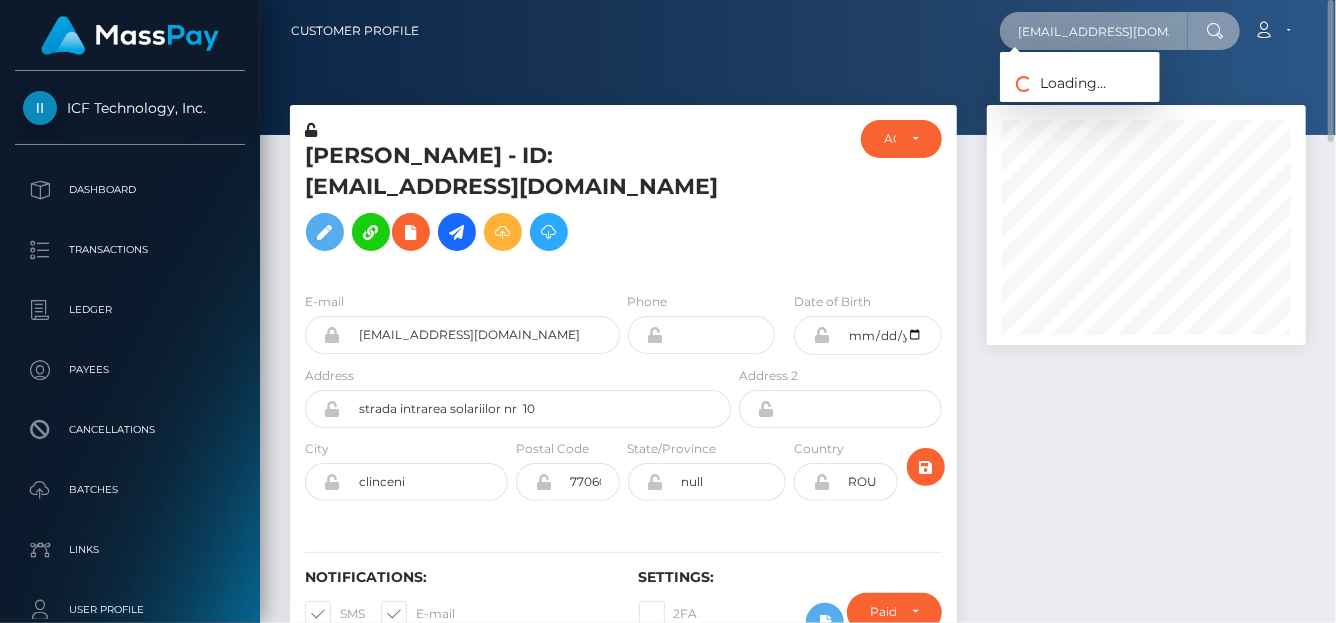 type on "[EMAIL_ADDRESS][DOMAIN_NAME]" 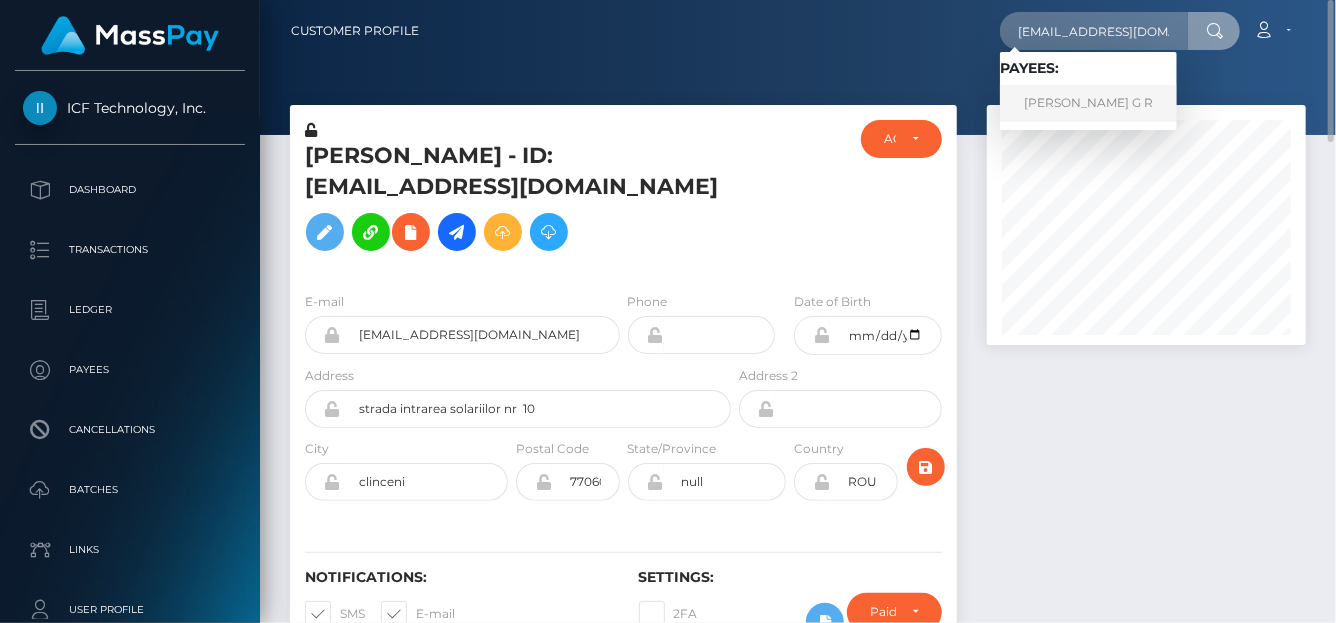 click on "Kushal  G R" at bounding box center (1088, 103) 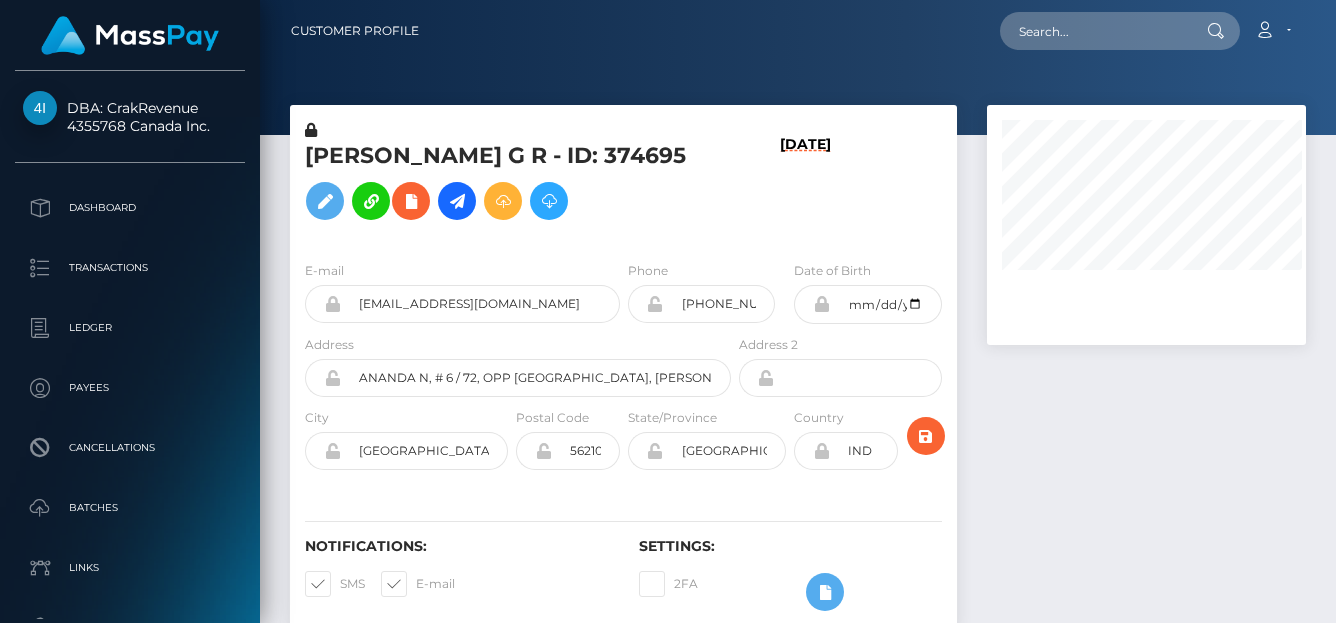 scroll, scrollTop: 0, scrollLeft: 0, axis: both 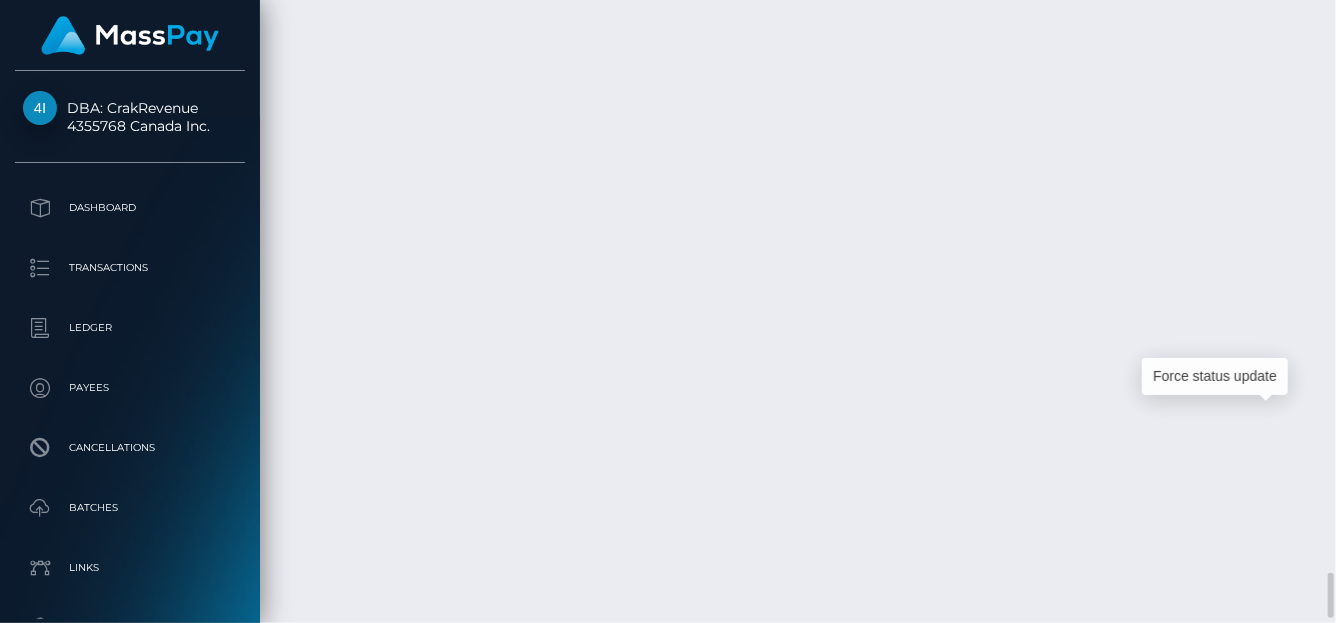click at bounding box center (1276, -526) 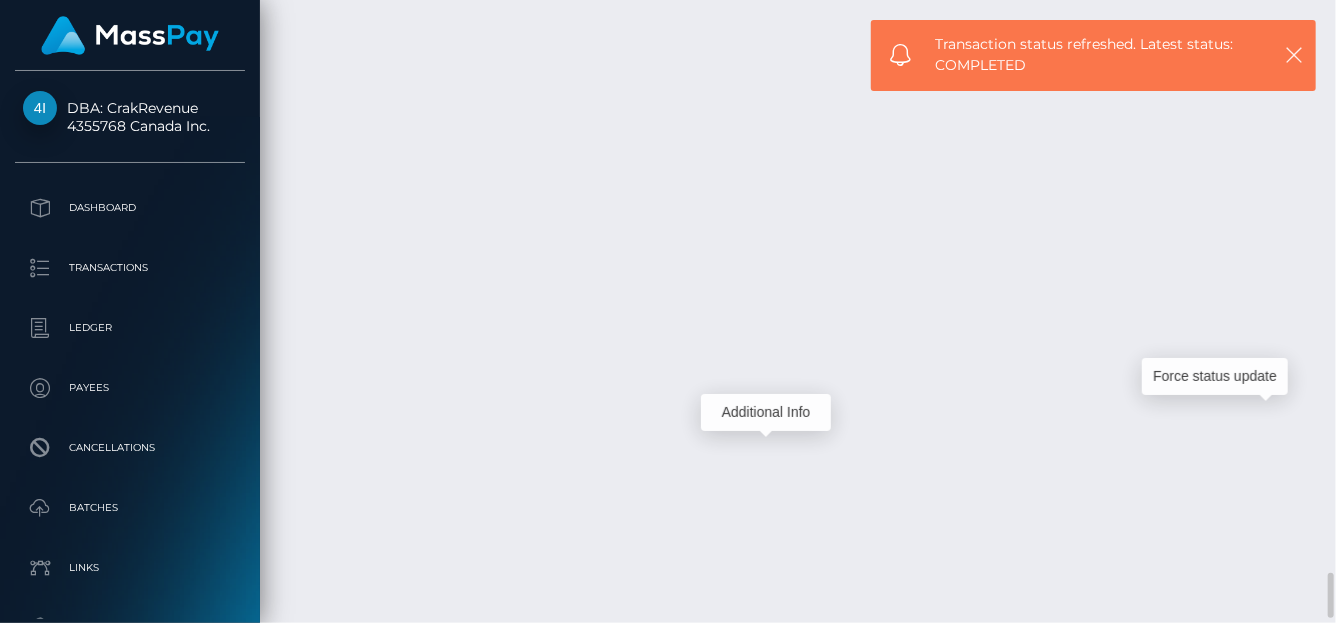 scroll, scrollTop: 240, scrollLeft: 319, axis: both 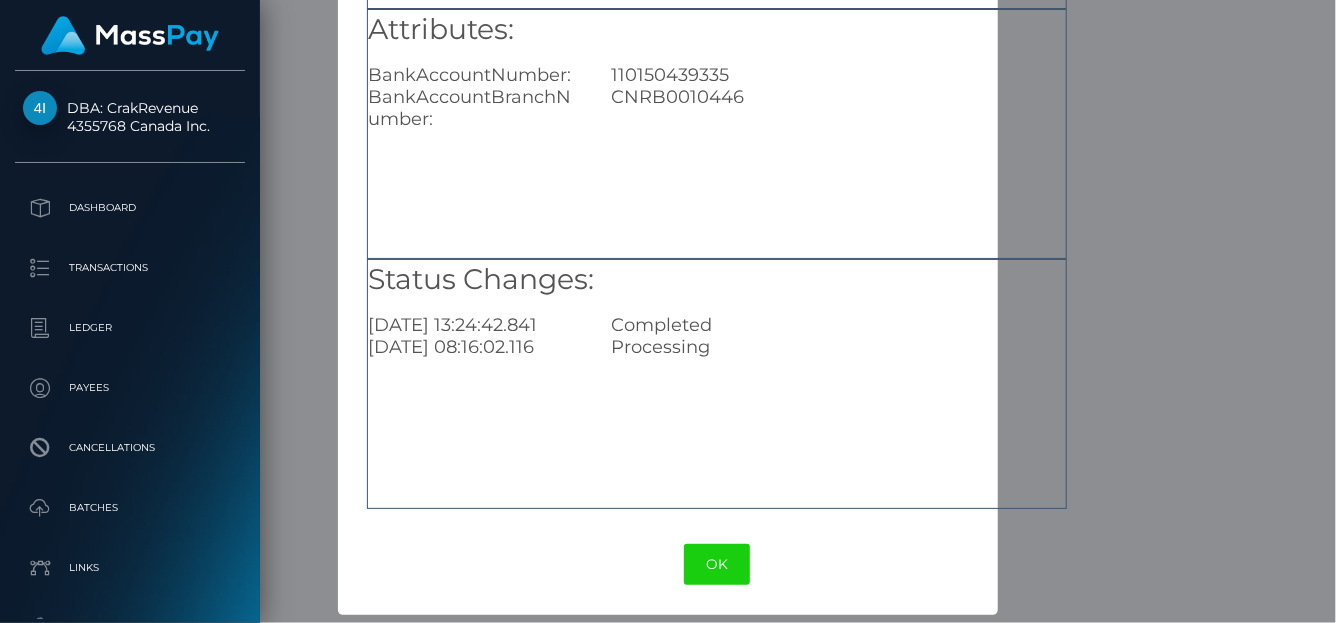 type 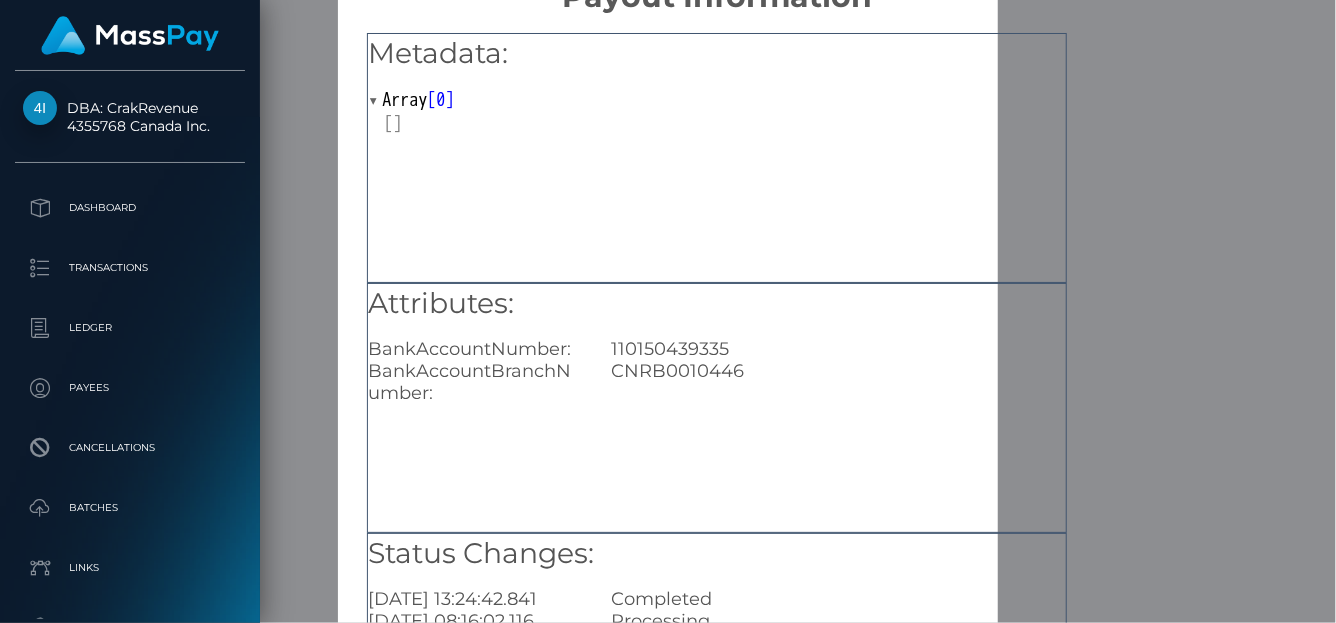 scroll, scrollTop: 0, scrollLeft: 0, axis: both 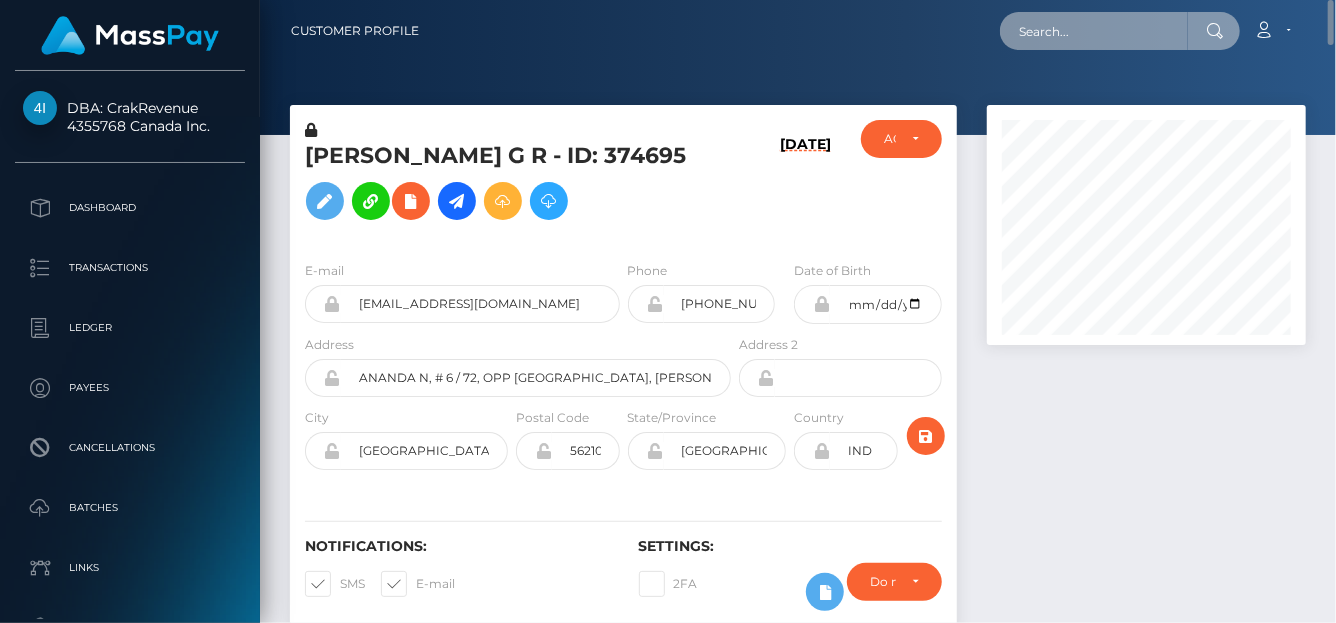 click at bounding box center (1094, 31) 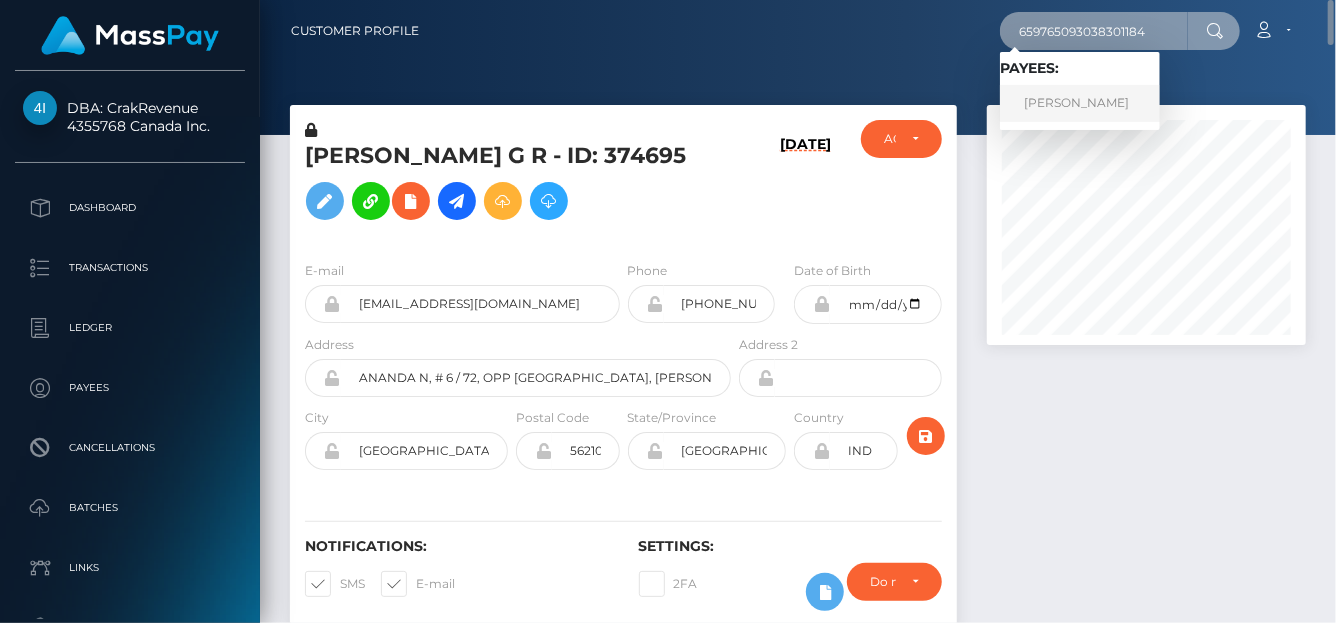 type on "659765093038301184" 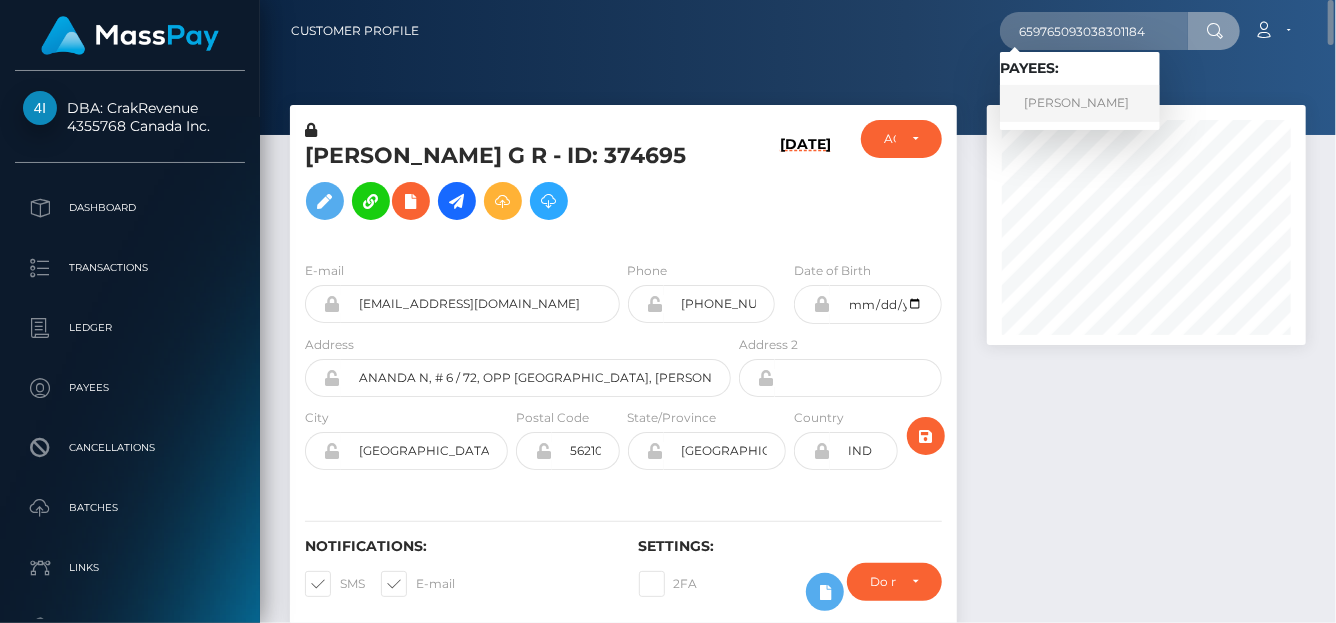 click on "OLGA  PIATINA" at bounding box center [1080, 103] 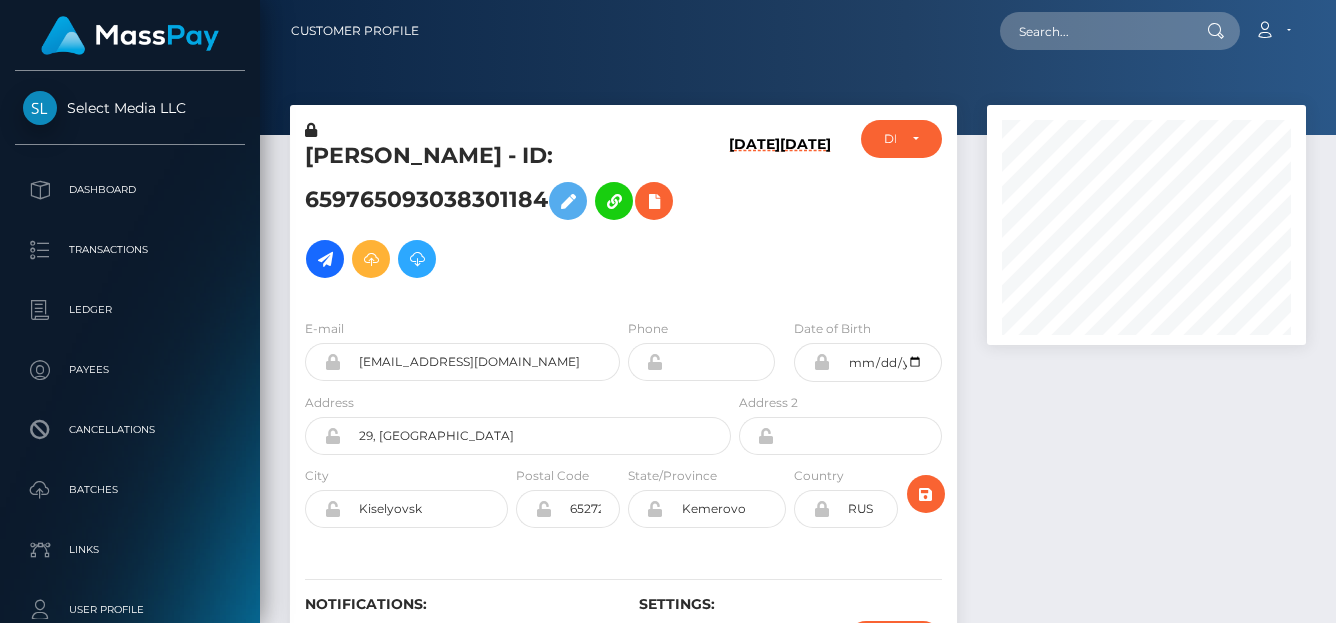 scroll, scrollTop: 0, scrollLeft: 0, axis: both 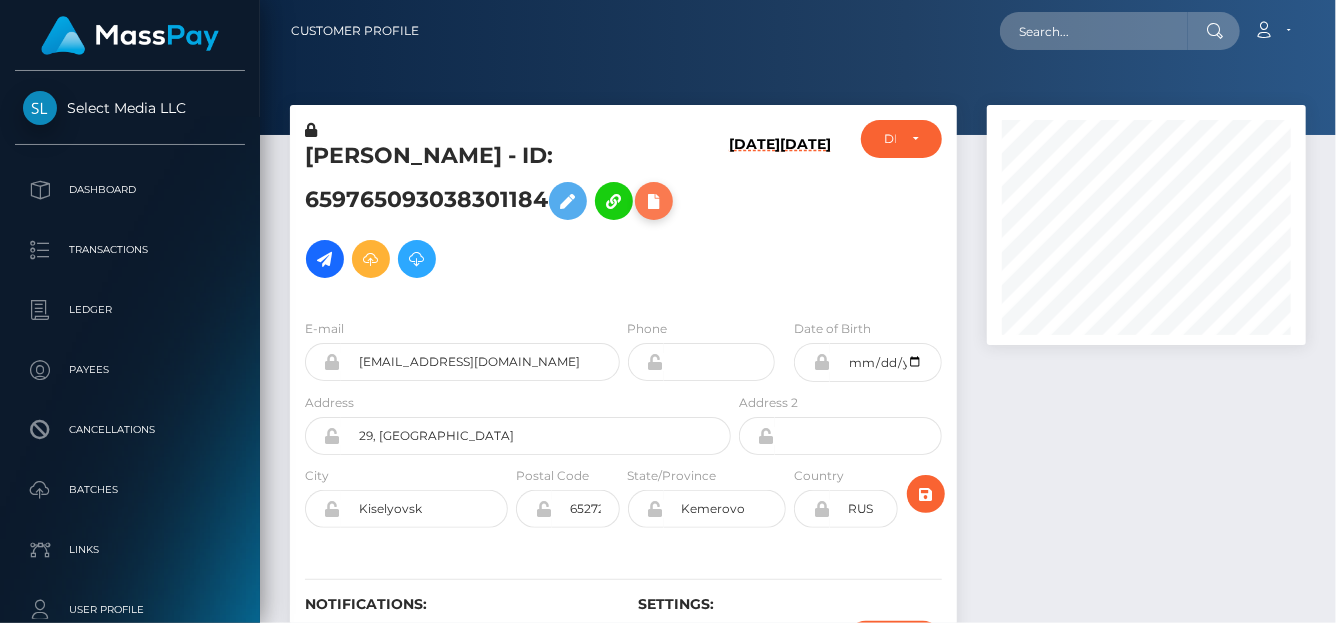 click at bounding box center [654, 201] 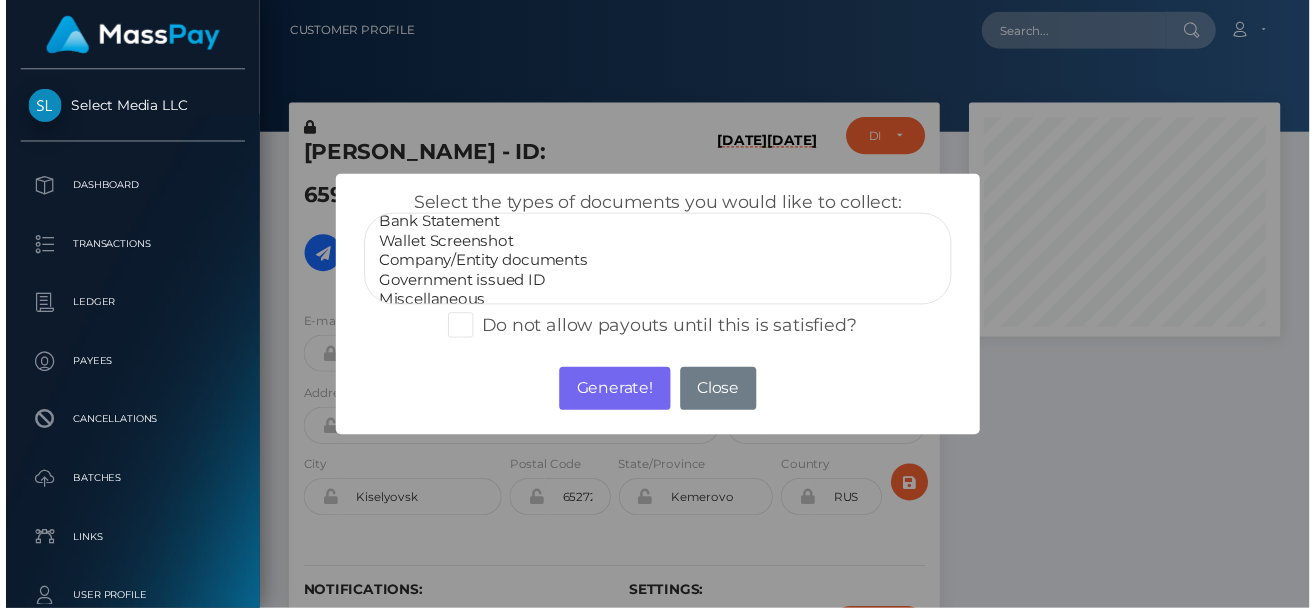 scroll, scrollTop: 39, scrollLeft: 0, axis: vertical 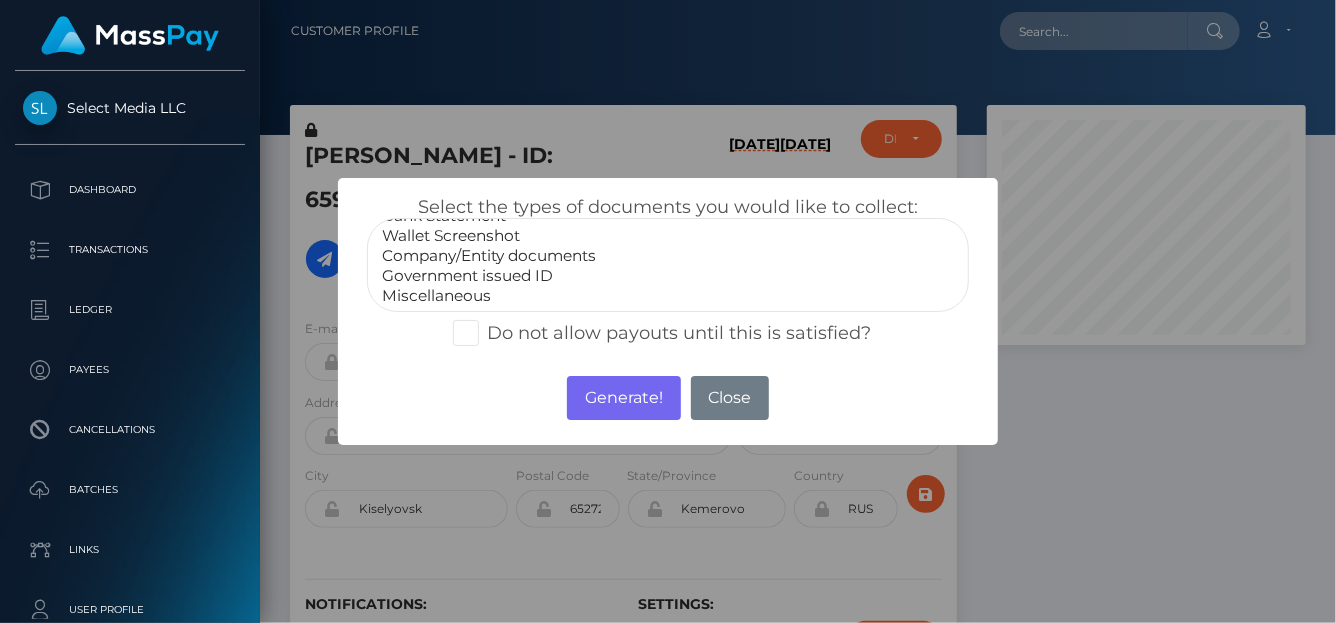 select on "Wallet Screenshot" 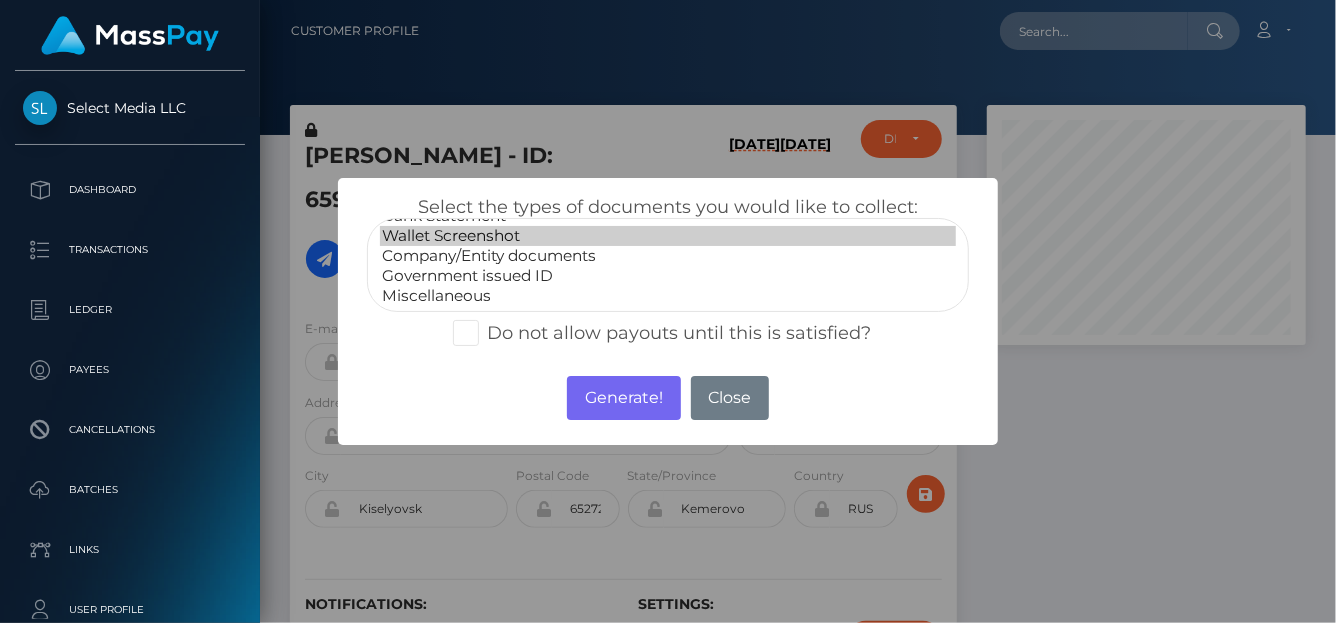 click on "Wallet Screenshot" at bounding box center (668, 236) 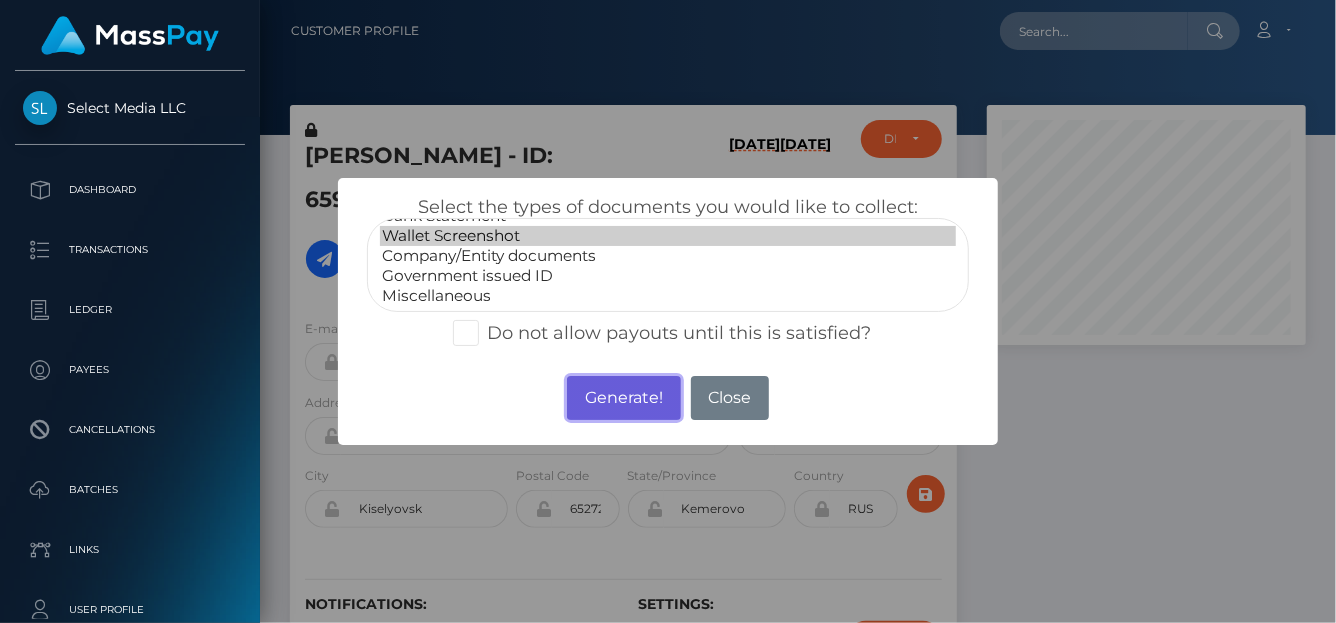 click on "Generate!" at bounding box center (623, 398) 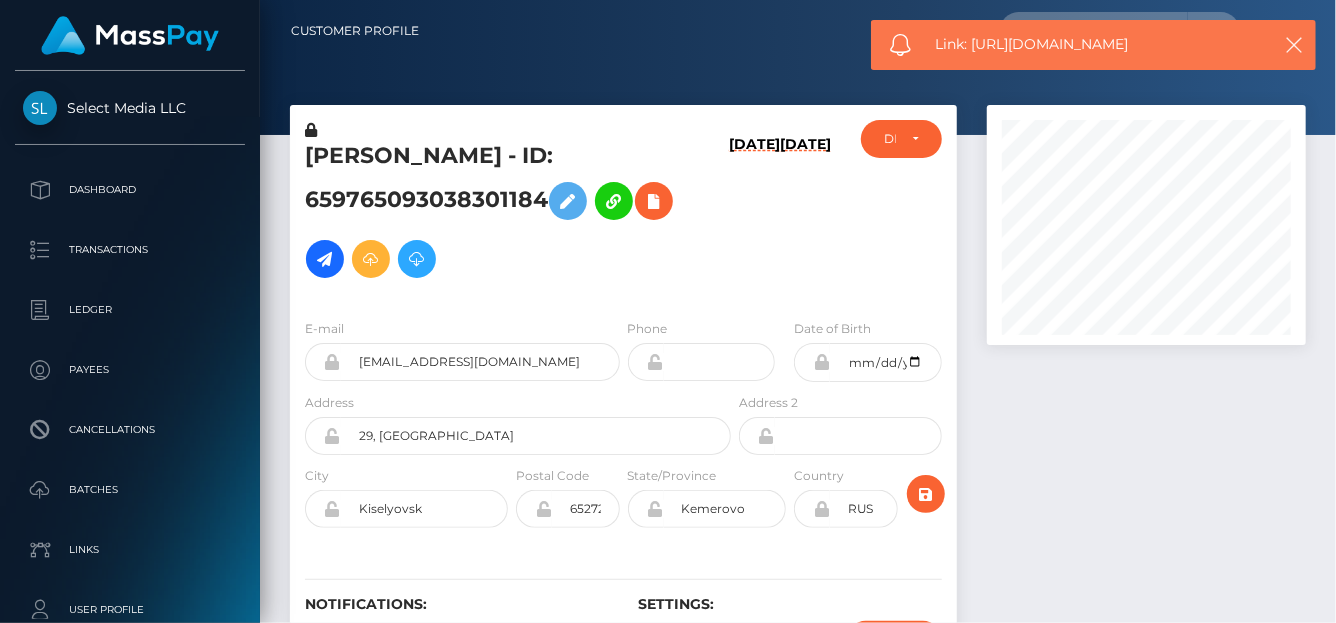drag, startPoint x: 1140, startPoint y: 49, endPoint x: 973, endPoint y: 51, distance: 167.01198 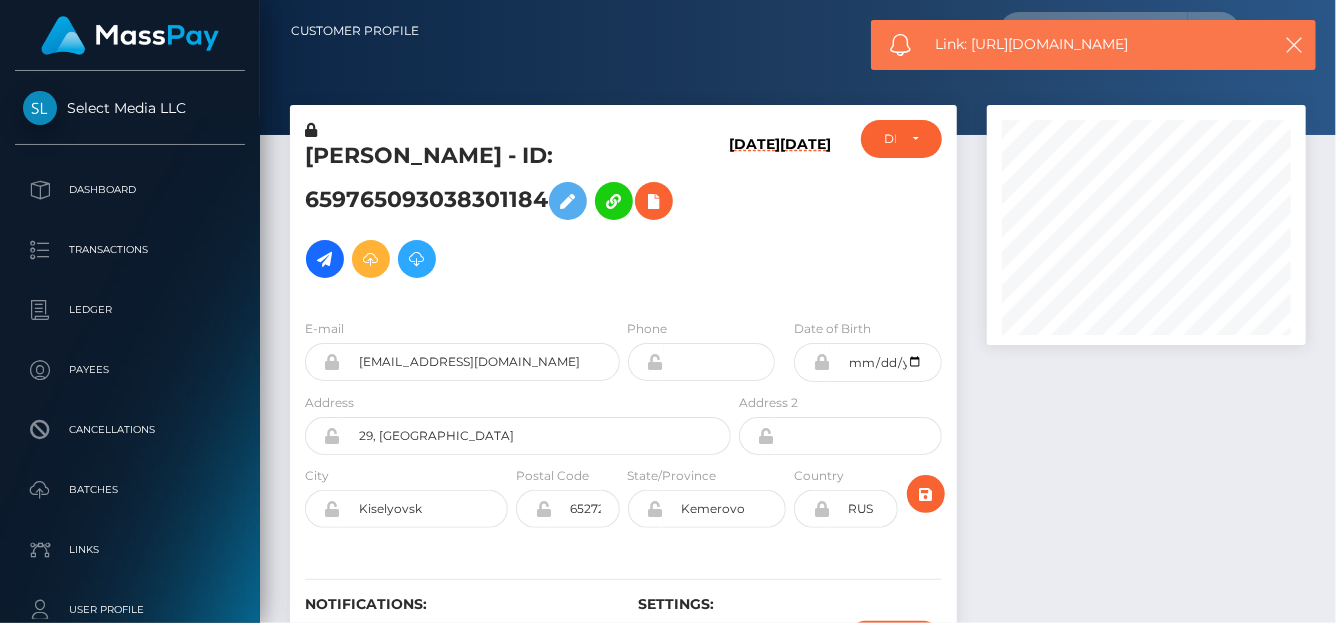 click on "Link: https://l.maspay.io/6fjg6" at bounding box center (1096, 44) 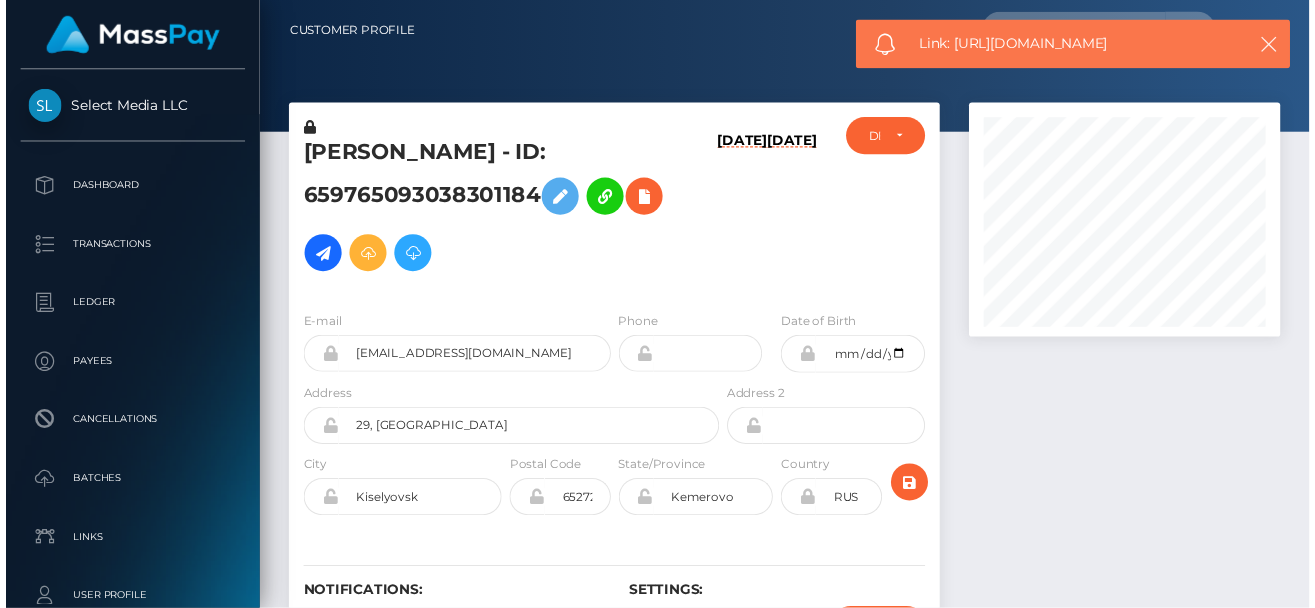 scroll, scrollTop: 240, scrollLeft: 312, axis: both 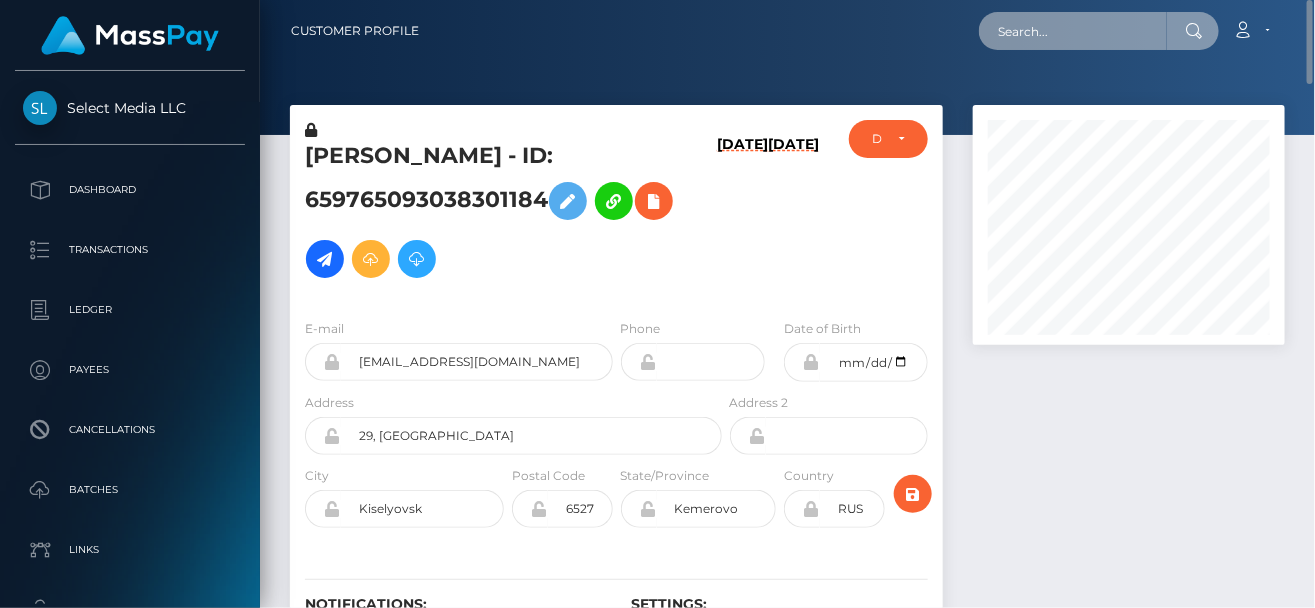 click at bounding box center (1073, 31) 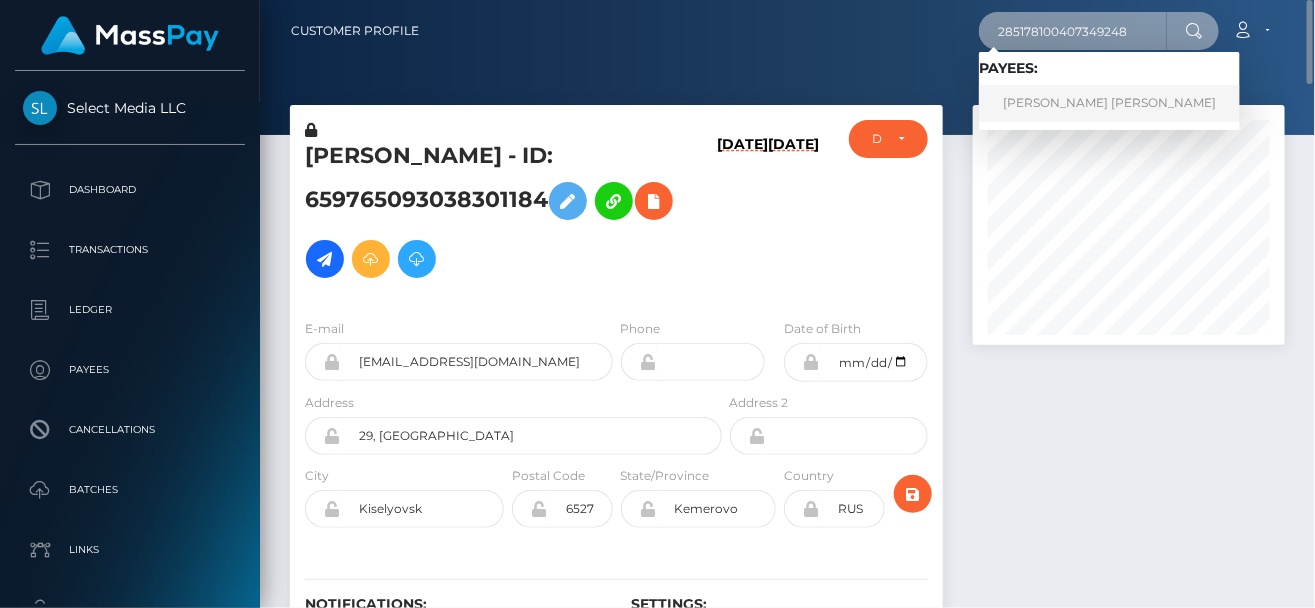type on "285178100407349248" 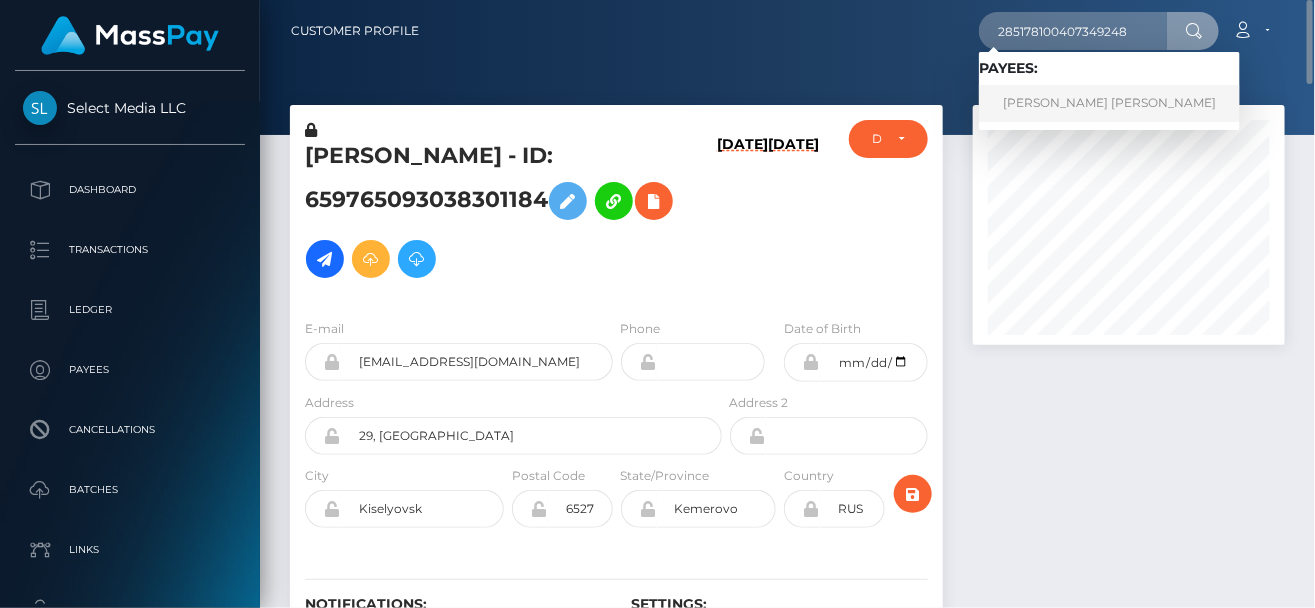 click on "[PERSON_NAME] [PERSON_NAME]" at bounding box center (1109, 103) 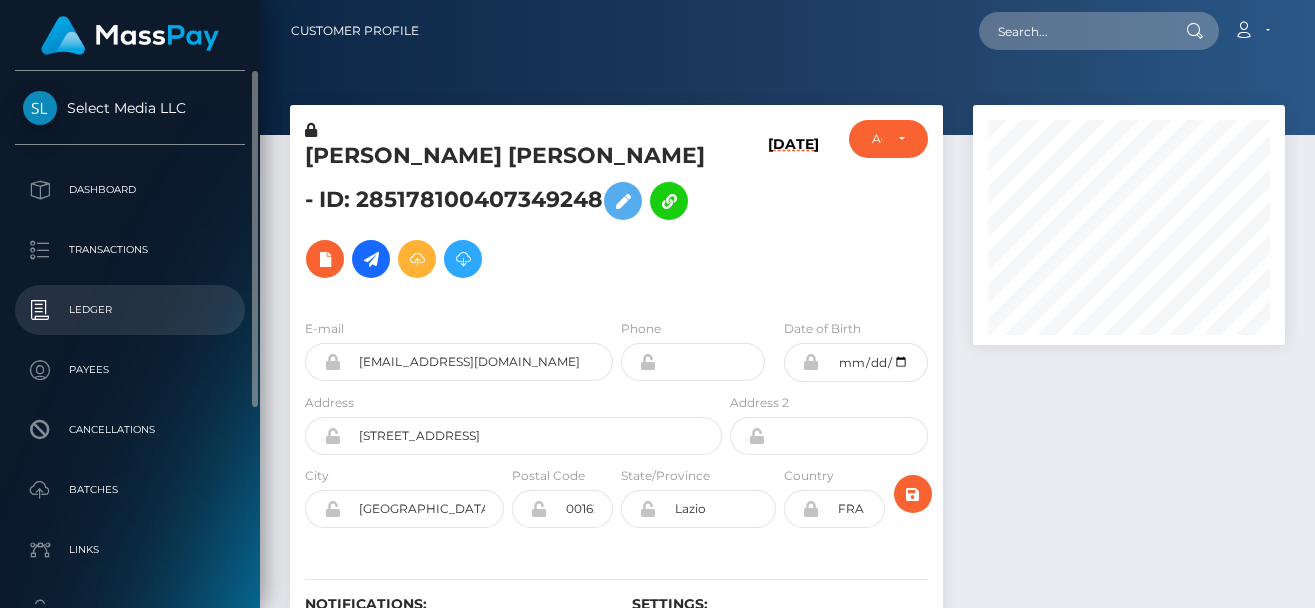 scroll, scrollTop: 0, scrollLeft: 0, axis: both 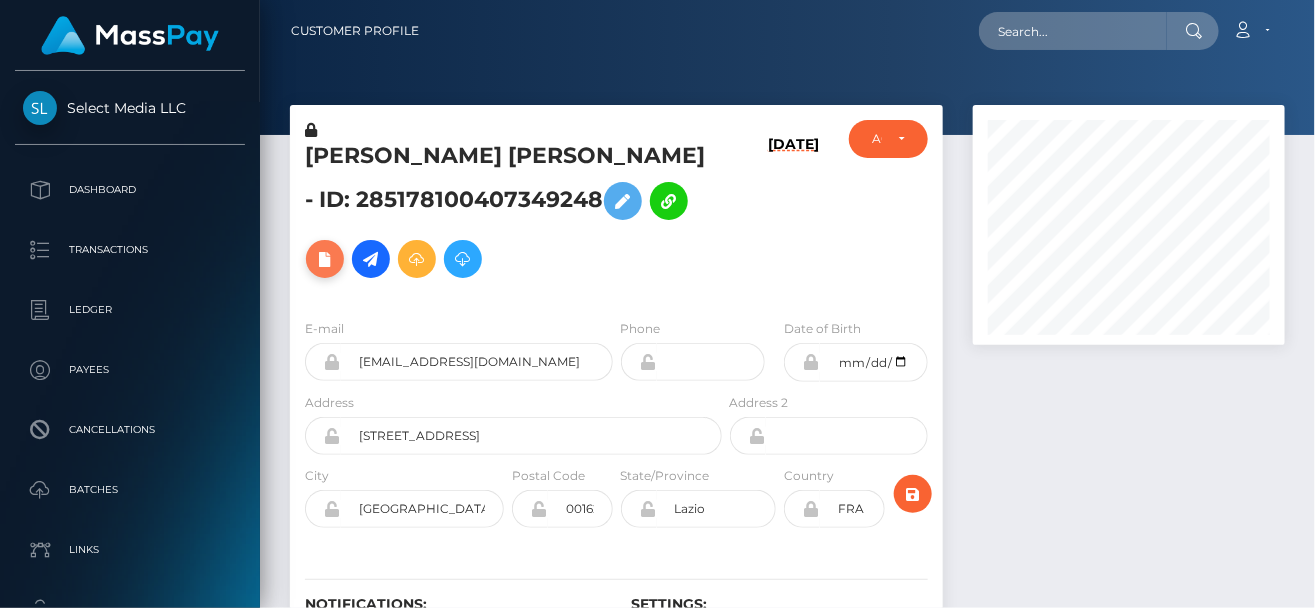 click at bounding box center (325, 259) 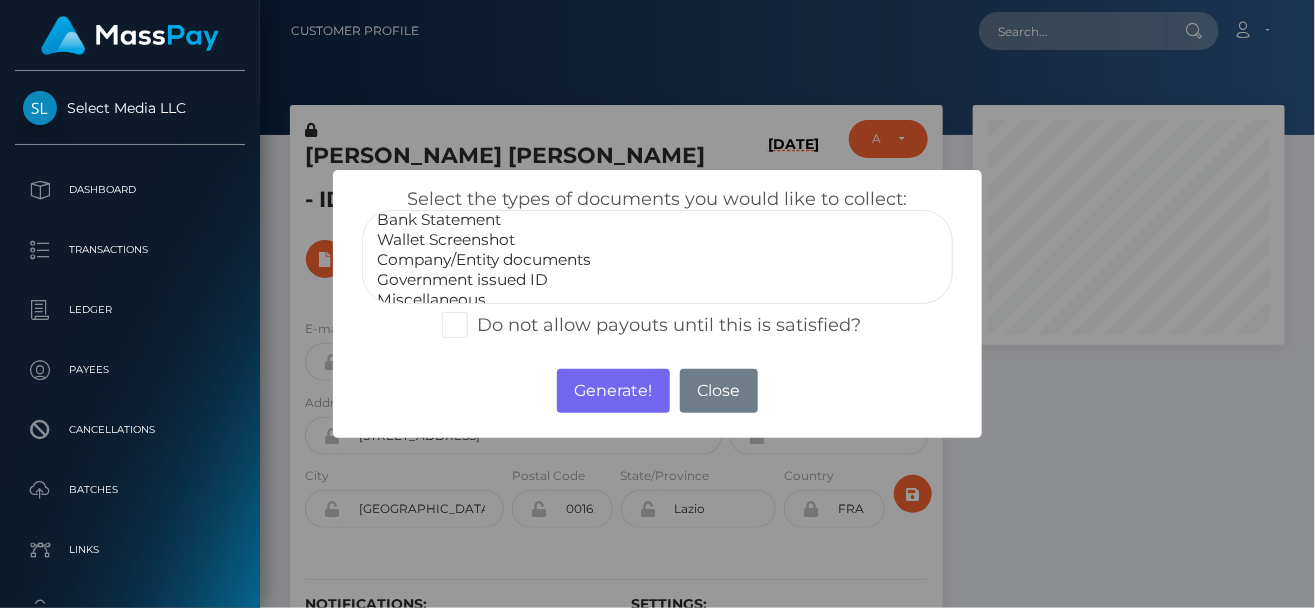 scroll, scrollTop: 39, scrollLeft: 0, axis: vertical 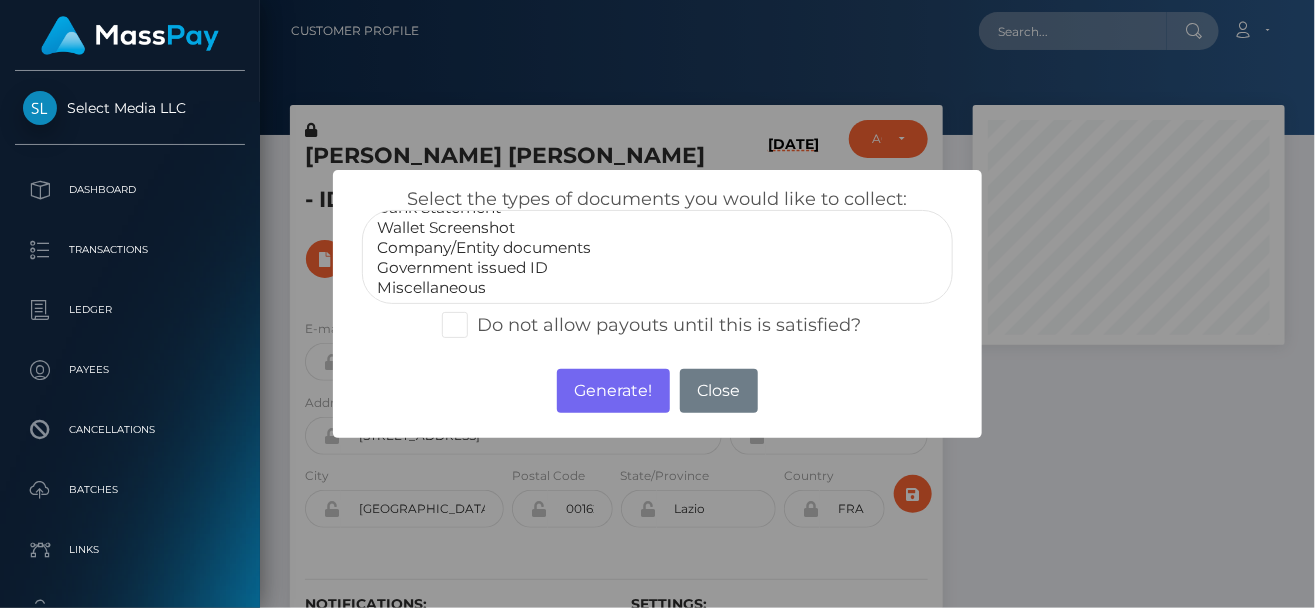 select on "Miscellaneous" 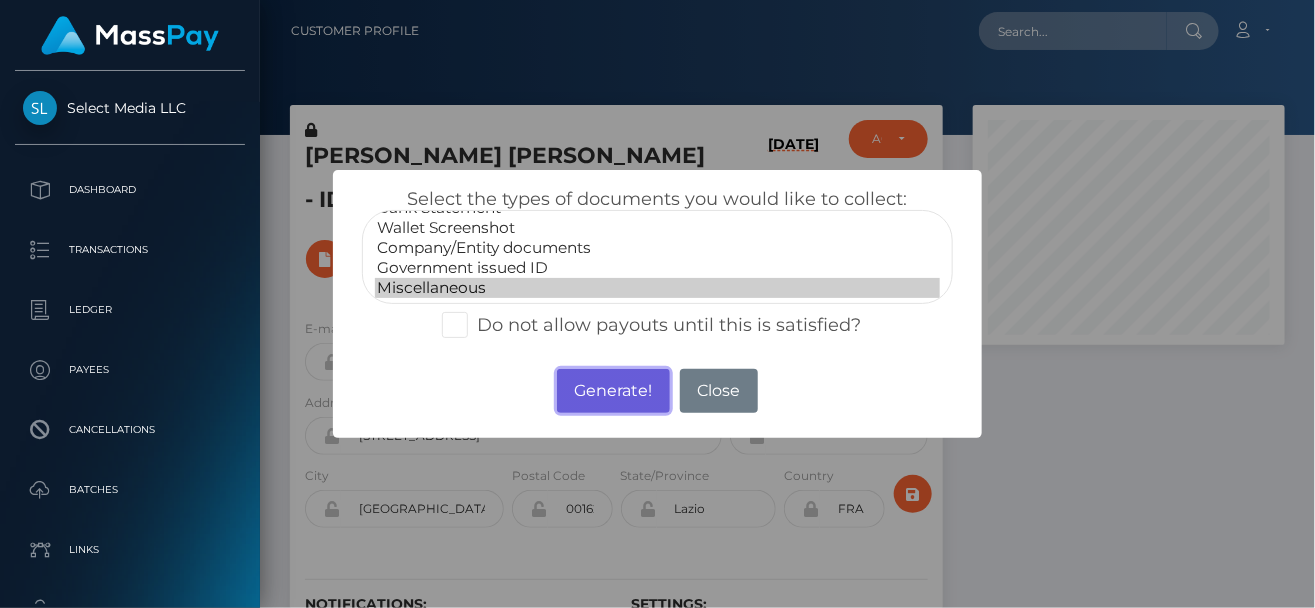 click on "Generate!" at bounding box center (613, 391) 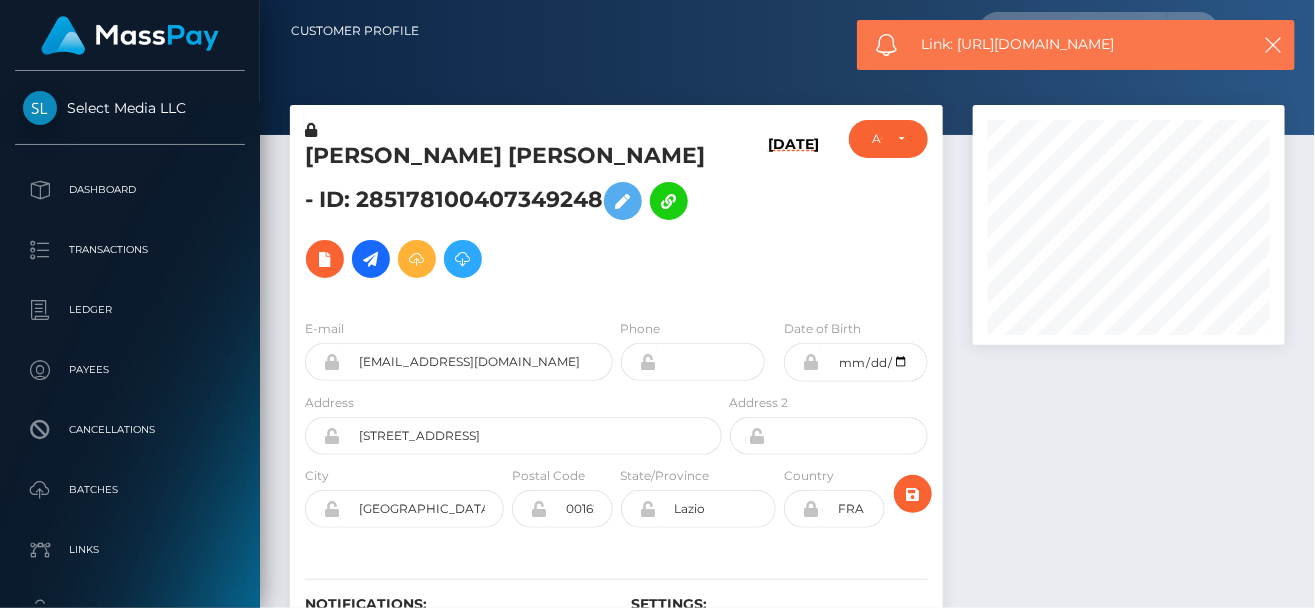 drag, startPoint x: 1133, startPoint y: 42, endPoint x: 961, endPoint y: 47, distance: 172.07266 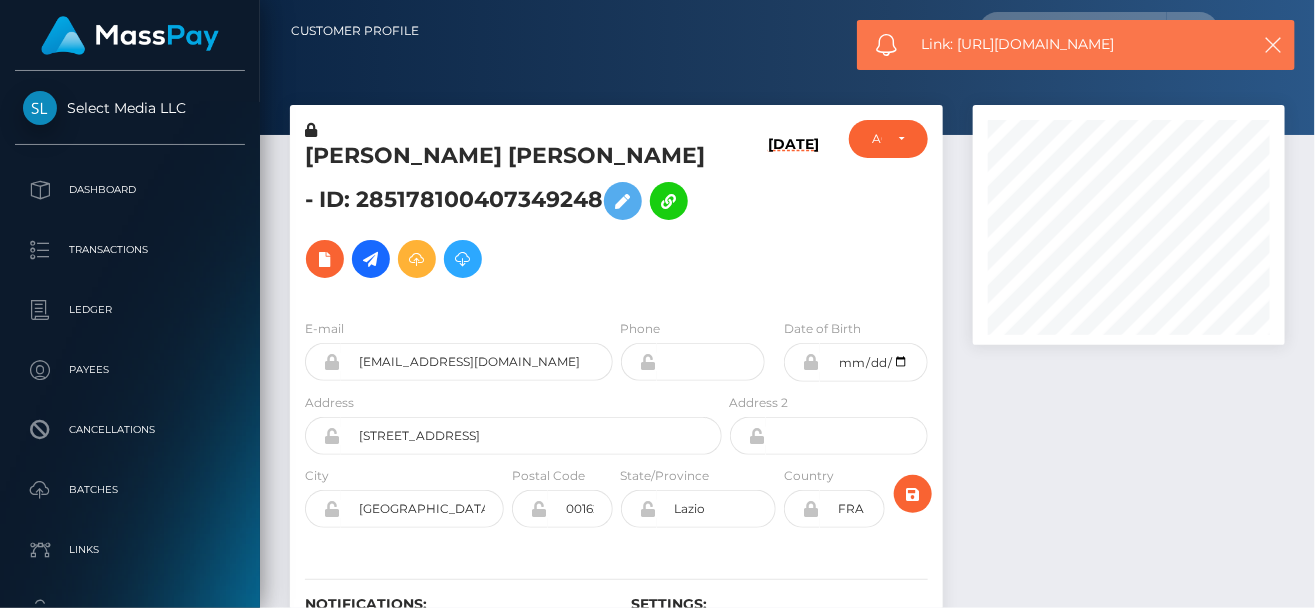 click on "Link: https://l.maspay.io/Ofjh1" at bounding box center (1079, 44) 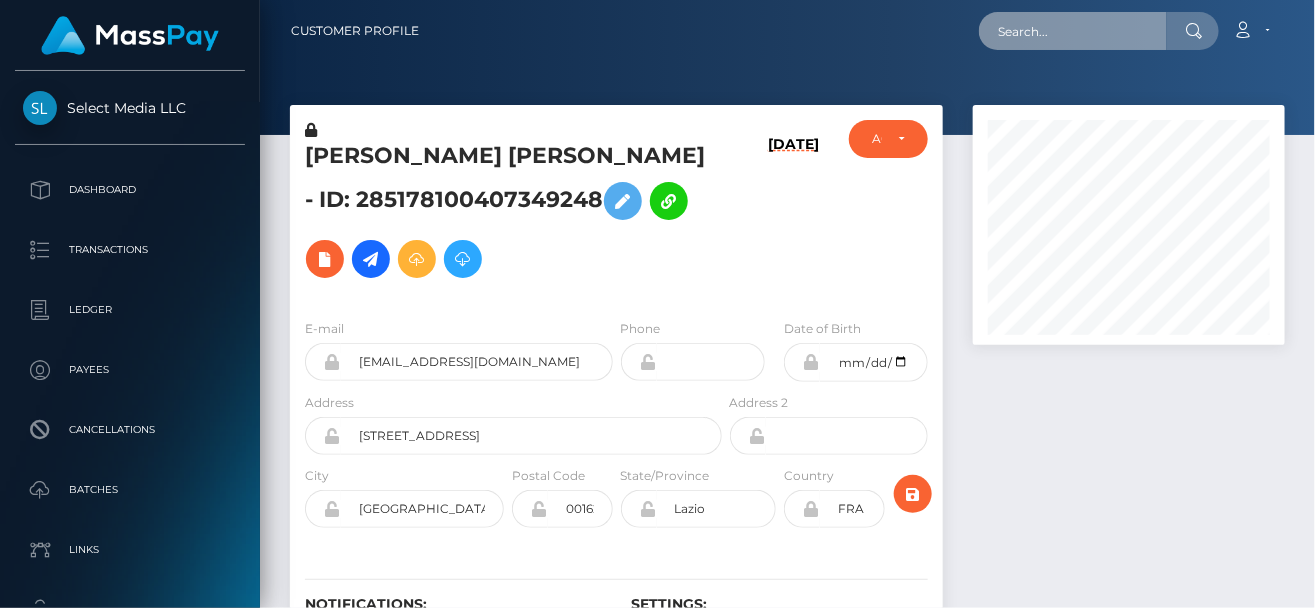 click at bounding box center [1073, 31] 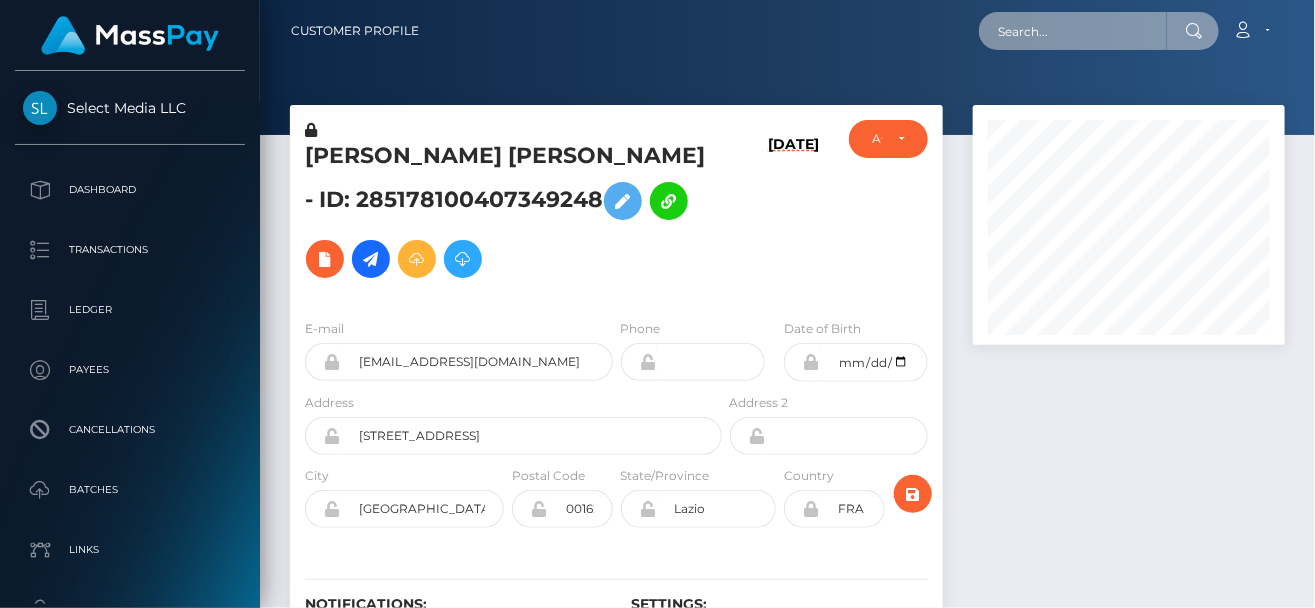 paste on "446903209747820544" 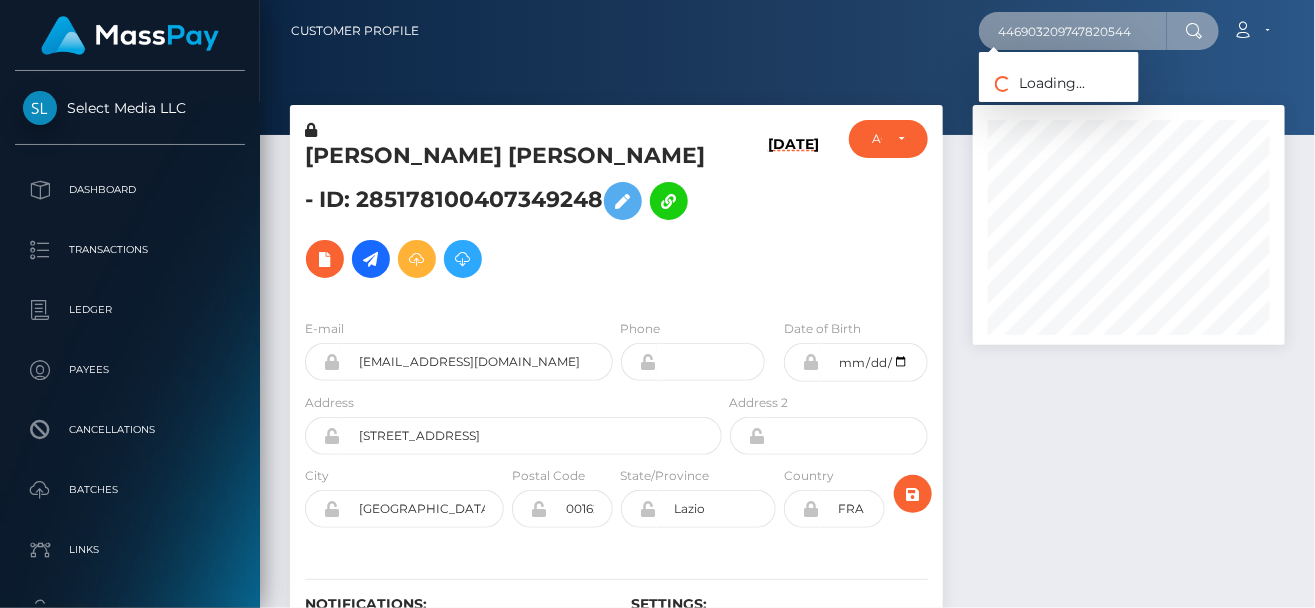 type on "446903209747820544" 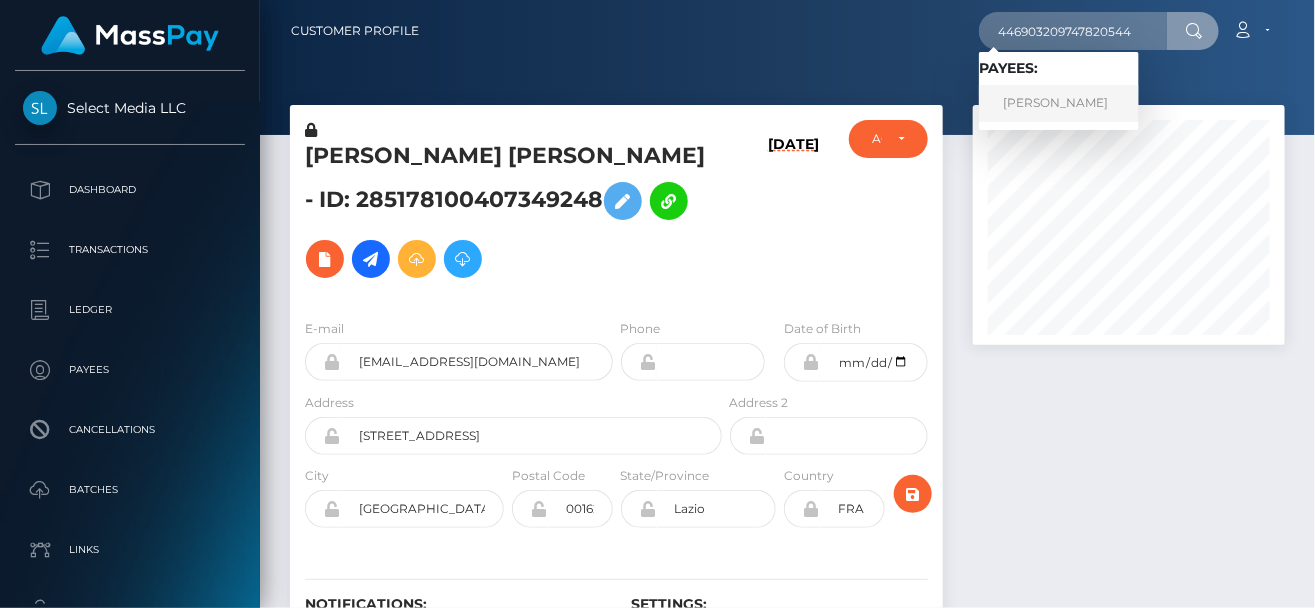 click on "Vasilisa Sergeevna Nikina" at bounding box center [1059, 103] 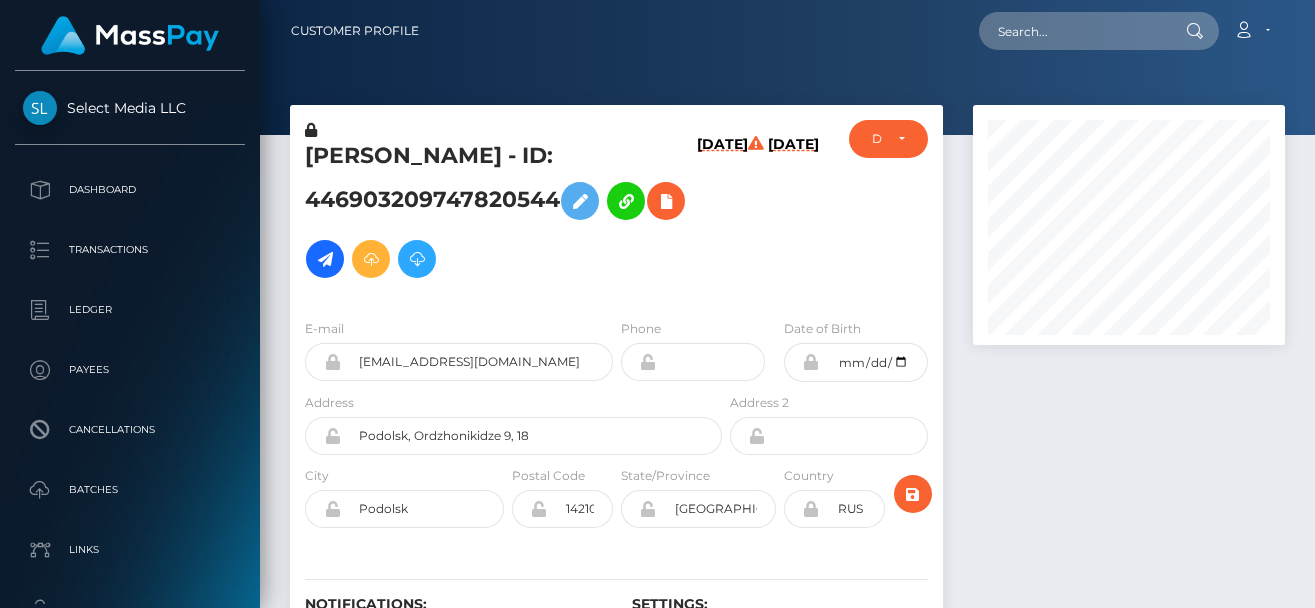 scroll, scrollTop: 0, scrollLeft: 0, axis: both 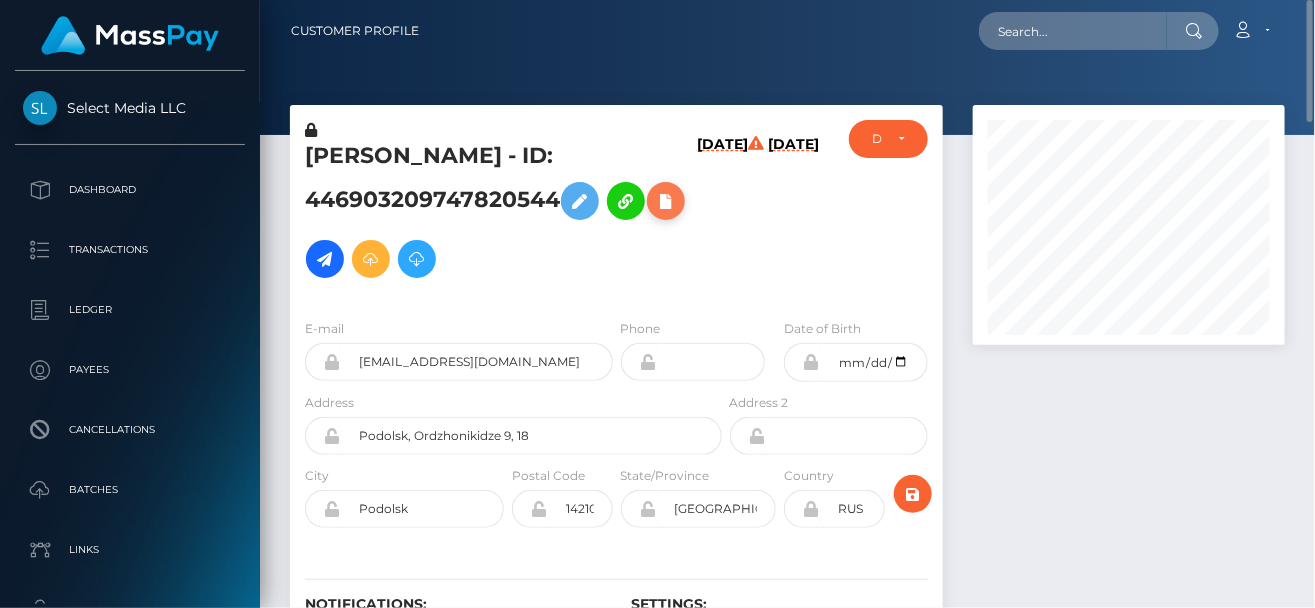 click at bounding box center (666, 201) 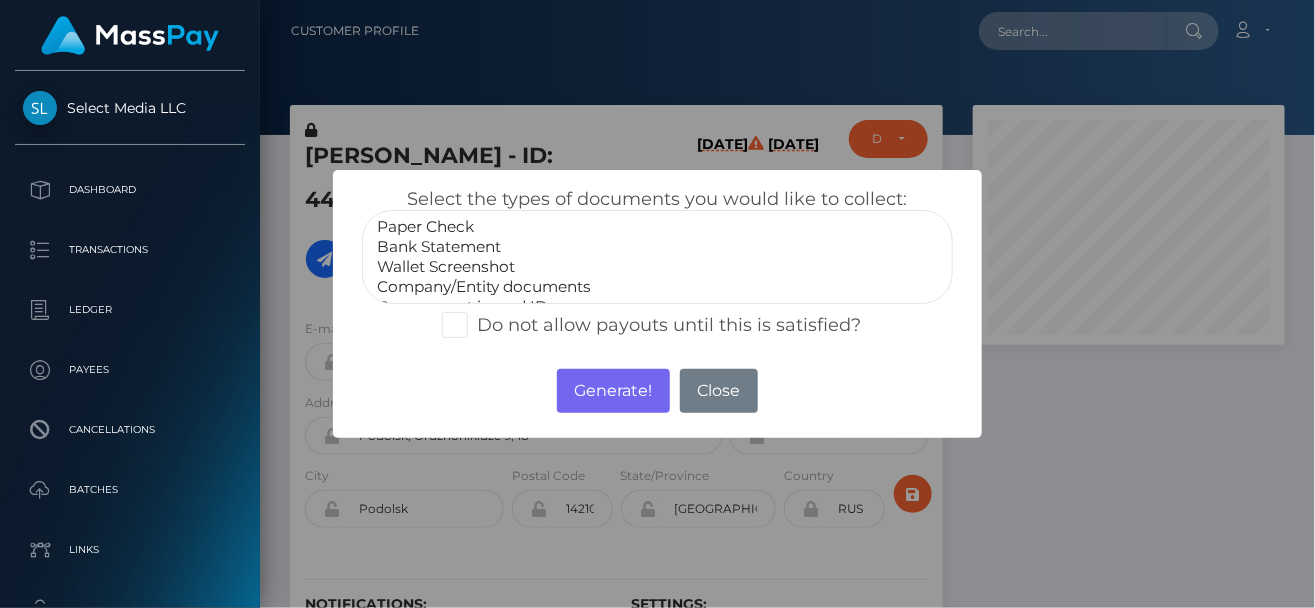 select on "Wallet Screenshot" 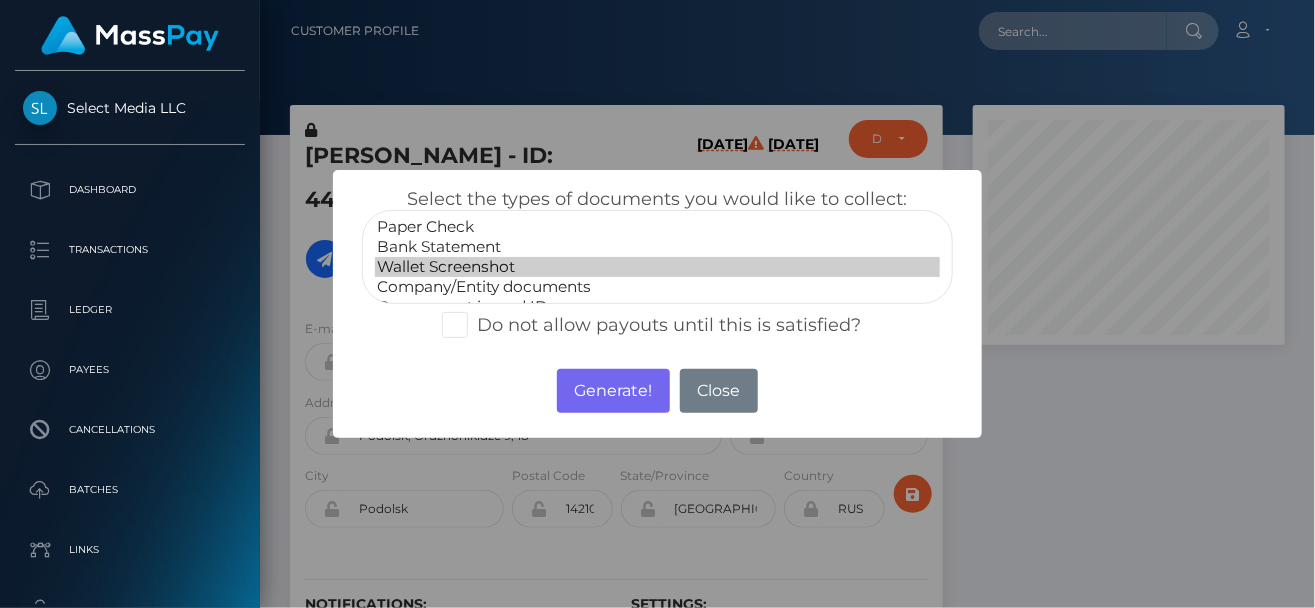 click on "Wallet Screenshot" at bounding box center (657, 267) 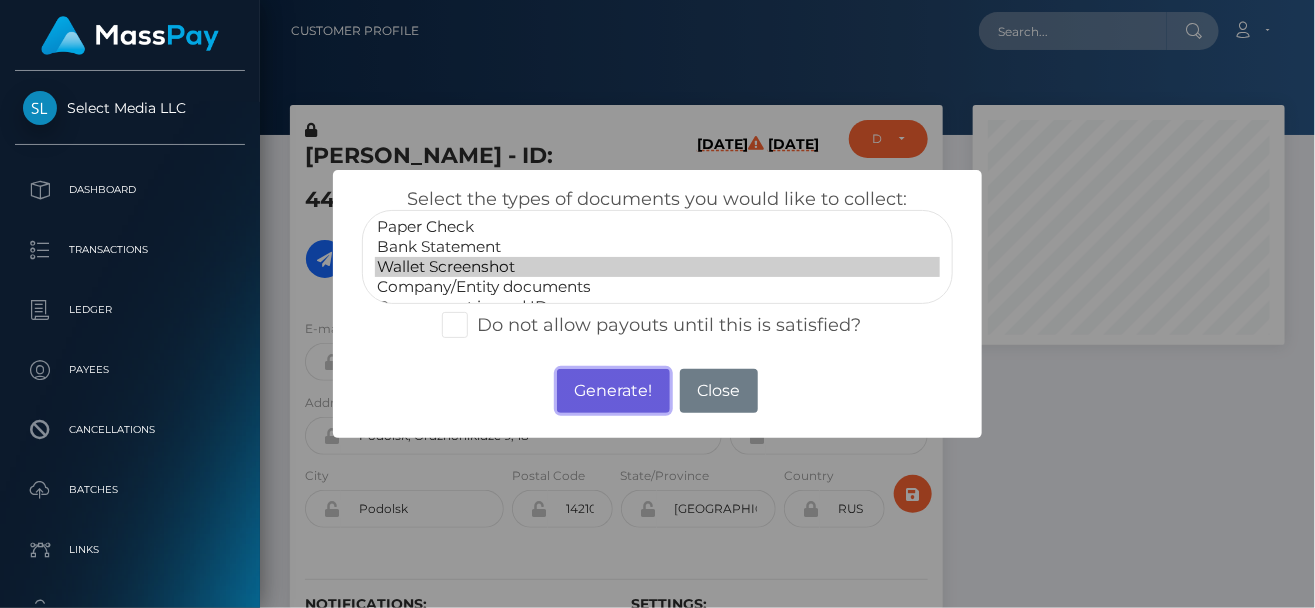 click on "Generate!" at bounding box center [613, 391] 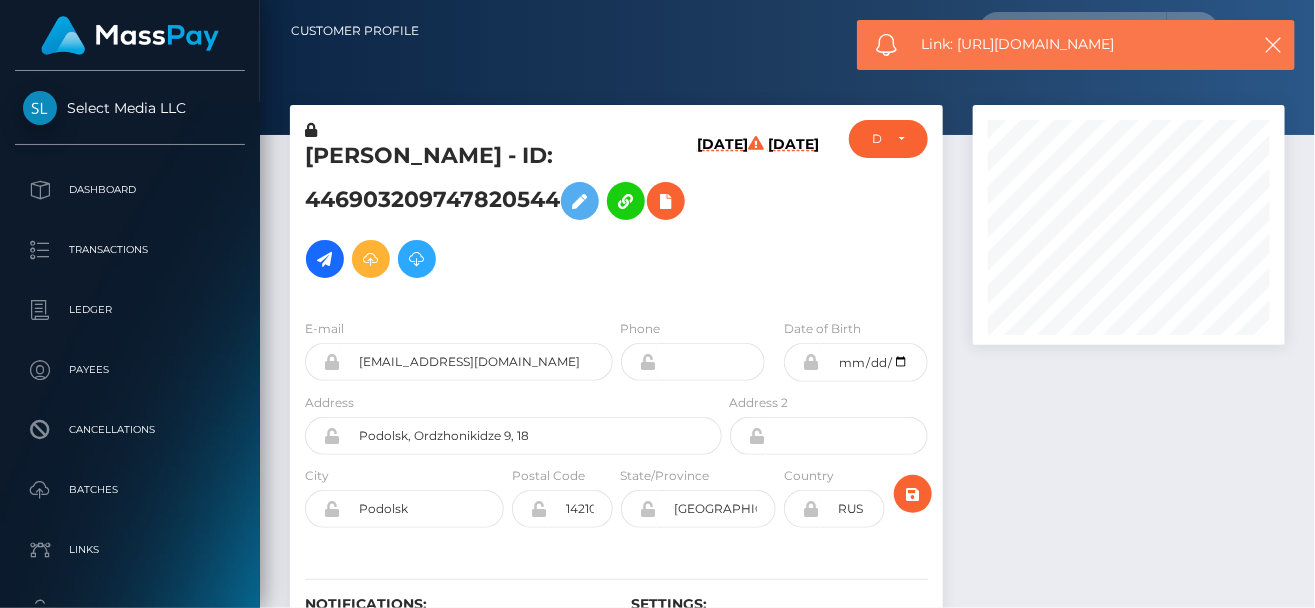 drag, startPoint x: 1175, startPoint y: 43, endPoint x: 960, endPoint y: 41, distance: 215.00931 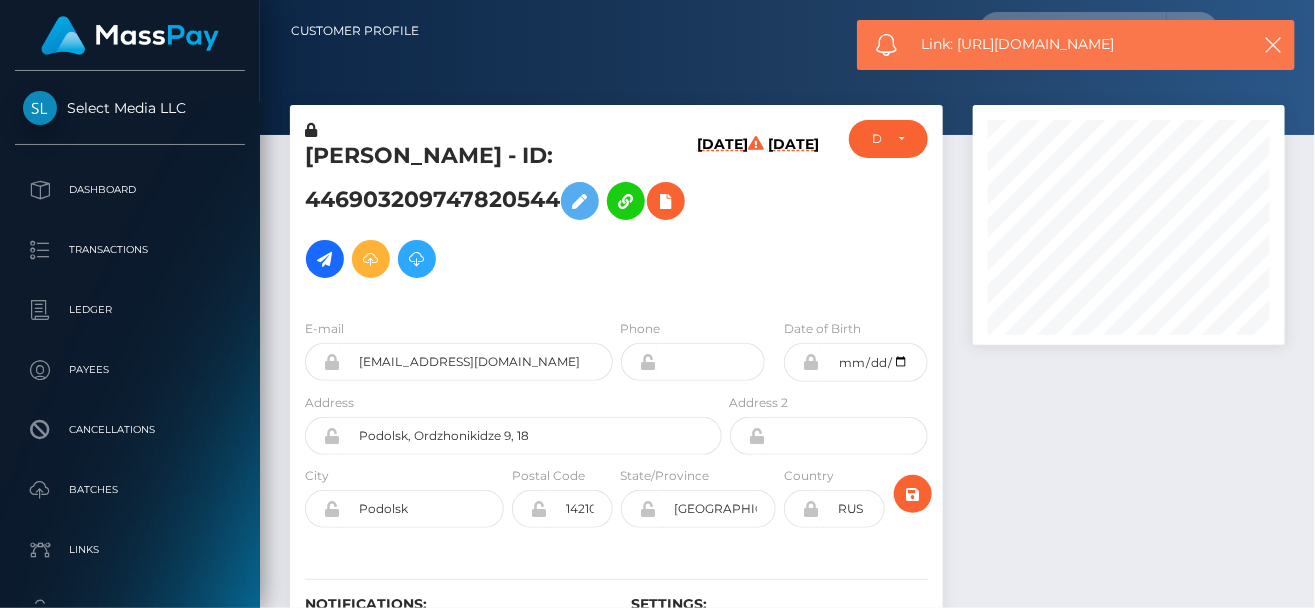 click on "Link: https://l.maspay.io/JfjjS" at bounding box center [1079, 44] 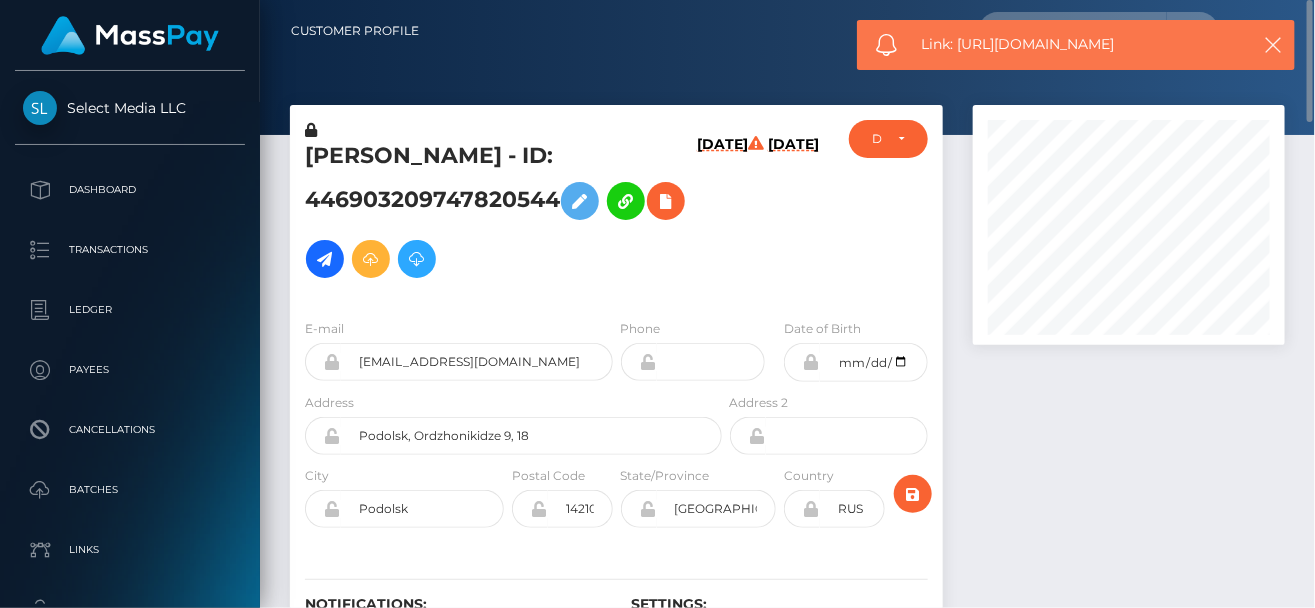 copy on "https://l.maspay.io/JfjjS" 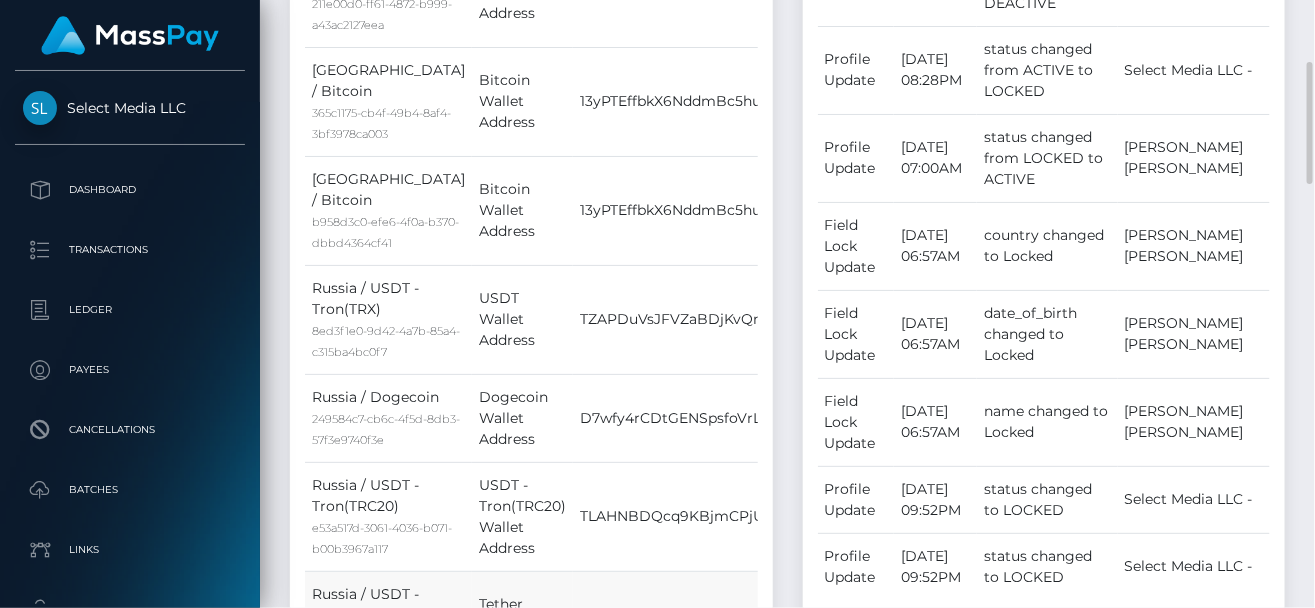 scroll, scrollTop: 811, scrollLeft: 0, axis: vertical 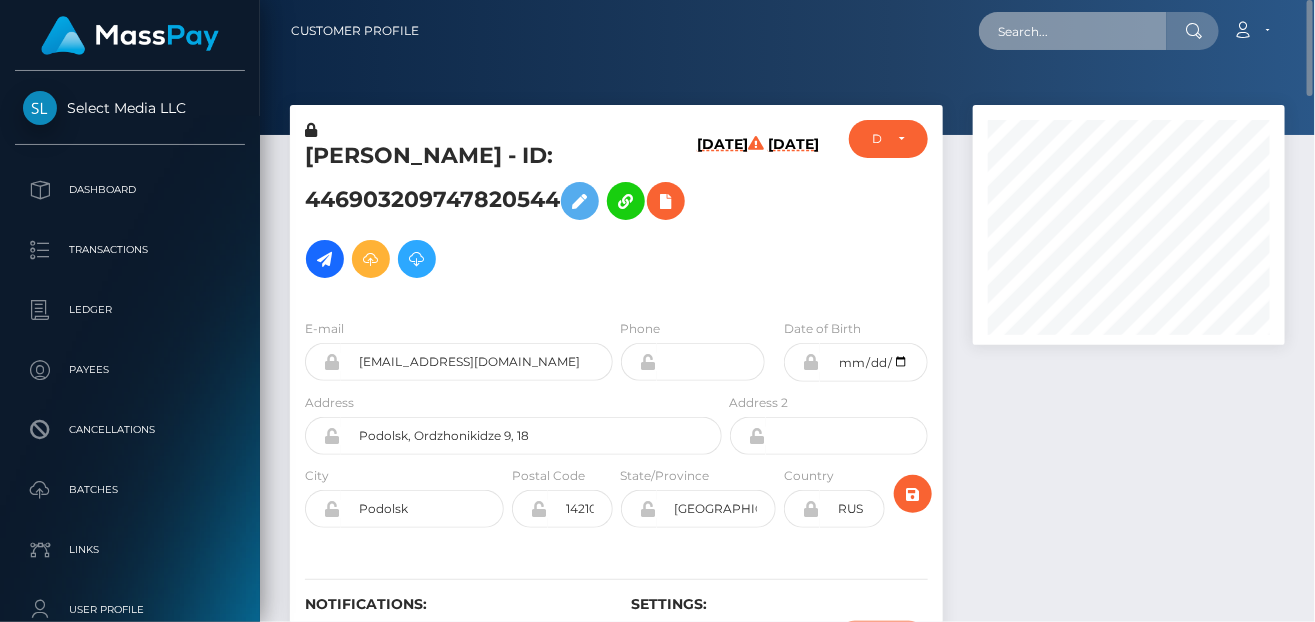 click at bounding box center [1073, 31] 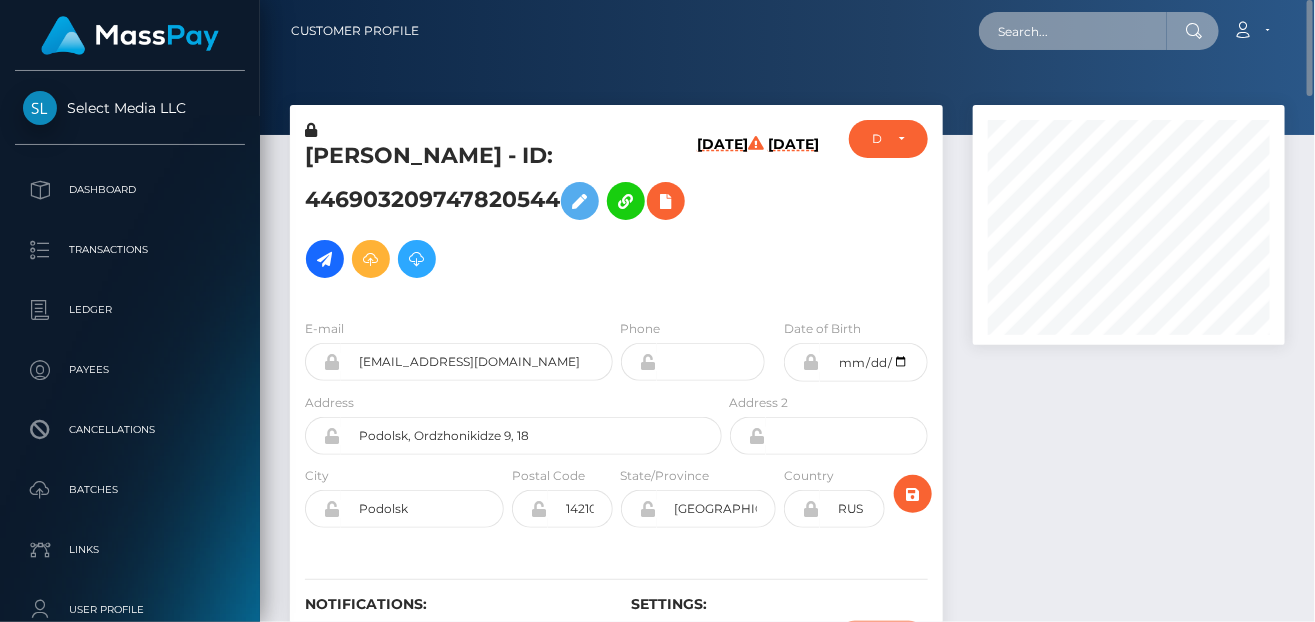 paste on "[EMAIL_ADDRESS][DOMAIN_NAME]" 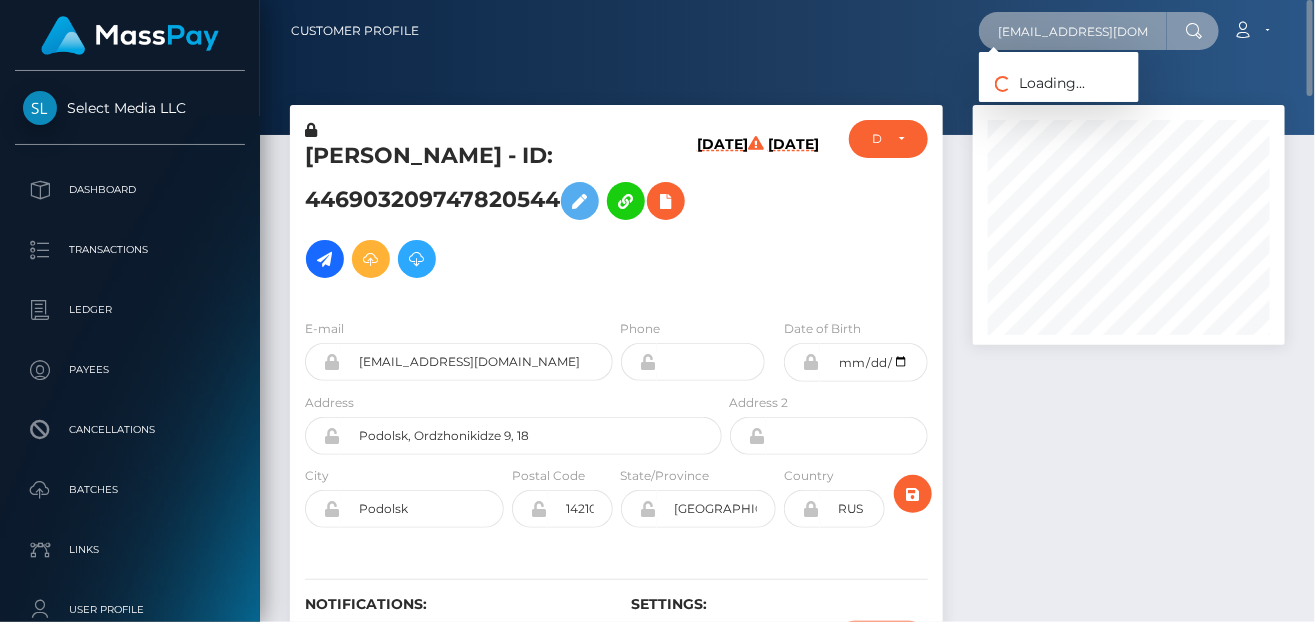 scroll, scrollTop: 0, scrollLeft: 13, axis: horizontal 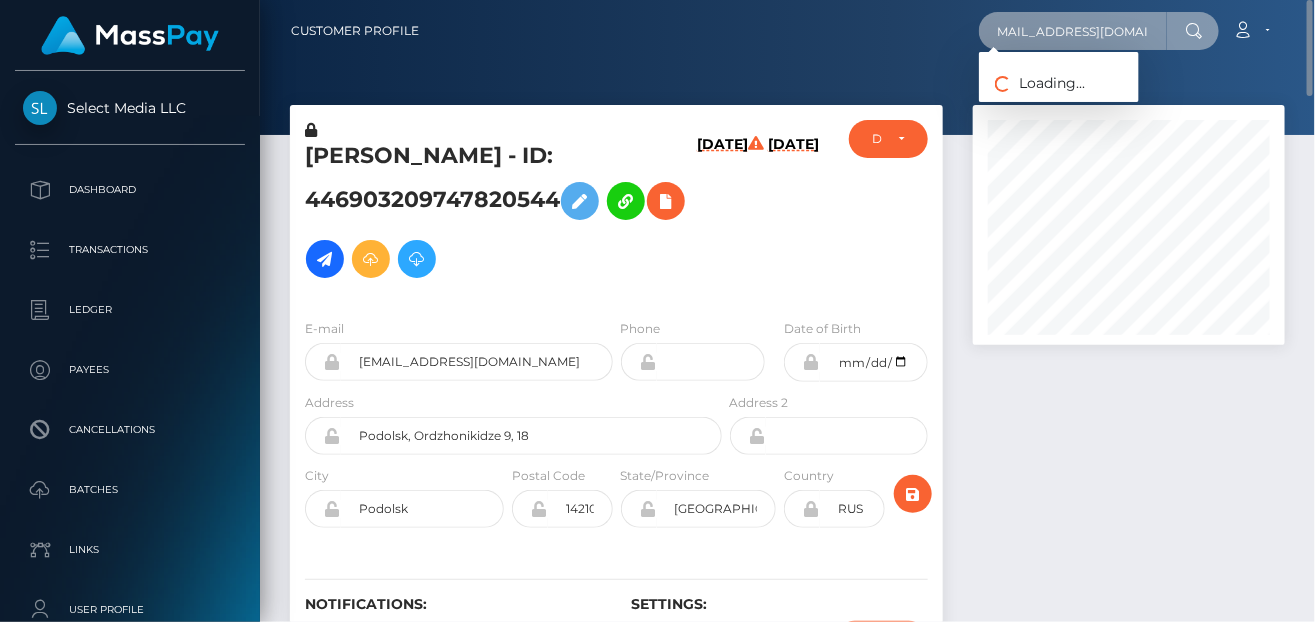 type on "[EMAIL_ADDRESS][DOMAIN_NAME]" 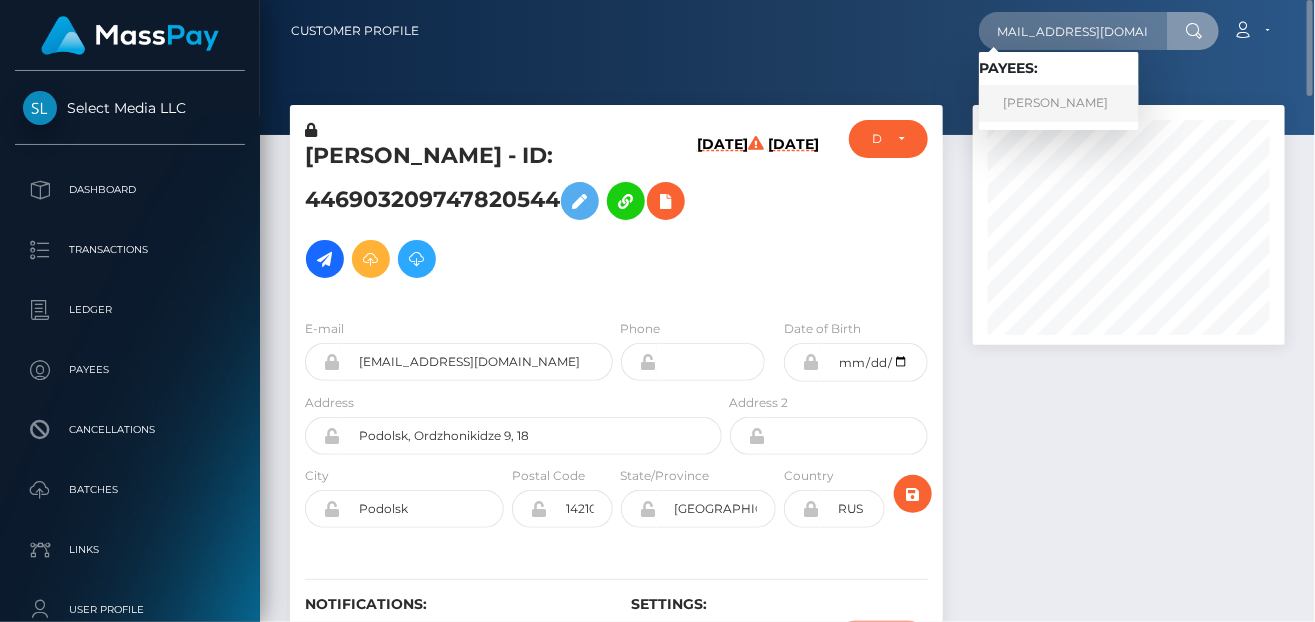 click on "Katie  Reid" at bounding box center [1059, 103] 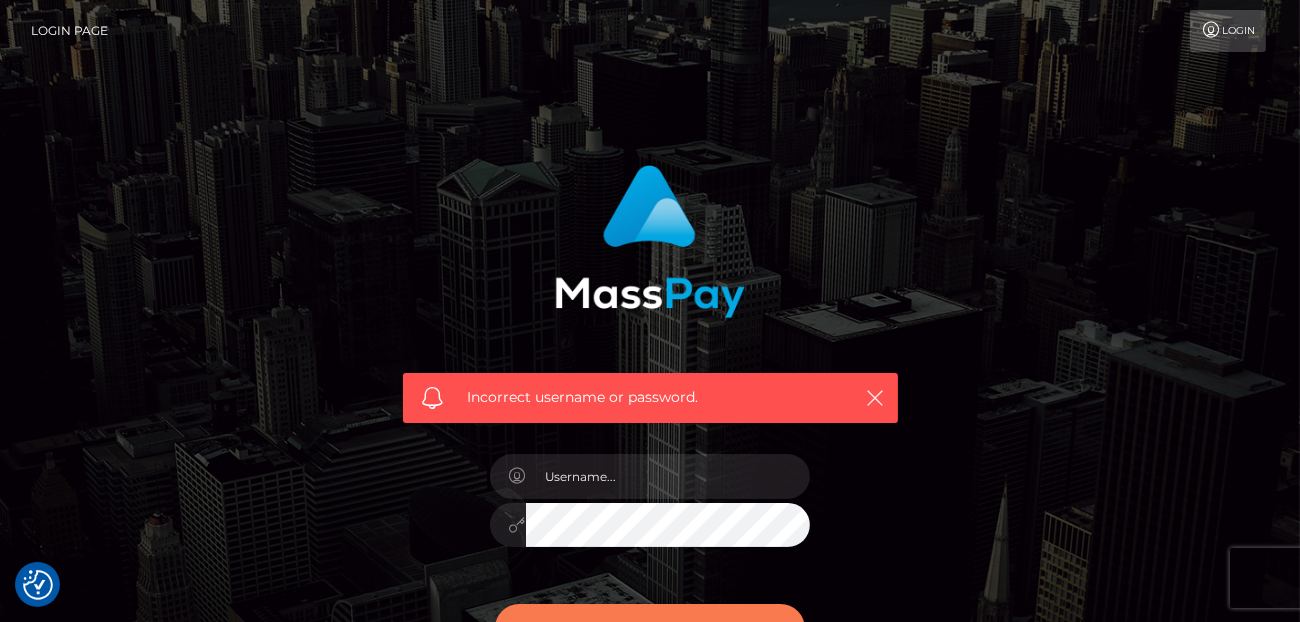 scroll, scrollTop: 200, scrollLeft: 0, axis: vertical 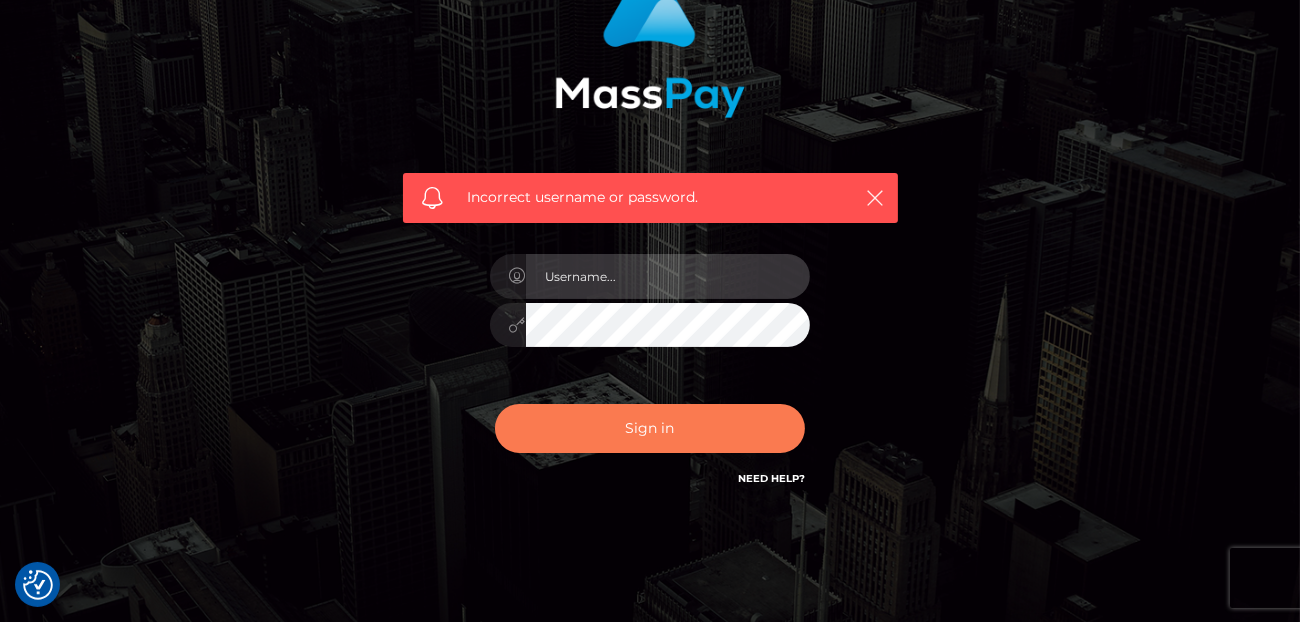 type on "denise" 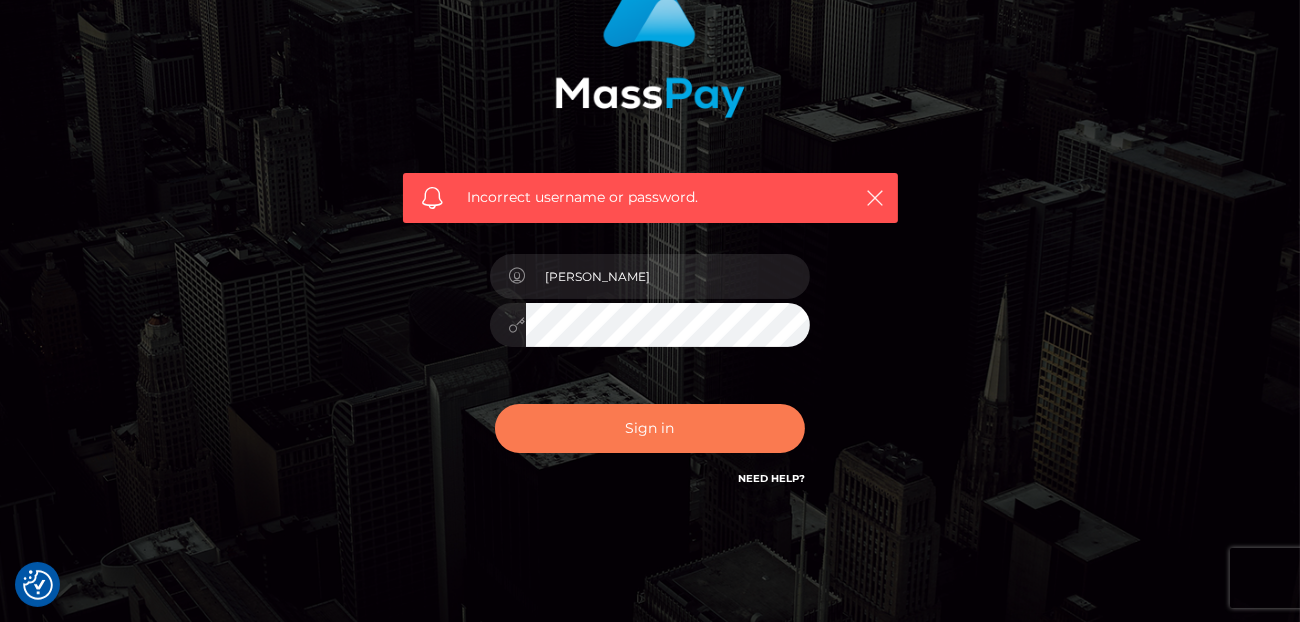 click on "Sign in" at bounding box center [650, 428] 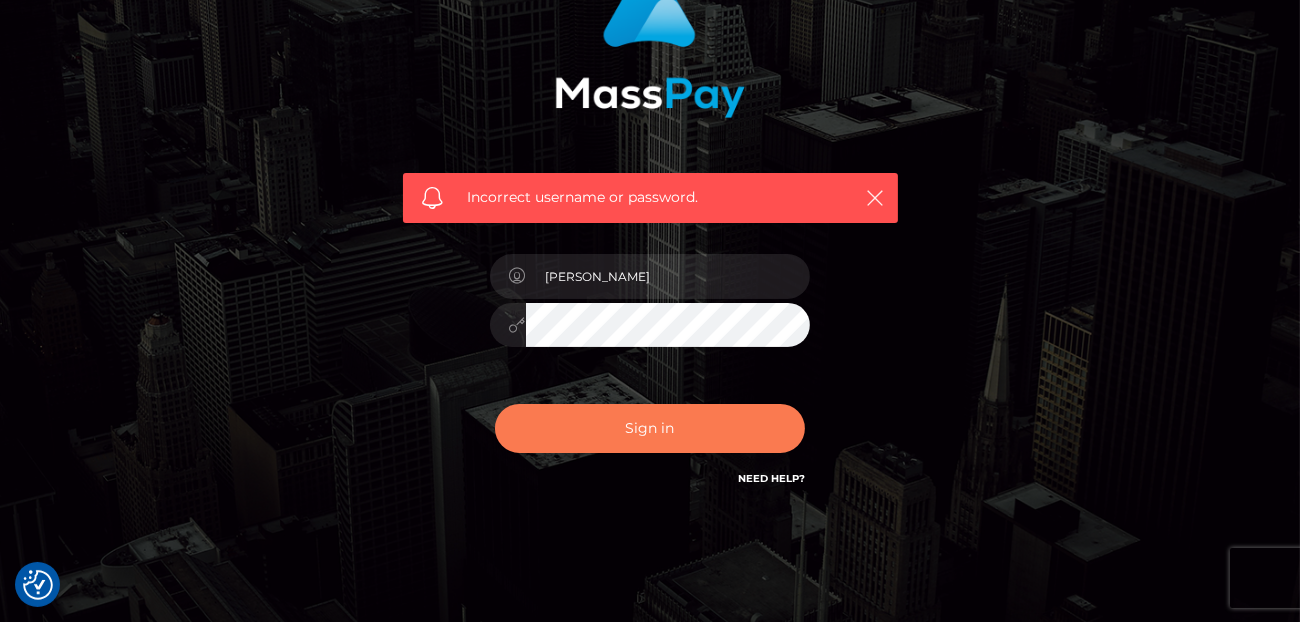 click on "Sign in" at bounding box center [650, 428] 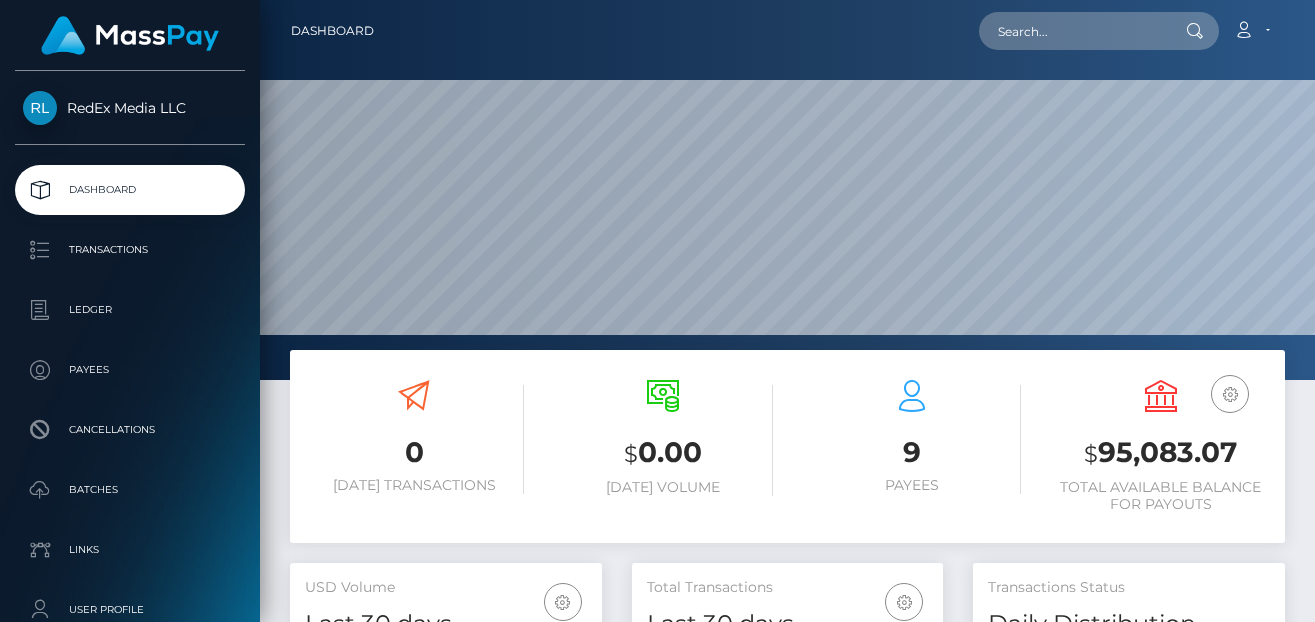 scroll, scrollTop: 0, scrollLeft: 0, axis: both 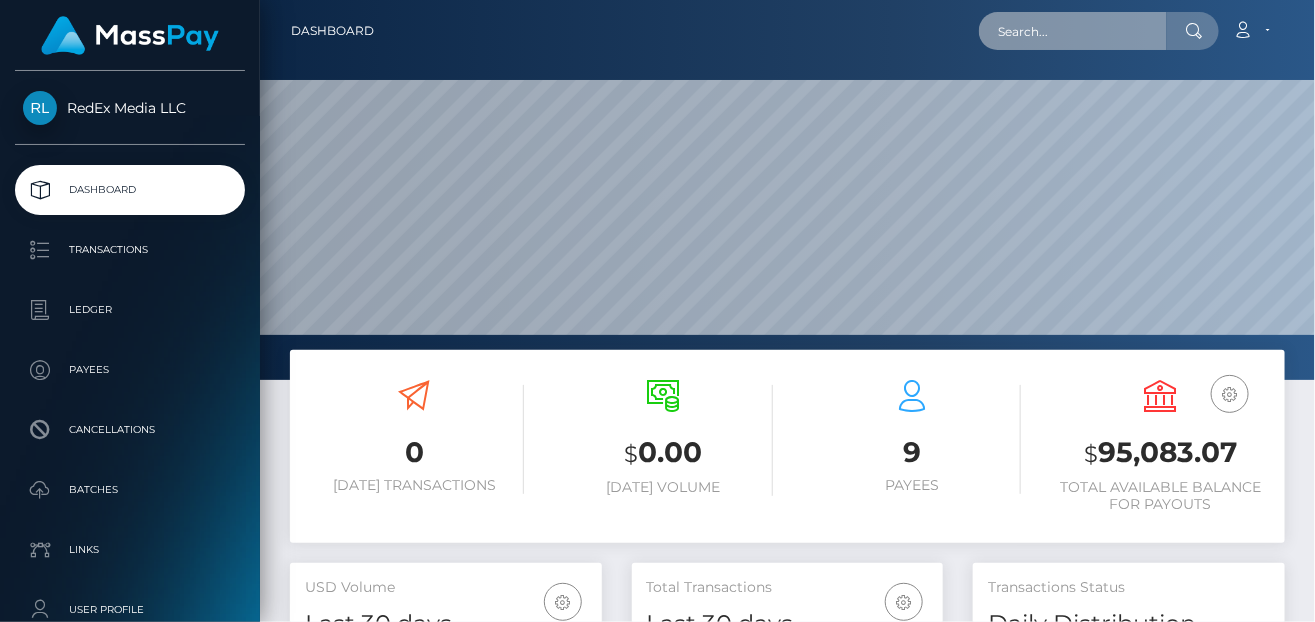 click at bounding box center (1073, 31) 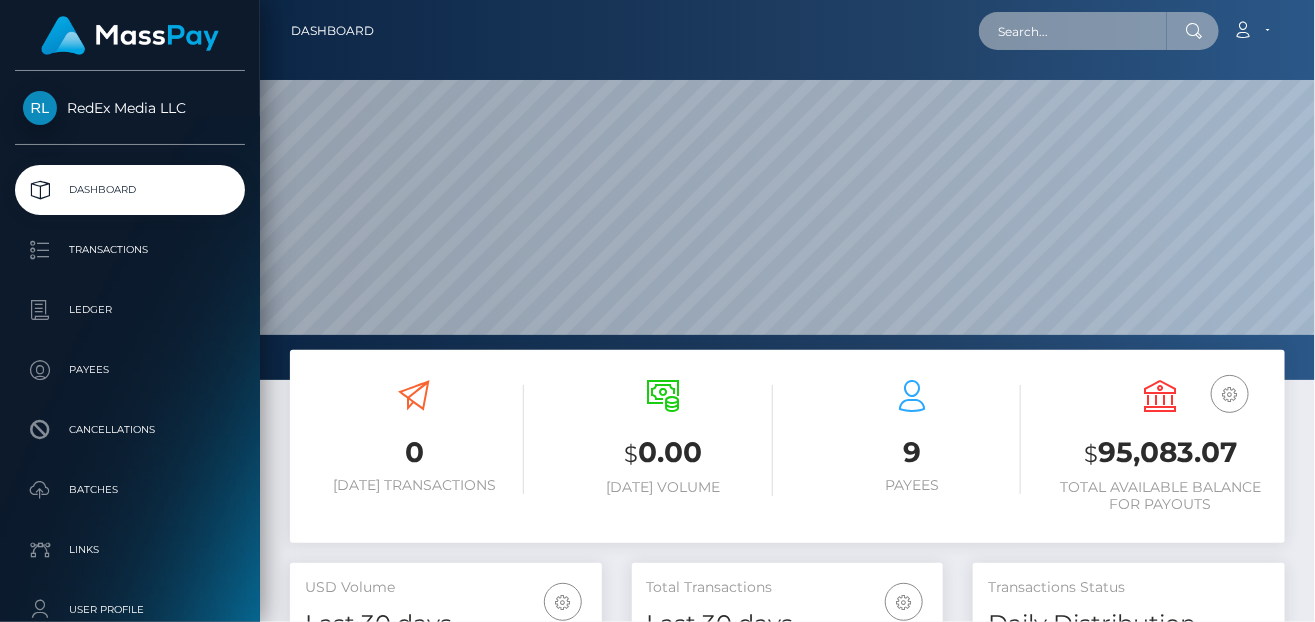paste on "katieereid1352@gmail.com" 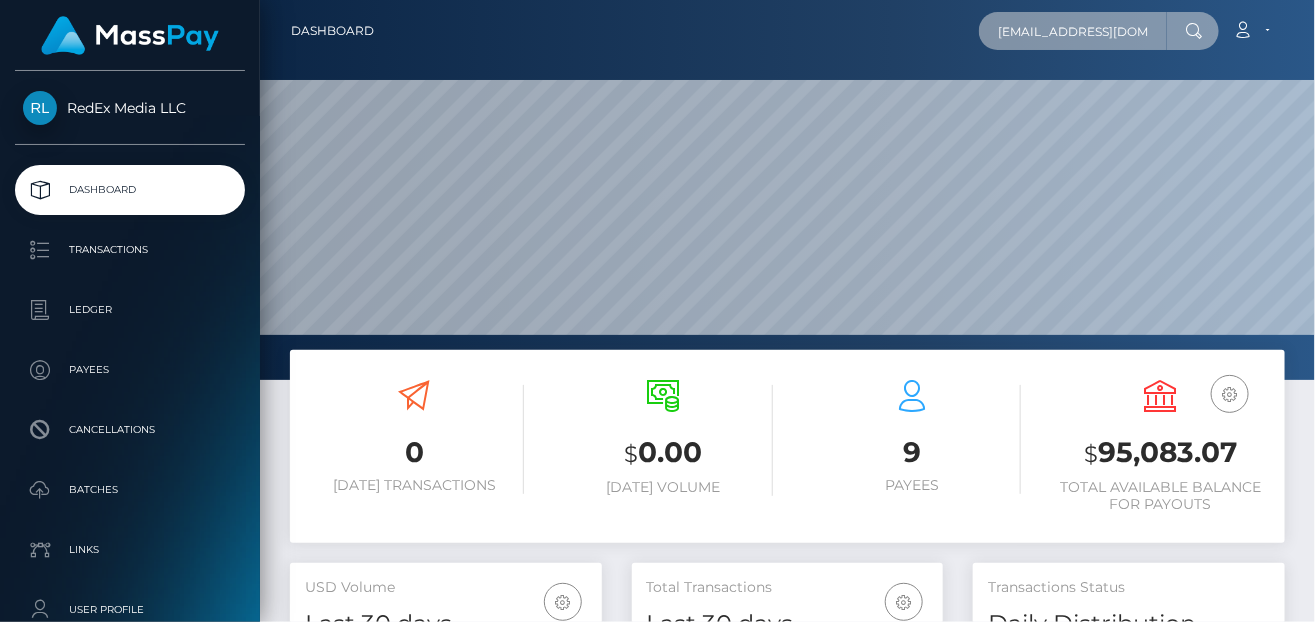 scroll, scrollTop: 0, scrollLeft: 13, axis: horizontal 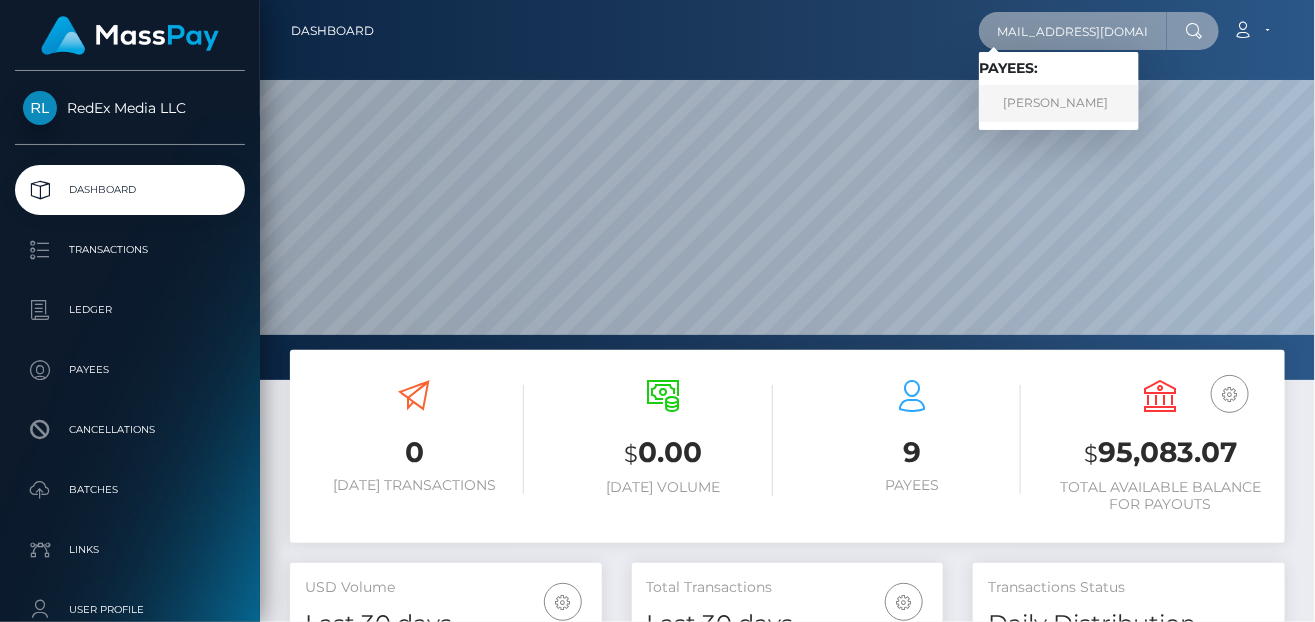 type on "katieereid1352@gmail.com" 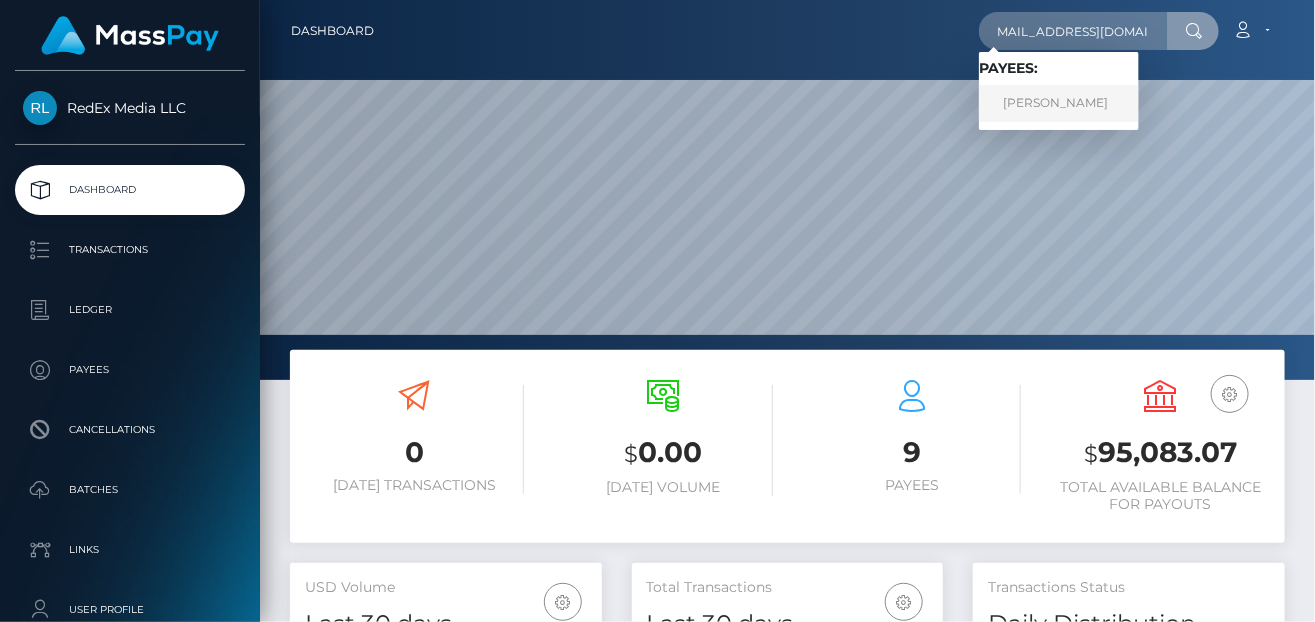 click on "Katie  Reid" at bounding box center [1059, 103] 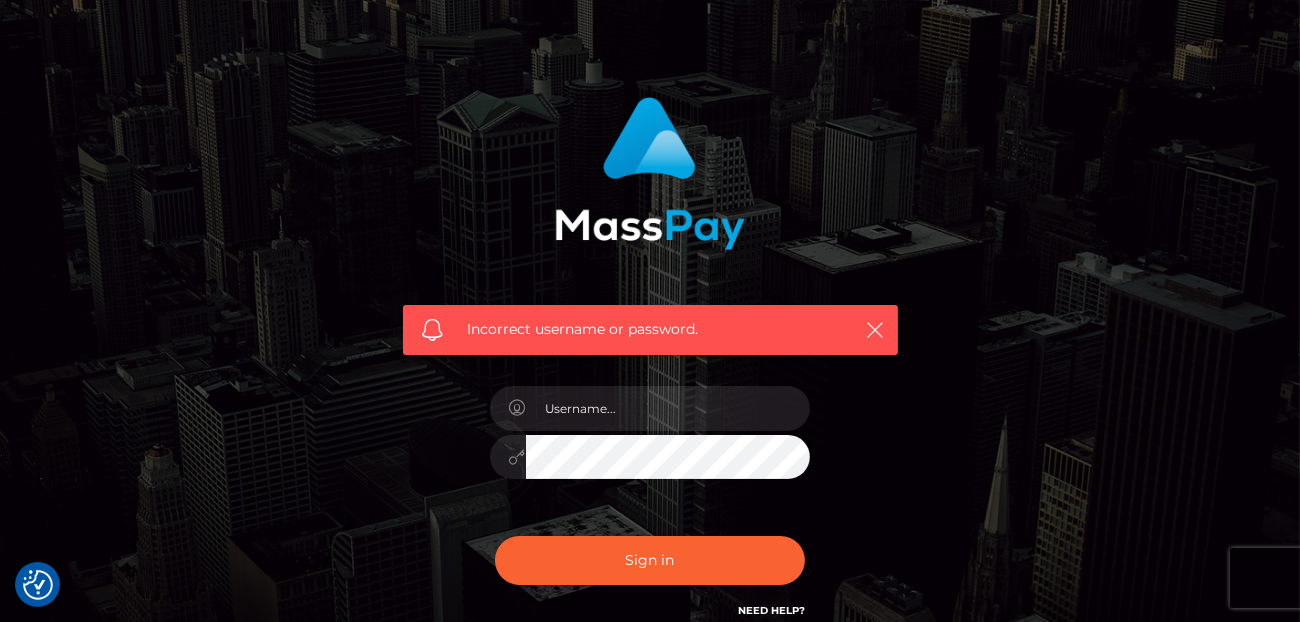 scroll, scrollTop: 100, scrollLeft: 0, axis: vertical 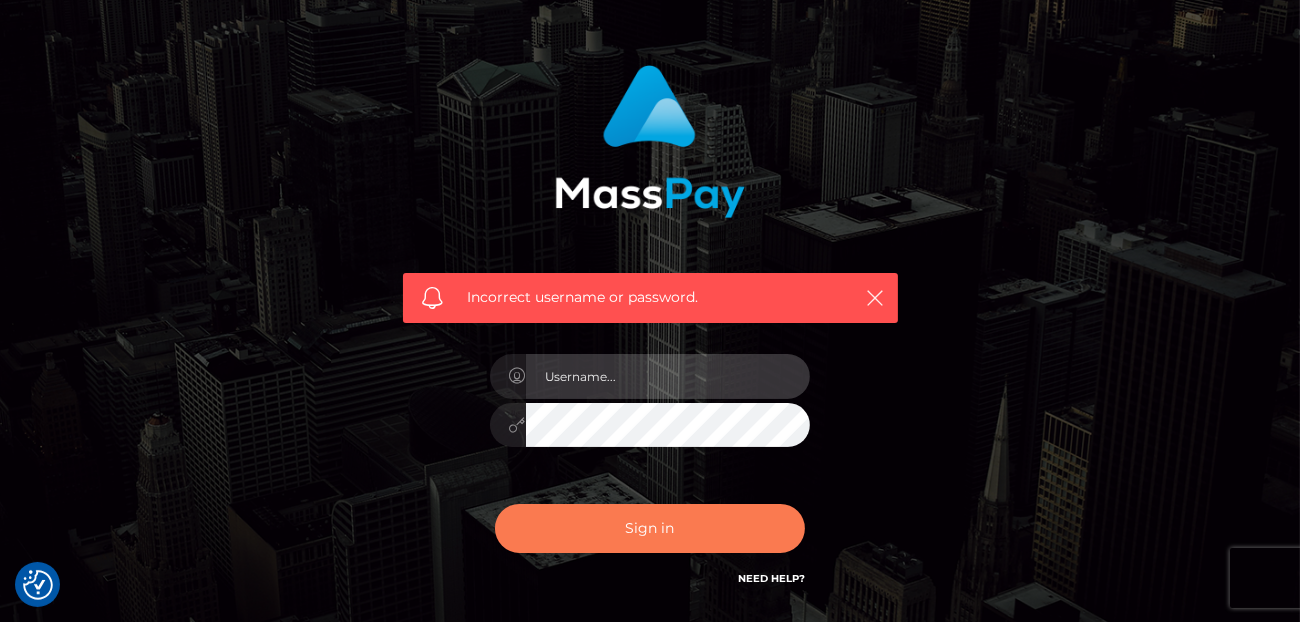 type on "denise" 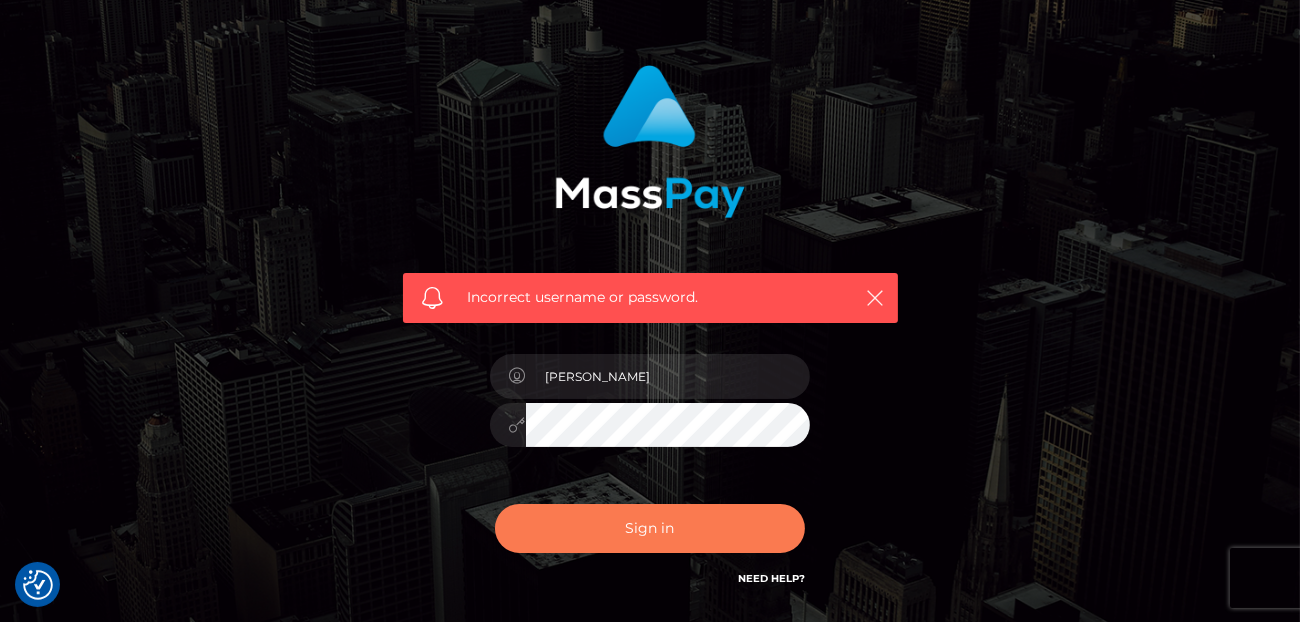 click on "Sign in" at bounding box center [650, 528] 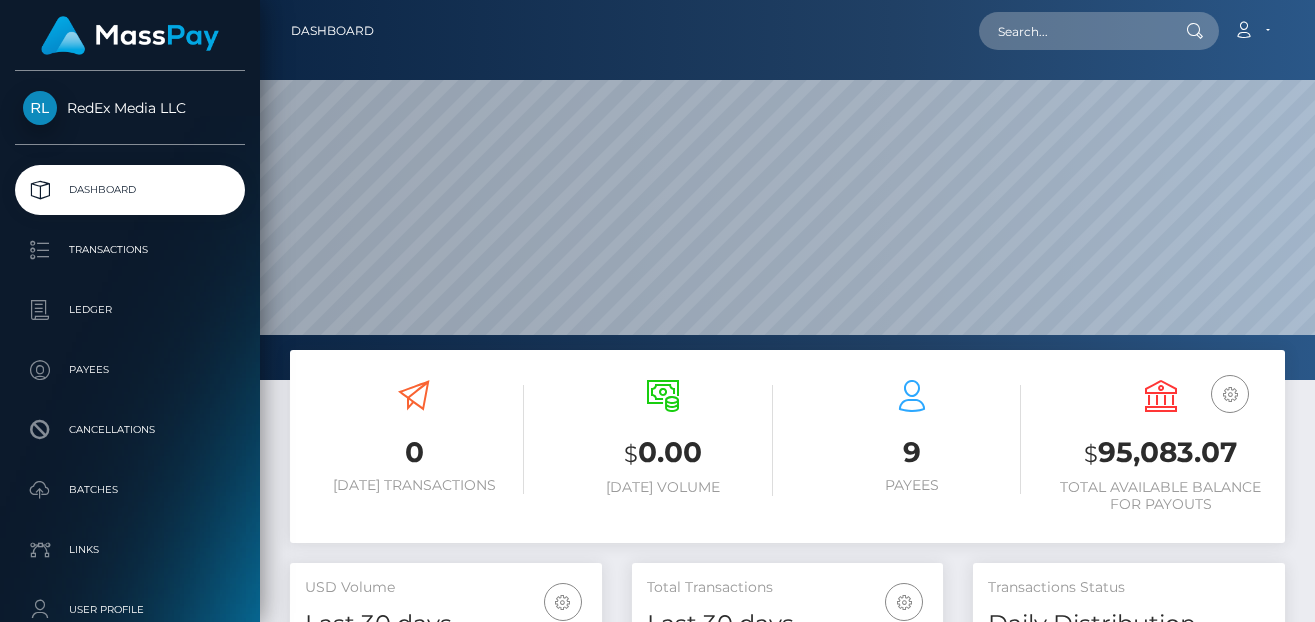 scroll, scrollTop: 0, scrollLeft: 0, axis: both 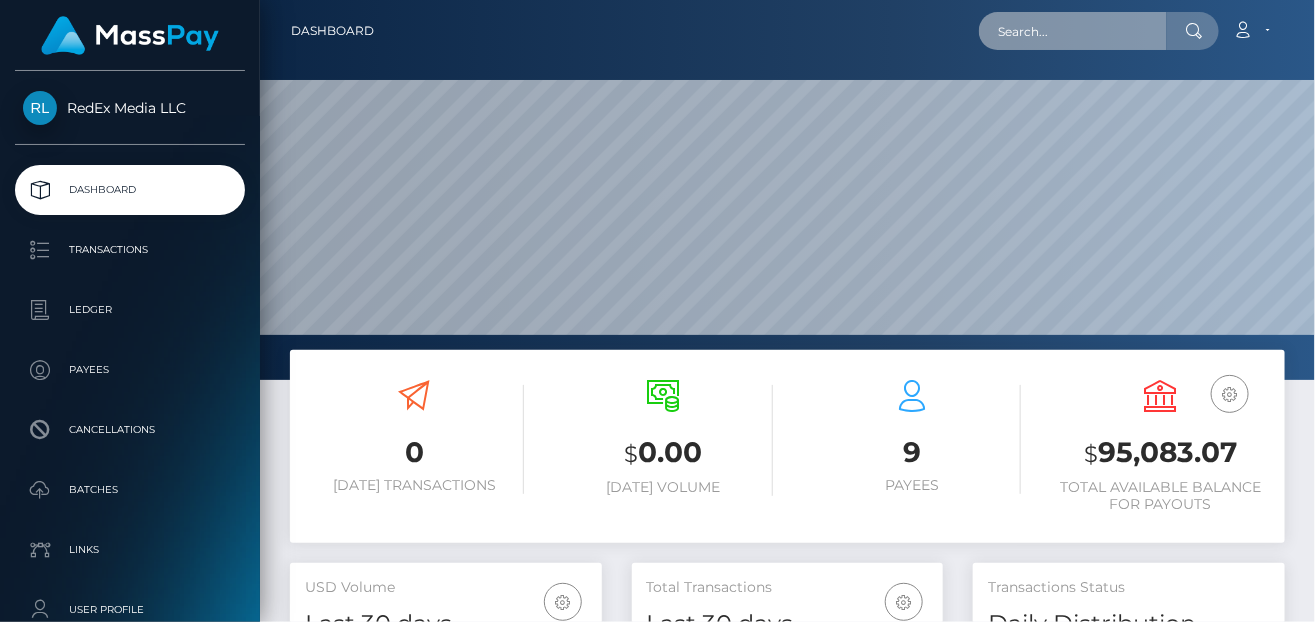 click at bounding box center [1073, 31] 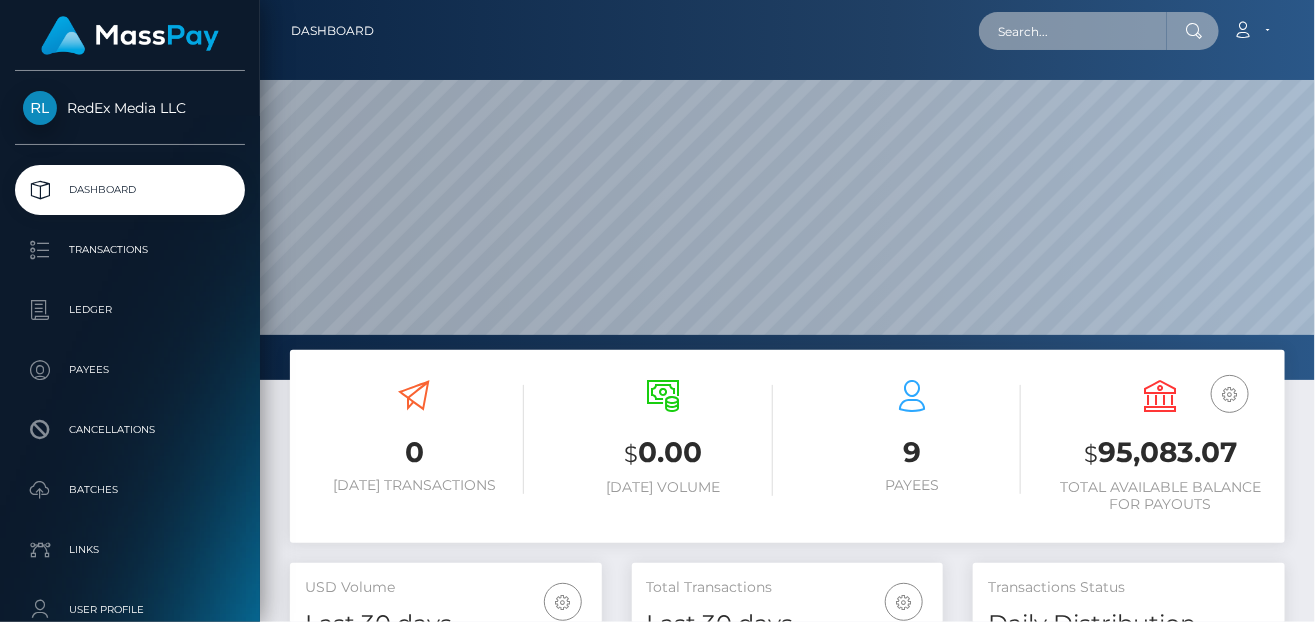 paste on "[EMAIL_ADDRESS][DOMAIN_NAME]" 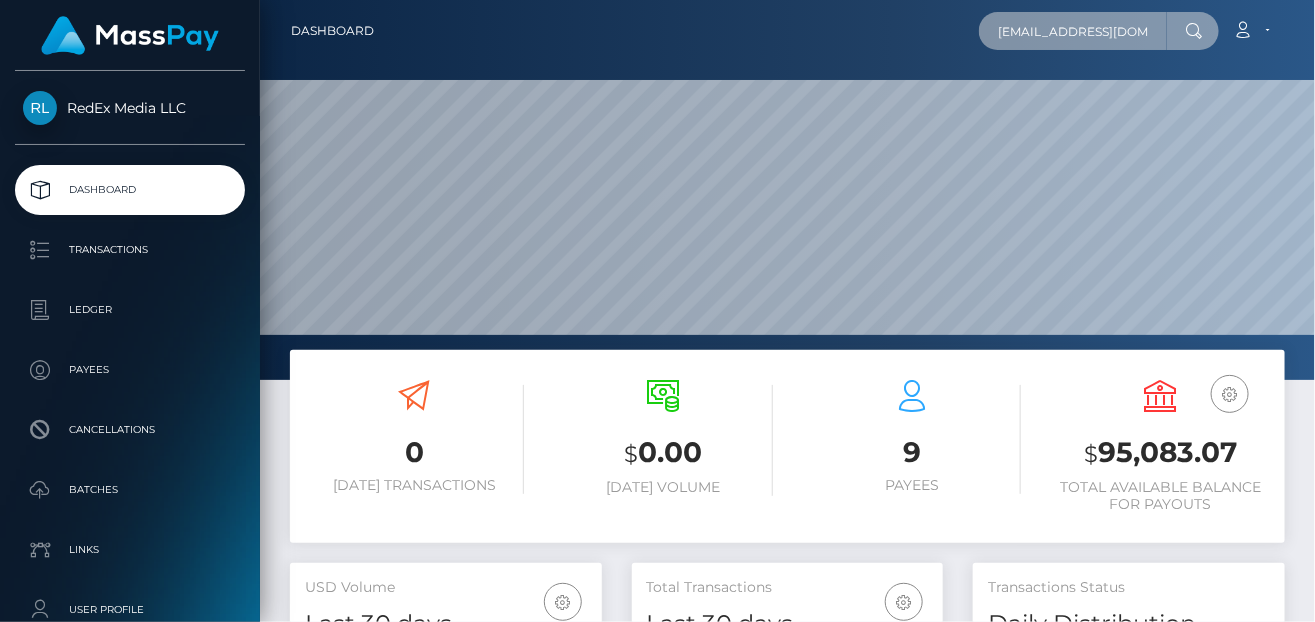 scroll, scrollTop: 0, scrollLeft: 26, axis: horizontal 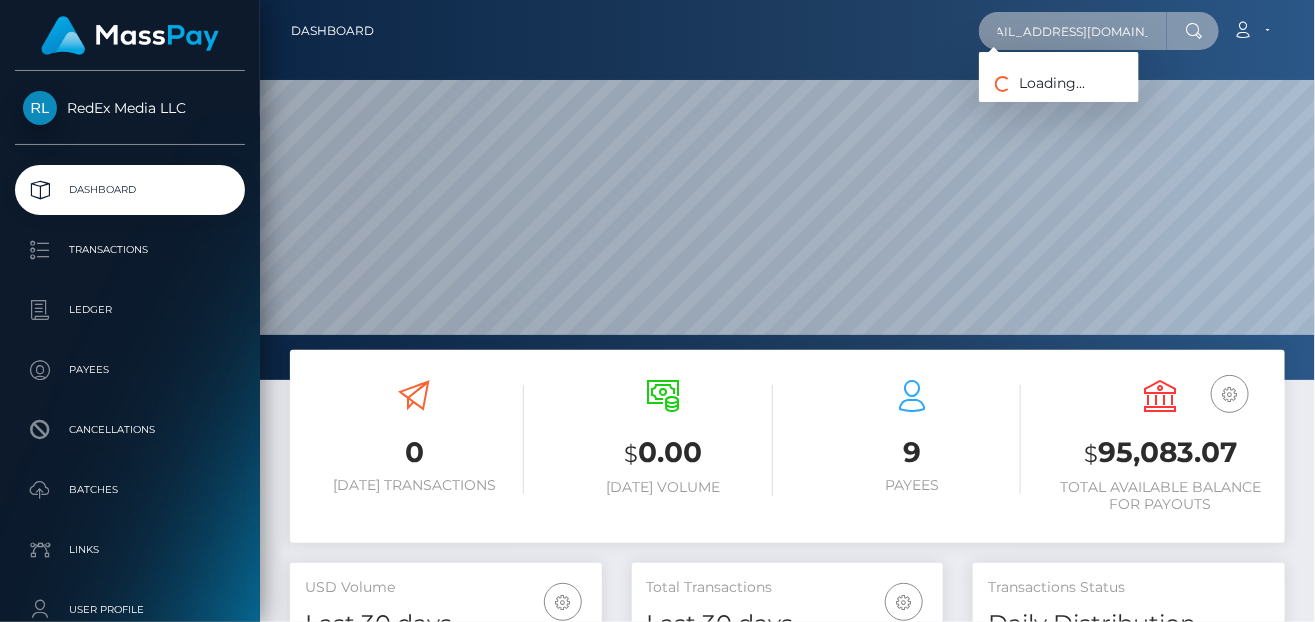 type on "[EMAIL_ADDRESS][DOMAIN_NAME]" 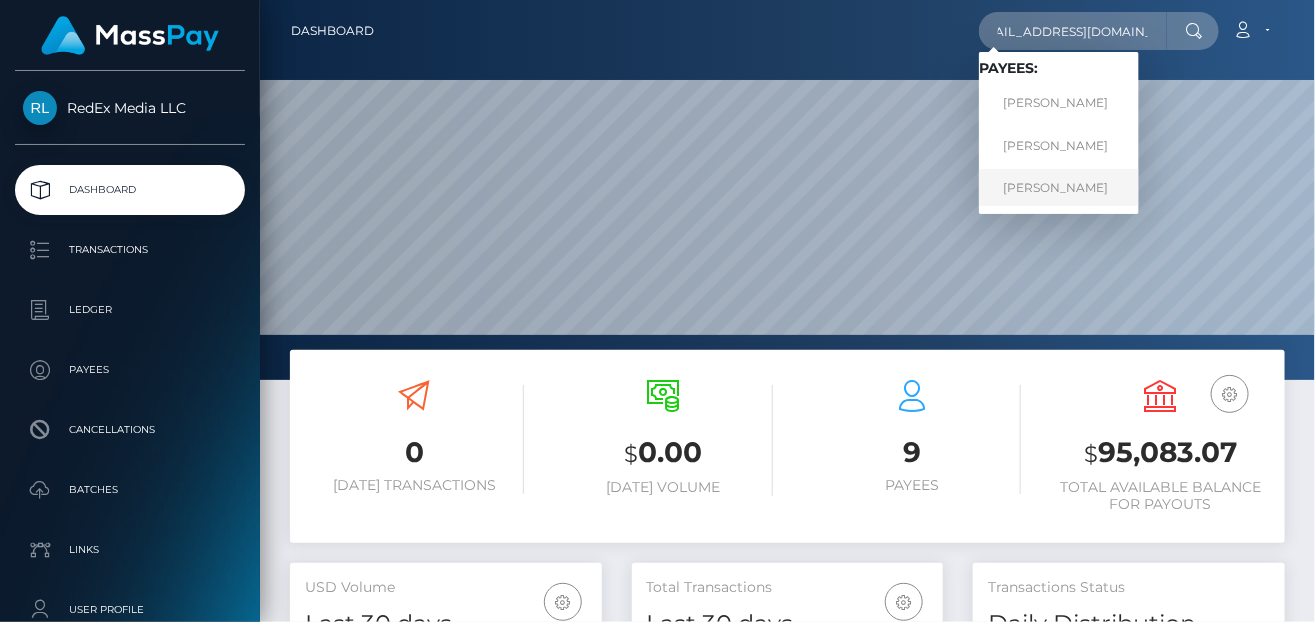 scroll, scrollTop: 0, scrollLeft: 0, axis: both 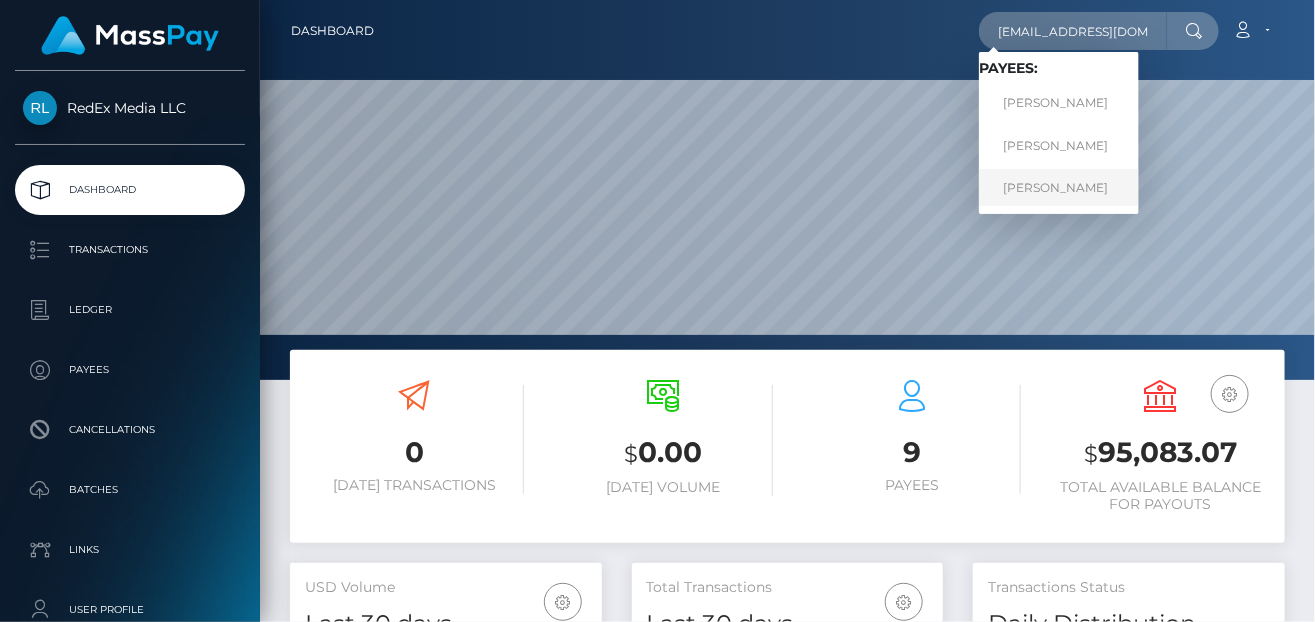 click on "[PERSON_NAME]" at bounding box center [1059, 187] 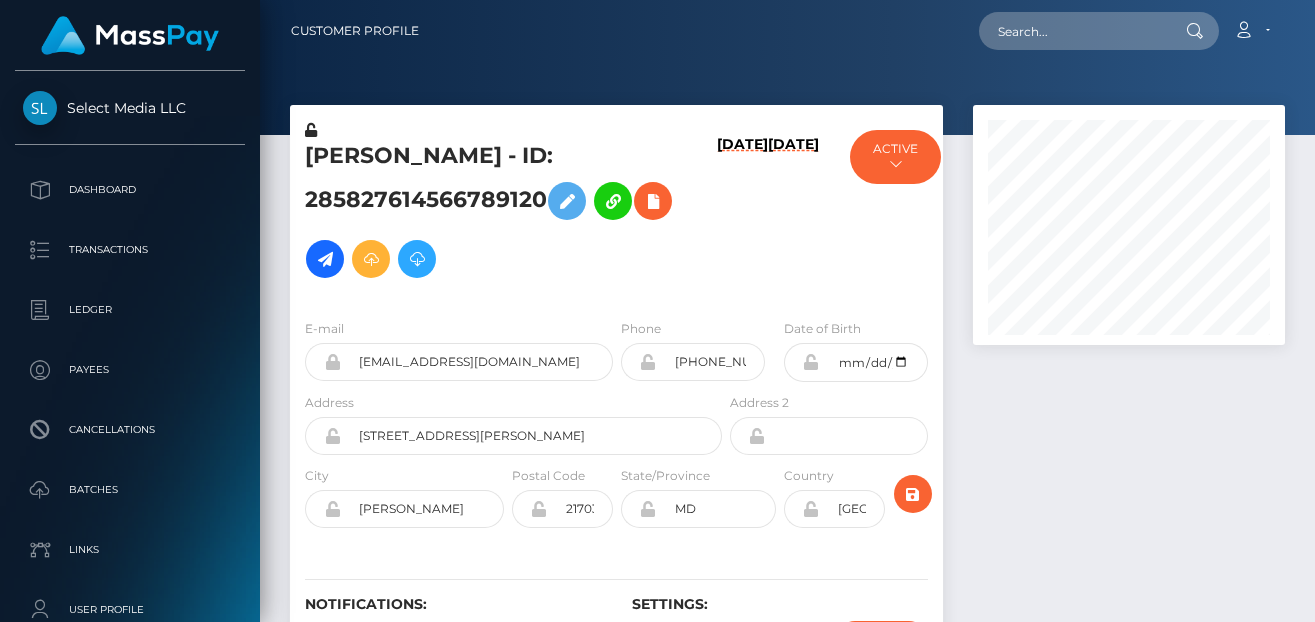 scroll, scrollTop: 0, scrollLeft: 0, axis: both 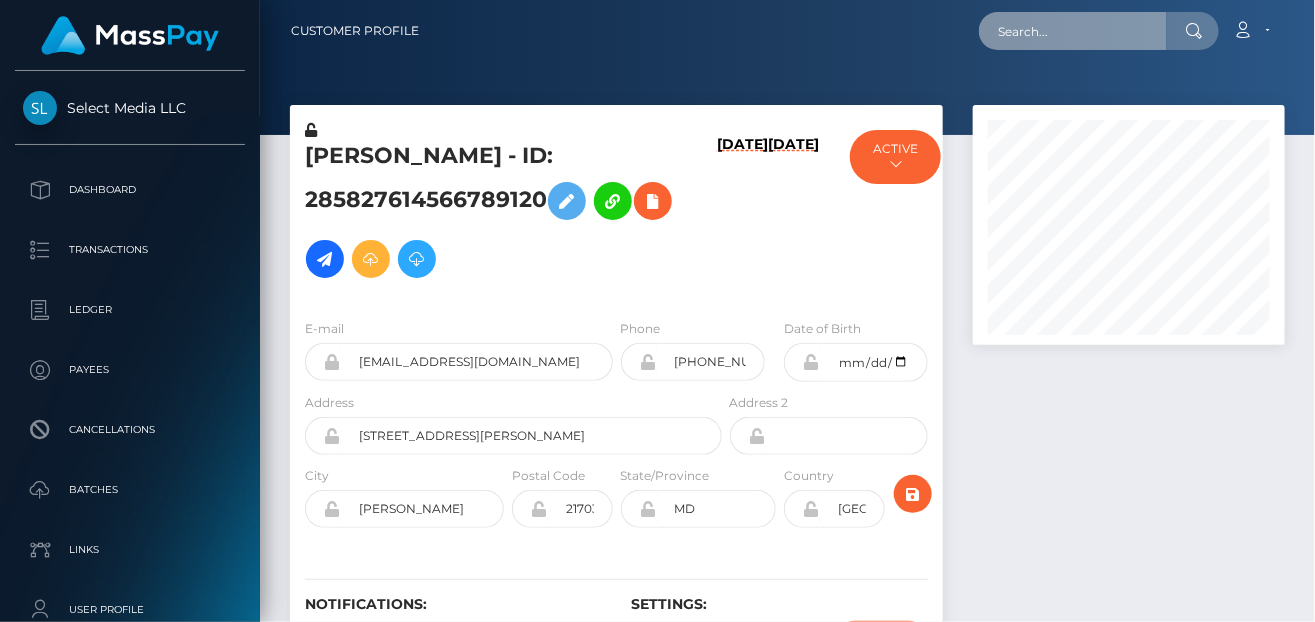 click at bounding box center (1073, 31) 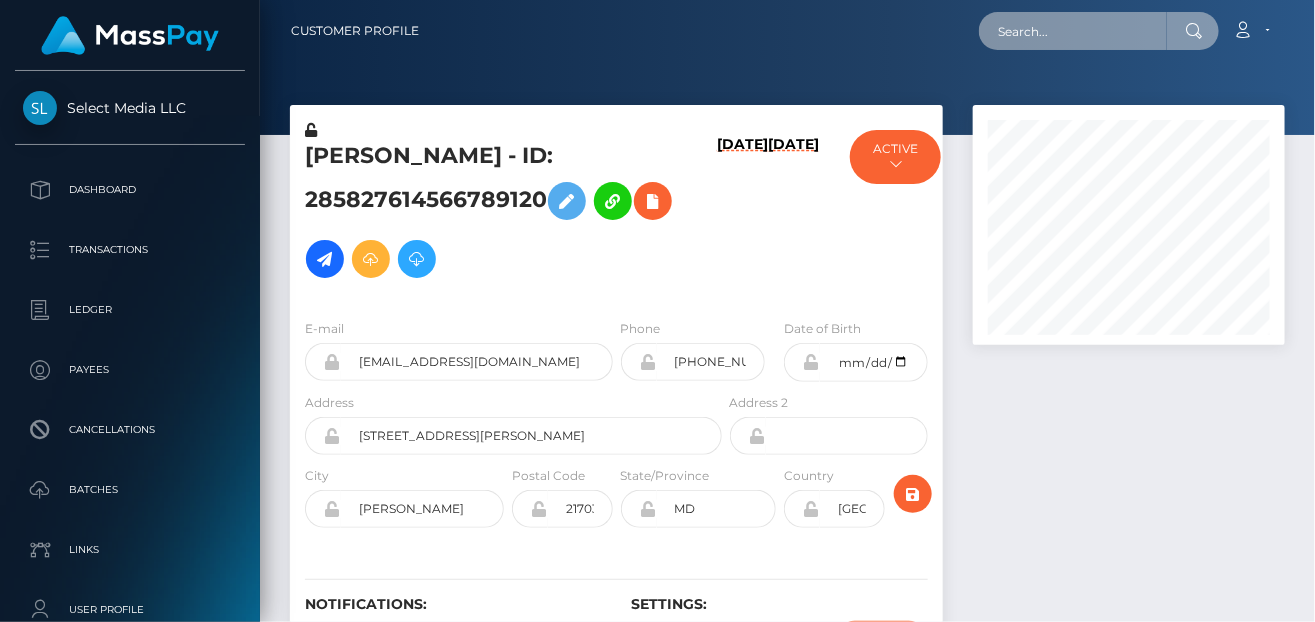 paste on "booknadiawhite@gmail.com" 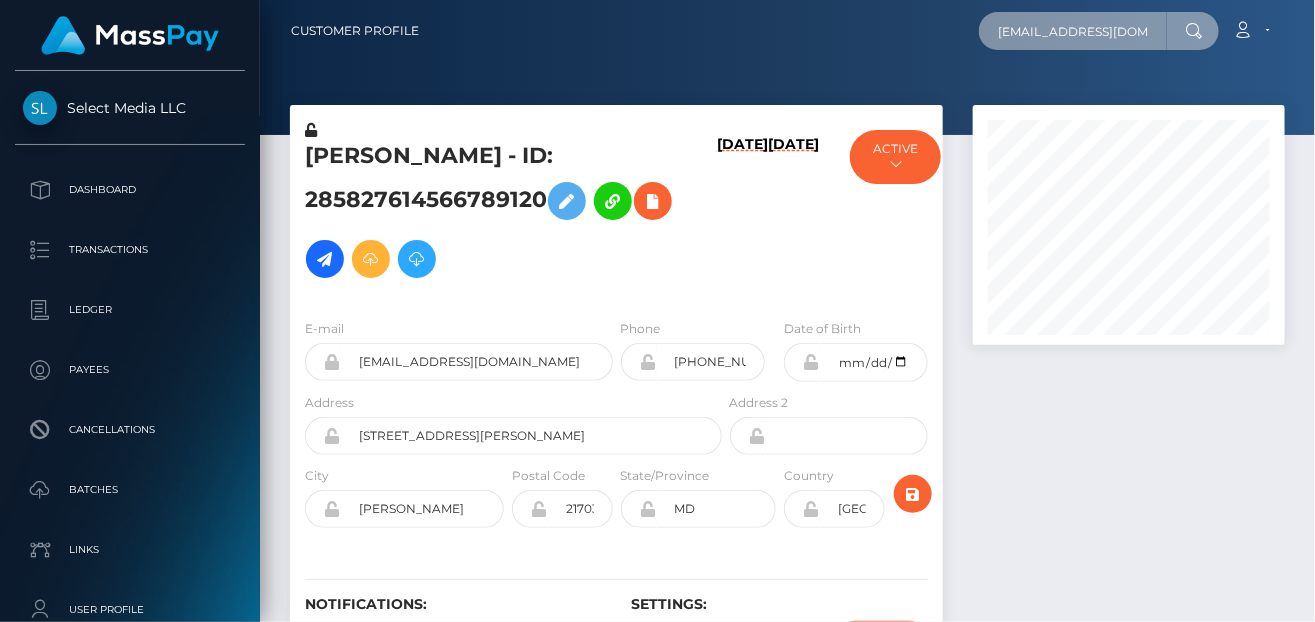 scroll, scrollTop: 0, scrollLeft: 26, axis: horizontal 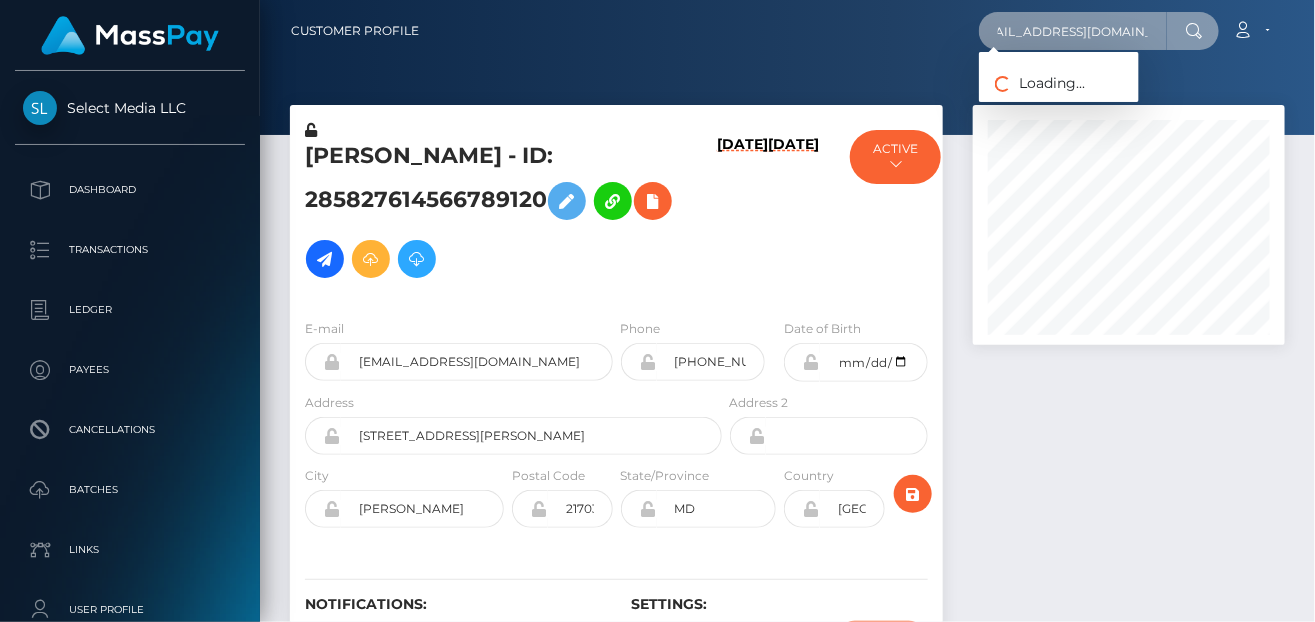 type on "booknadiawhite@gmail.com" 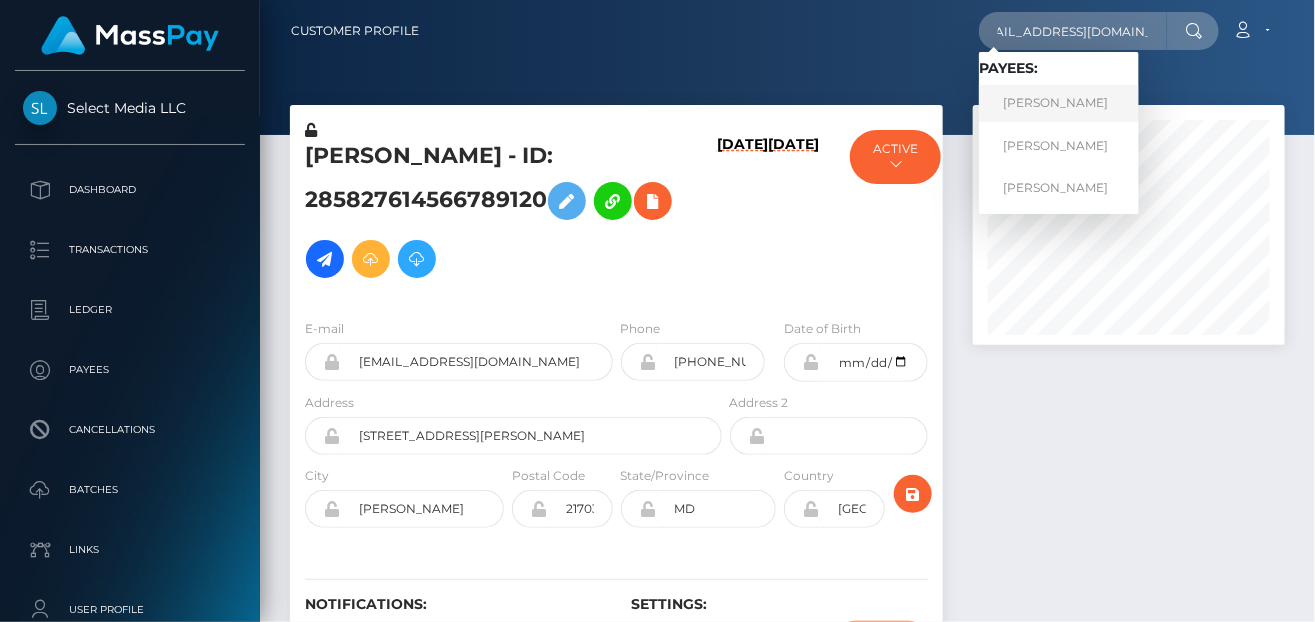 click on "Heather Nicole  Cahill" at bounding box center [1059, 103] 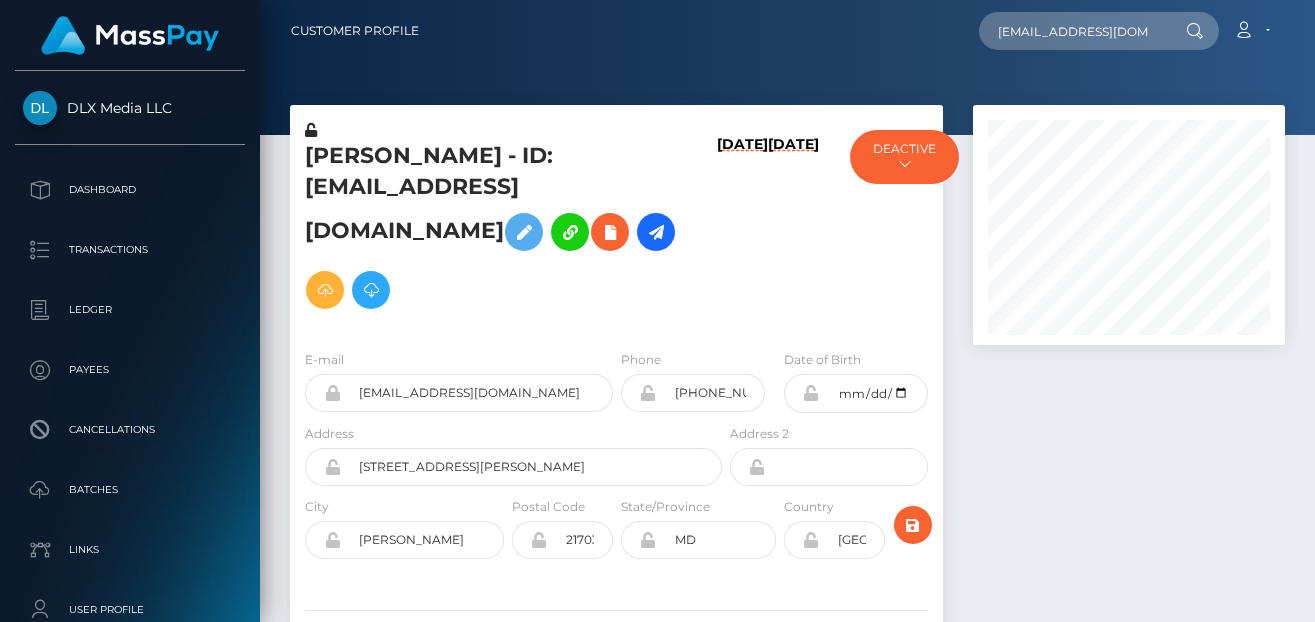 scroll, scrollTop: 0, scrollLeft: 0, axis: both 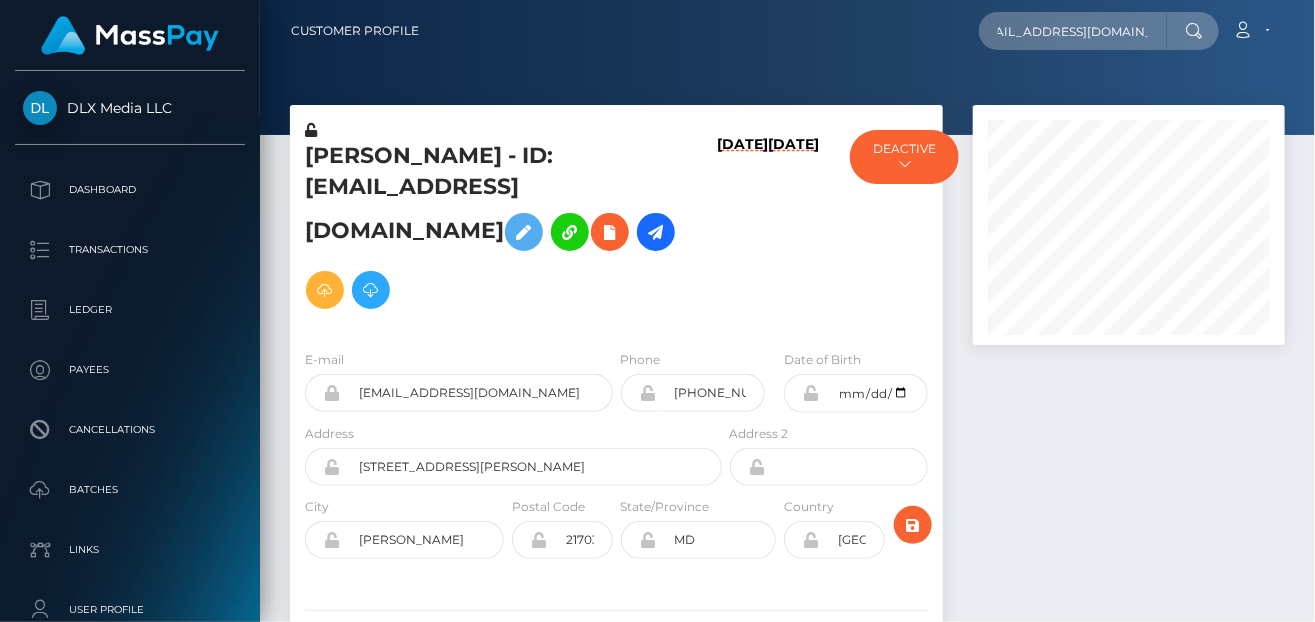 type on "booknadiawhite@gmail.com" 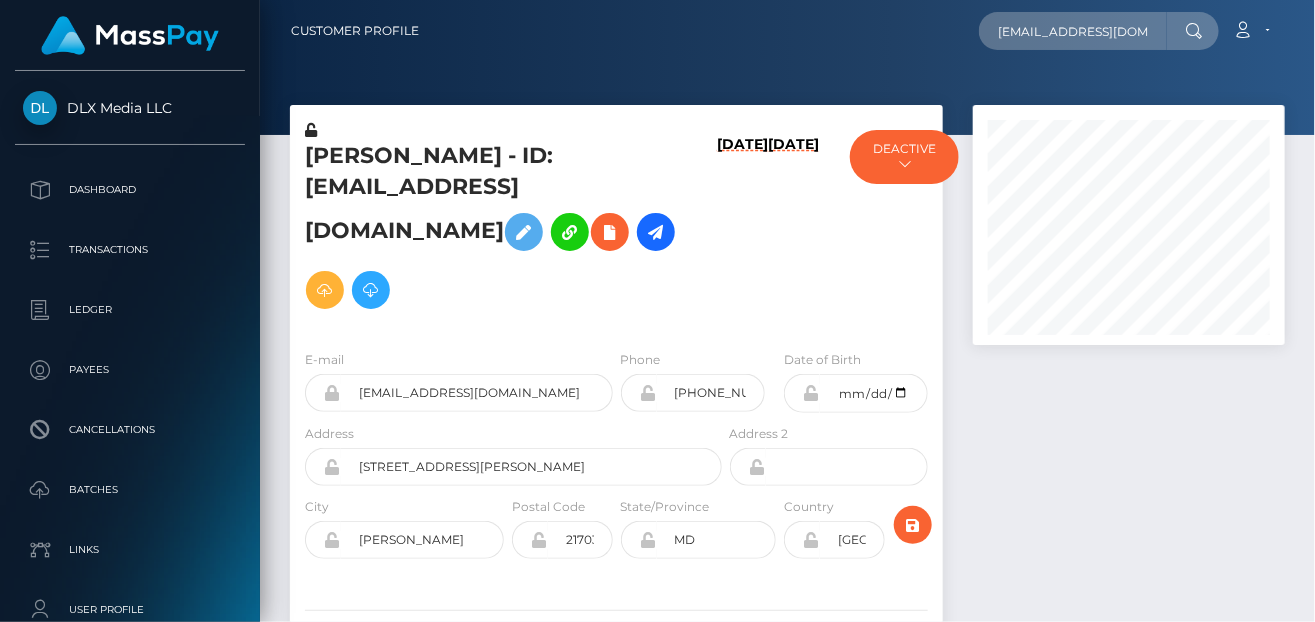 drag, startPoint x: 304, startPoint y: 156, endPoint x: 630, endPoint y: 186, distance: 327.37747 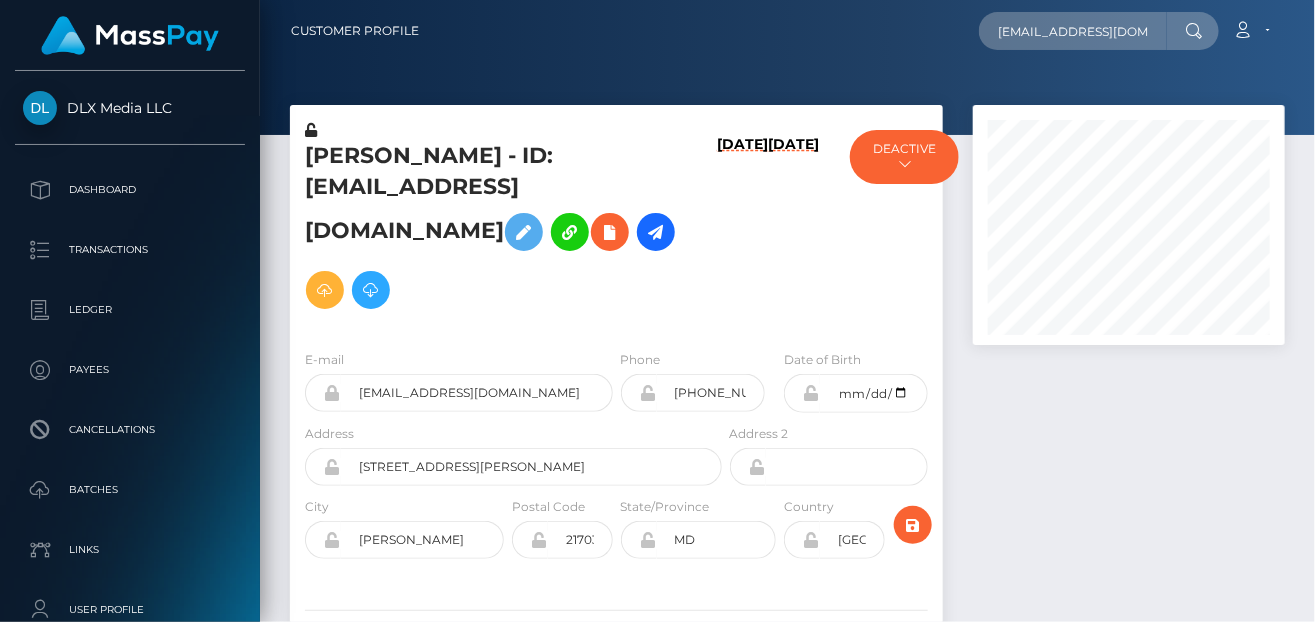 click on "Heather Nicole  Cahill
- ID: booknadiawhite@gmail.com" at bounding box center [508, 230] 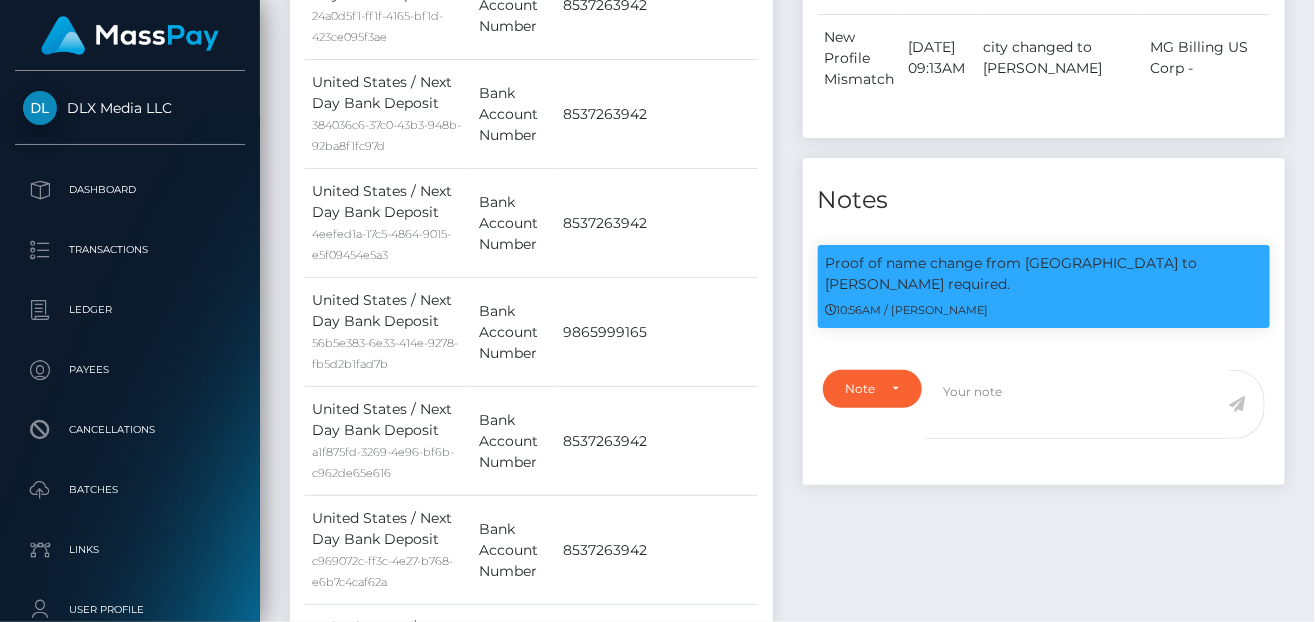 scroll, scrollTop: 2704, scrollLeft: 0, axis: vertical 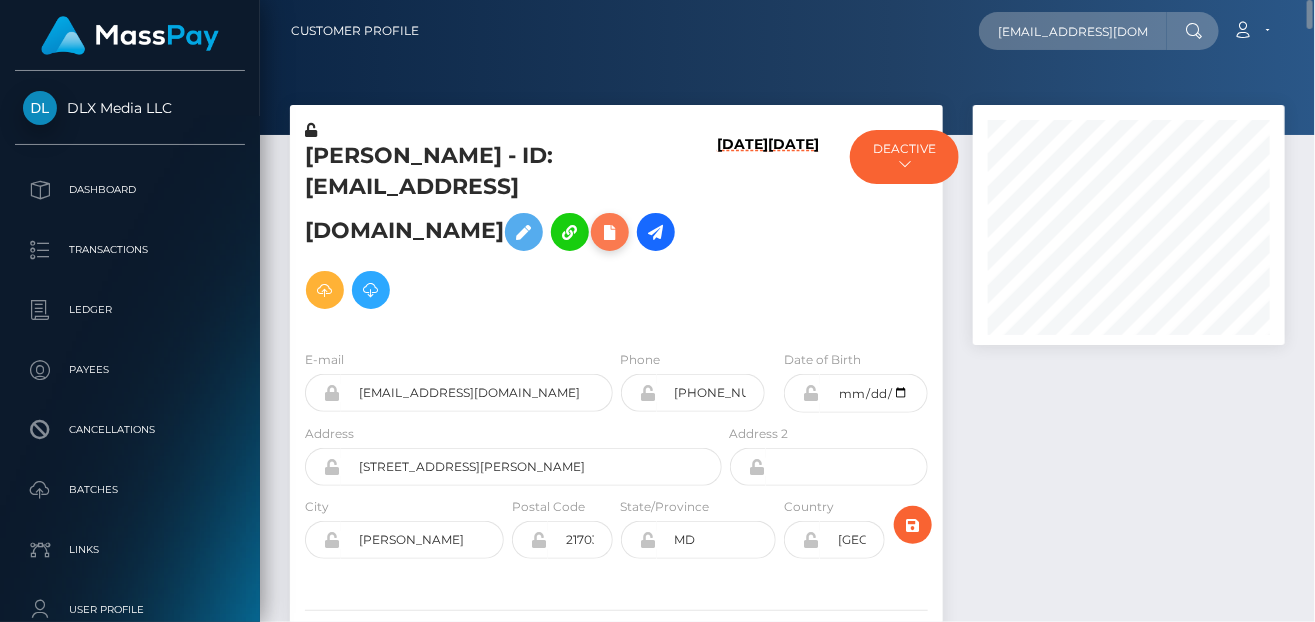 click at bounding box center (610, 232) 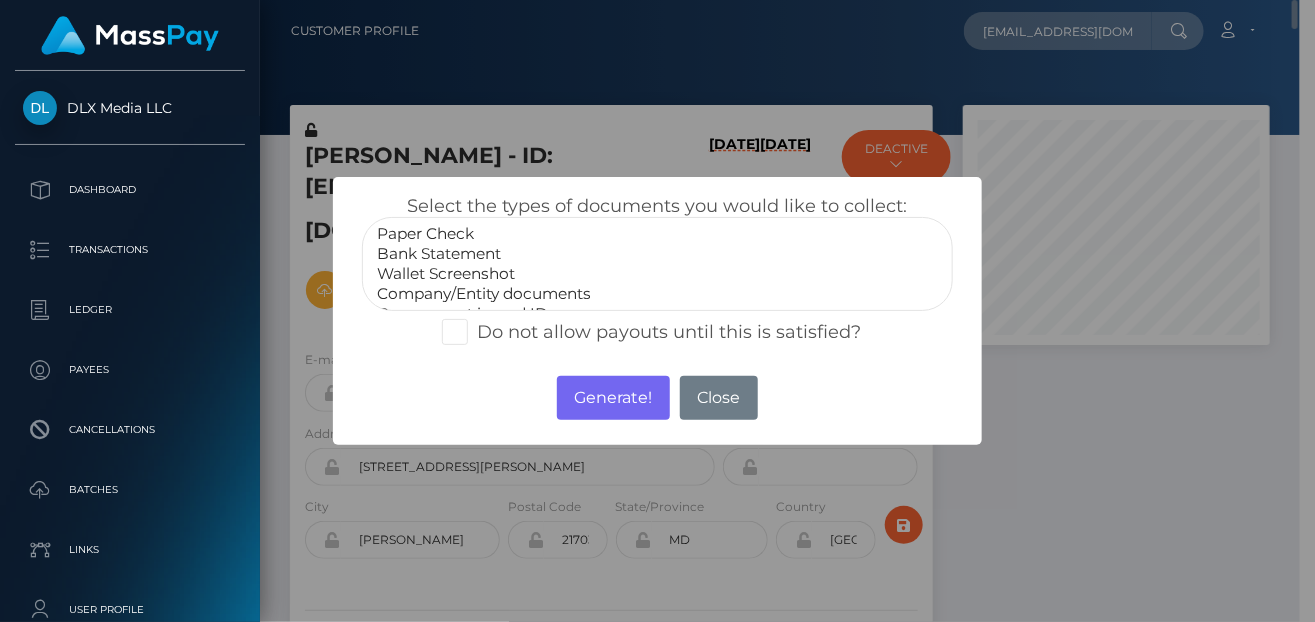 scroll, scrollTop: 240, scrollLeft: 306, axis: both 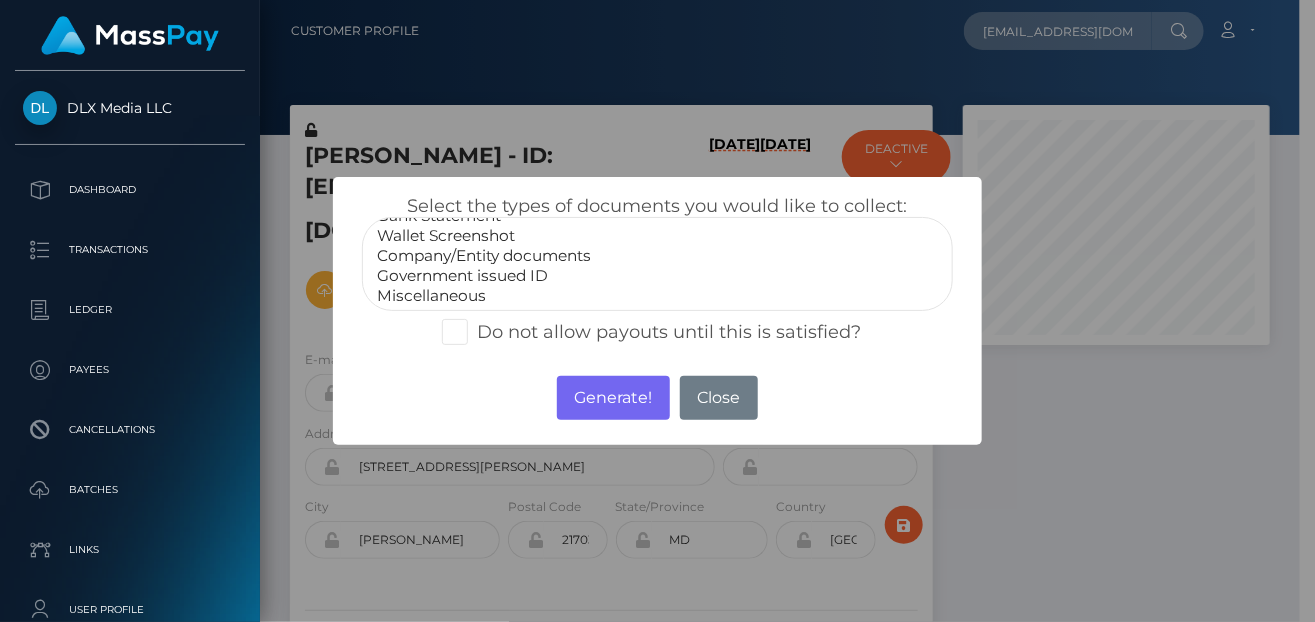 select on "Miscellaneous" 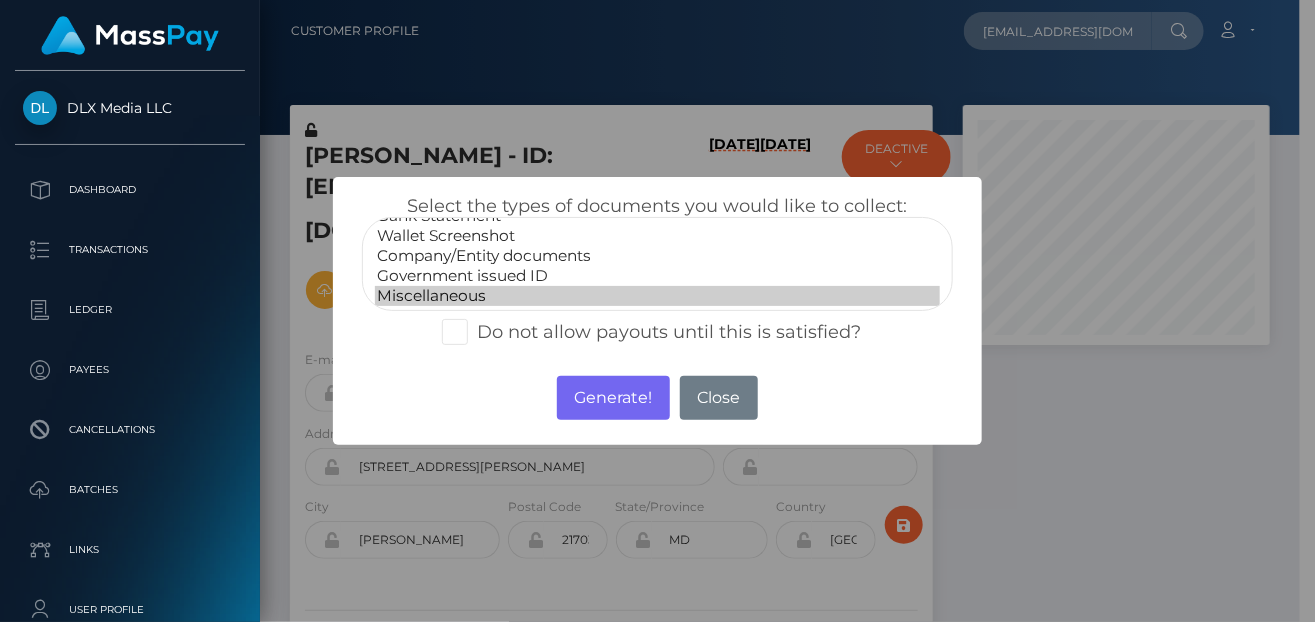 click on "Miscellaneous" at bounding box center (657, 296) 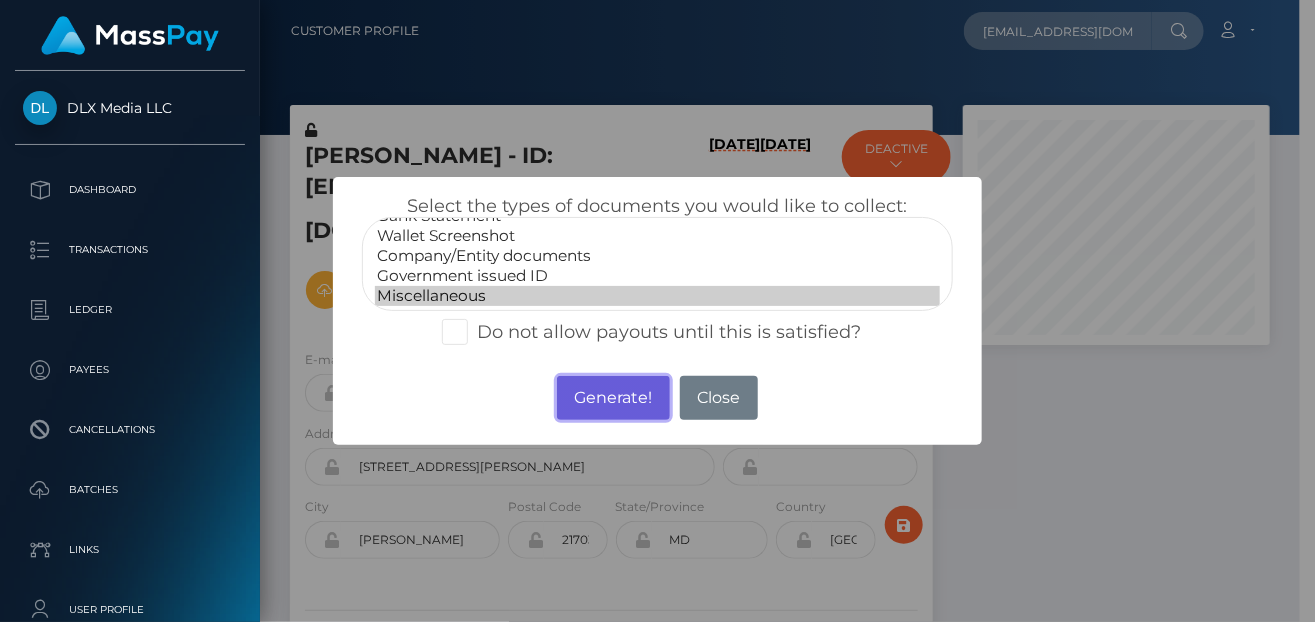 click on "Generate!" at bounding box center (613, 398) 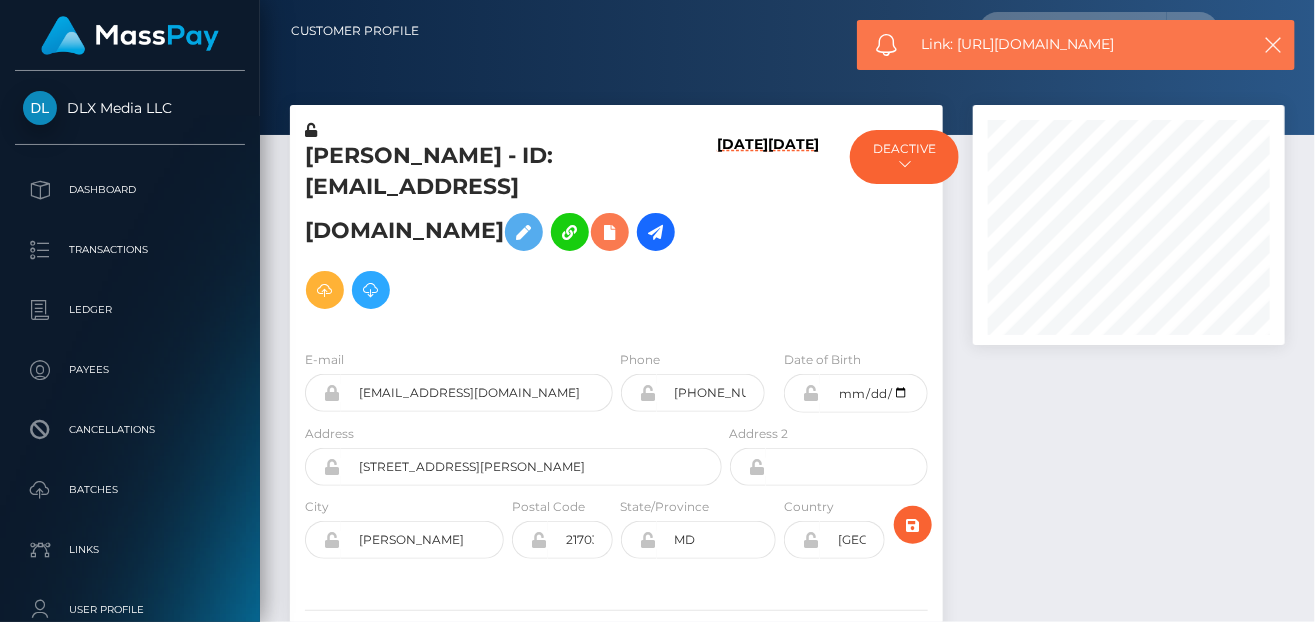 scroll, scrollTop: 999760, scrollLeft: 999688, axis: both 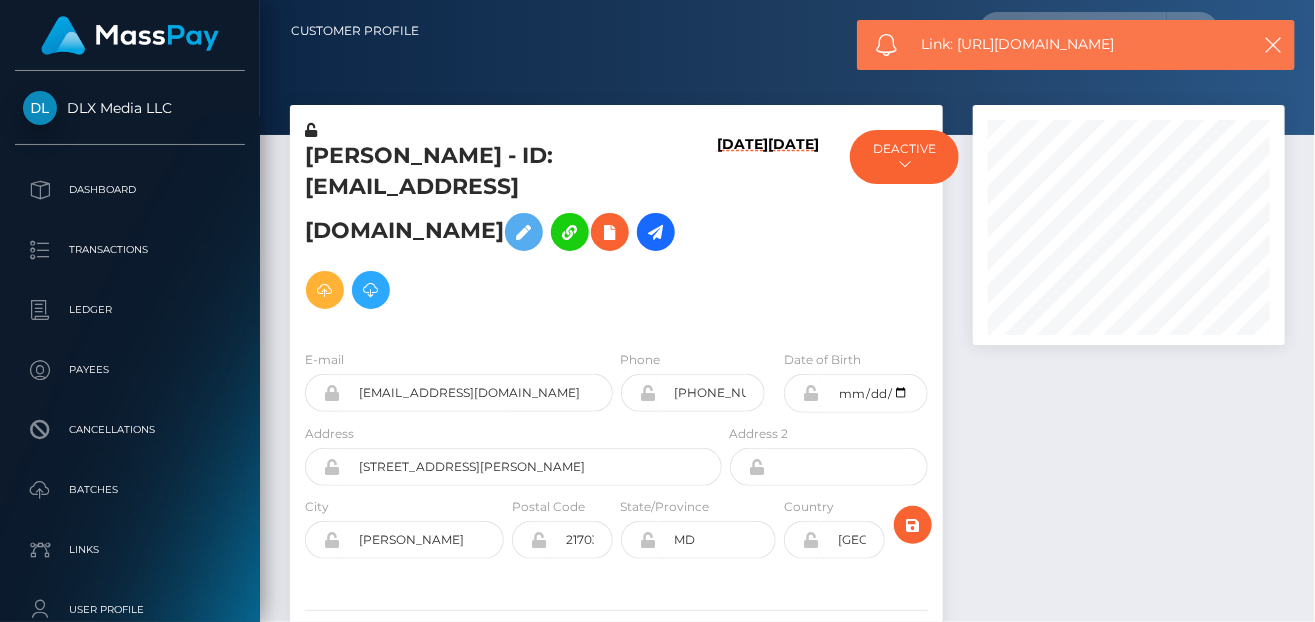 drag, startPoint x: 1149, startPoint y: 48, endPoint x: 959, endPoint y: 57, distance: 190.21304 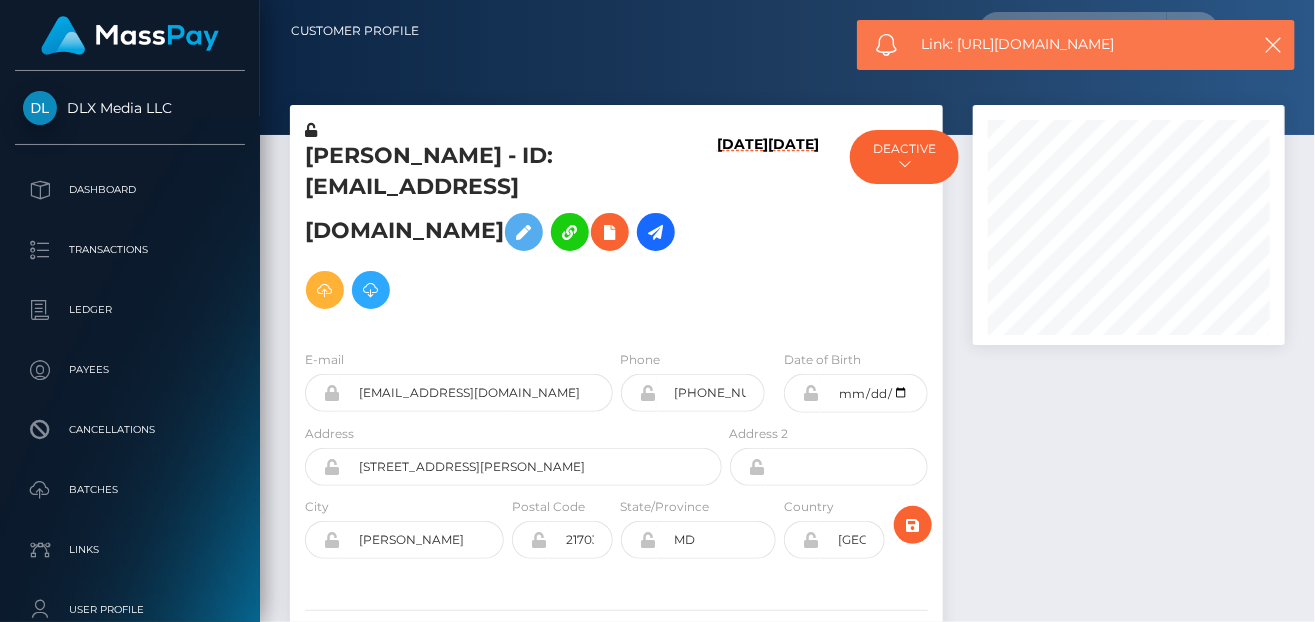 click on "Link: https://l.maspay.io/efjkd" at bounding box center (1076, 45) 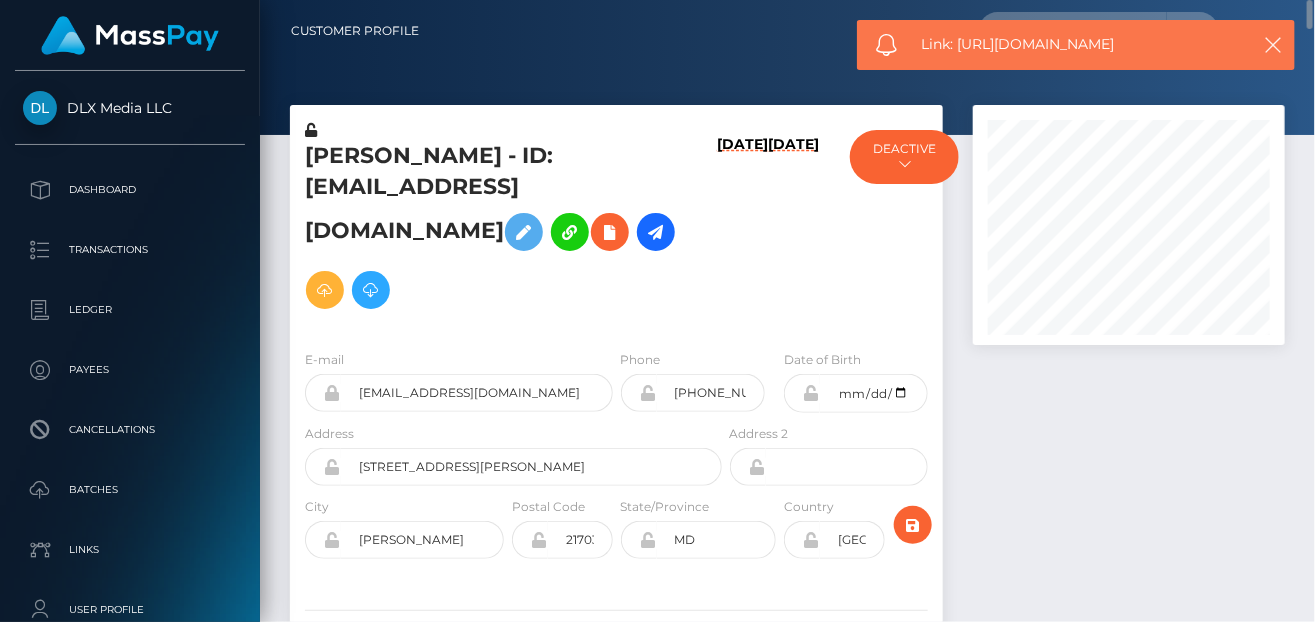 copy on "https://l.maspay.io/efjkd" 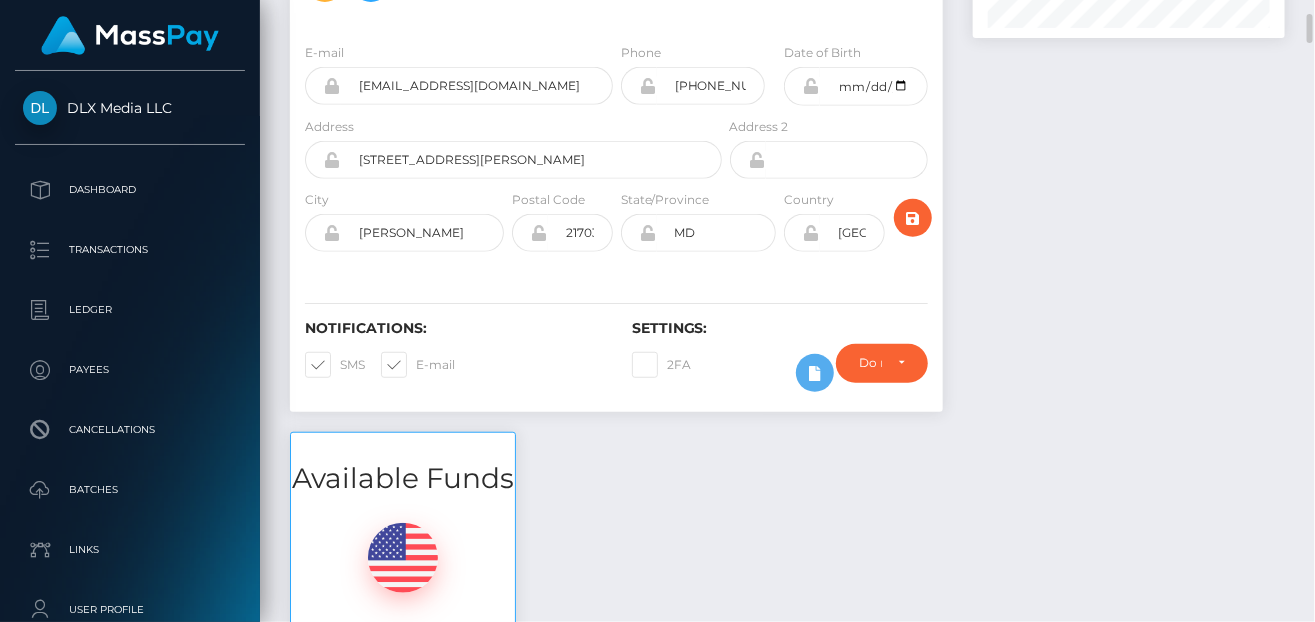 scroll, scrollTop: 0, scrollLeft: 0, axis: both 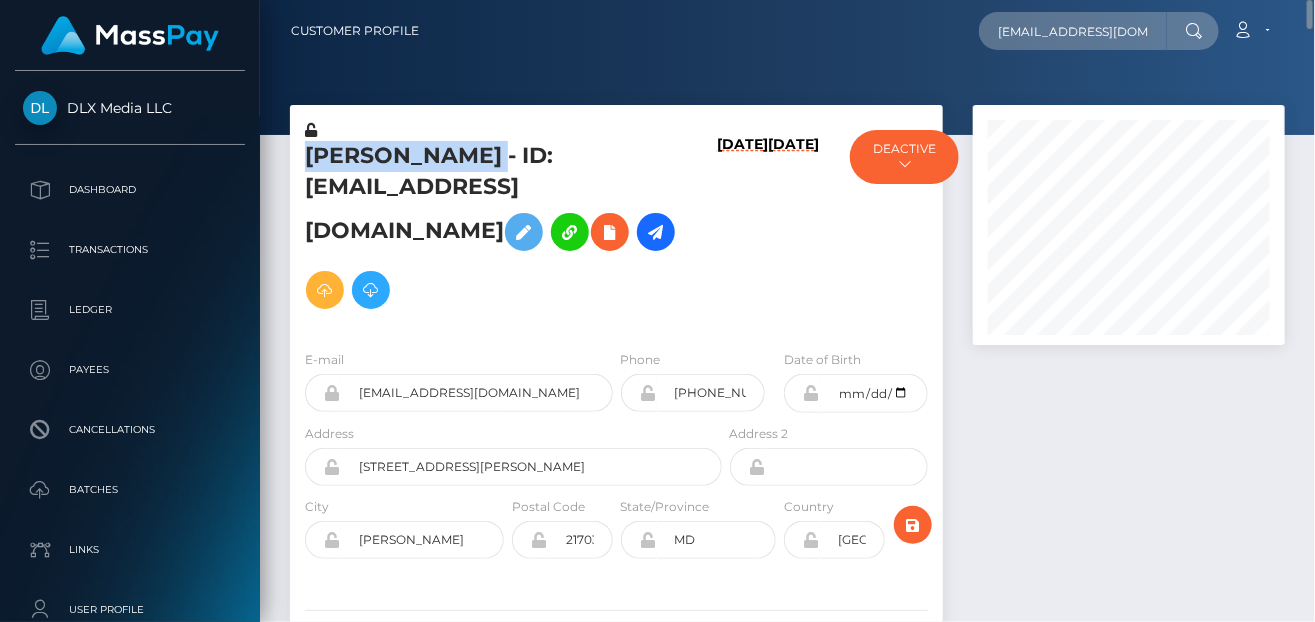 drag, startPoint x: 299, startPoint y: 150, endPoint x: 553, endPoint y: 149, distance: 254.00197 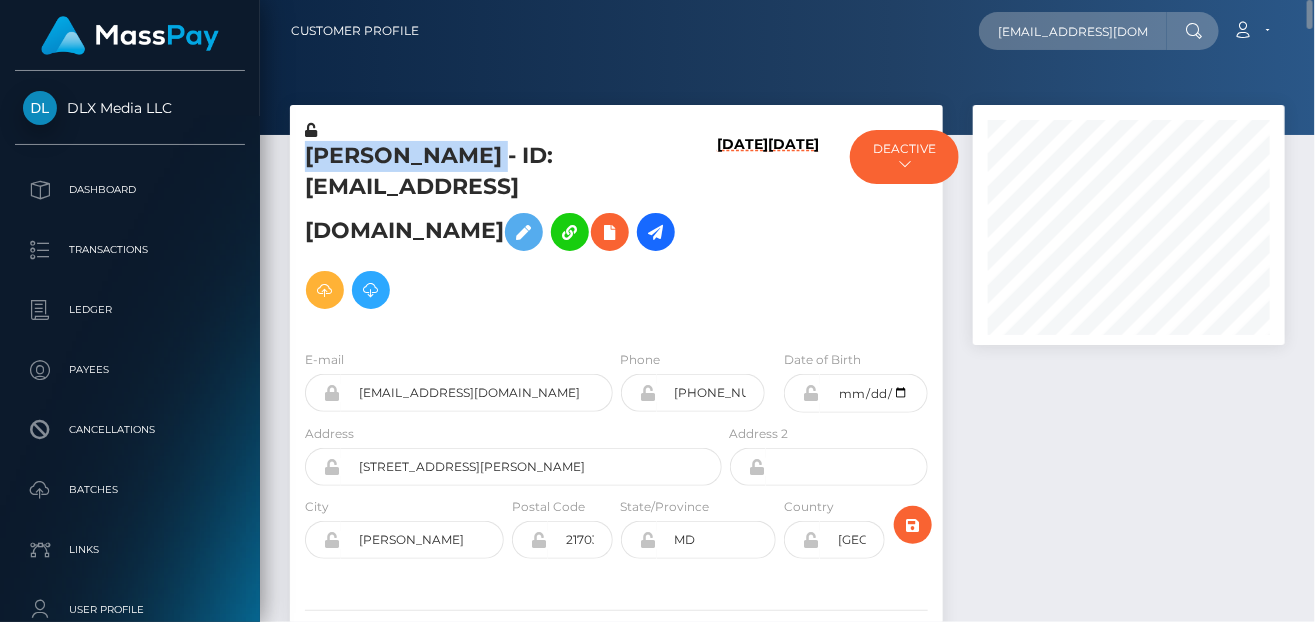 click on "Heather Nicole  Cahill
- ID: booknadiawhite@gmail.com" at bounding box center [508, 227] 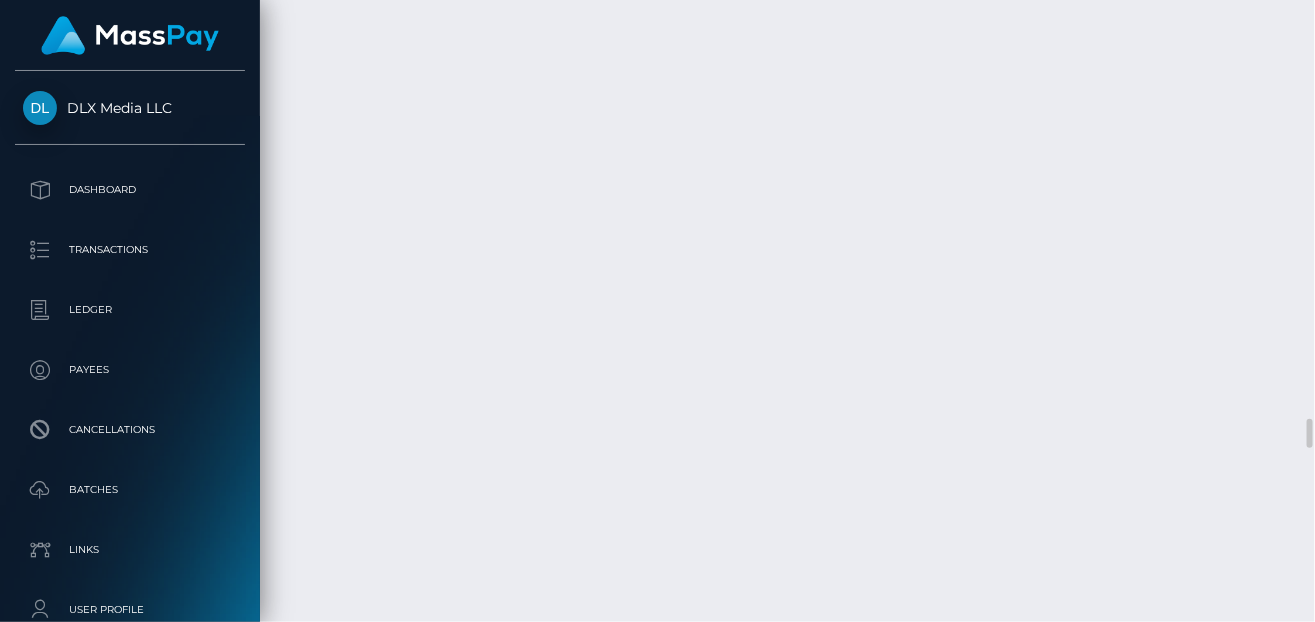 scroll, scrollTop: 9013, scrollLeft: 0, axis: vertical 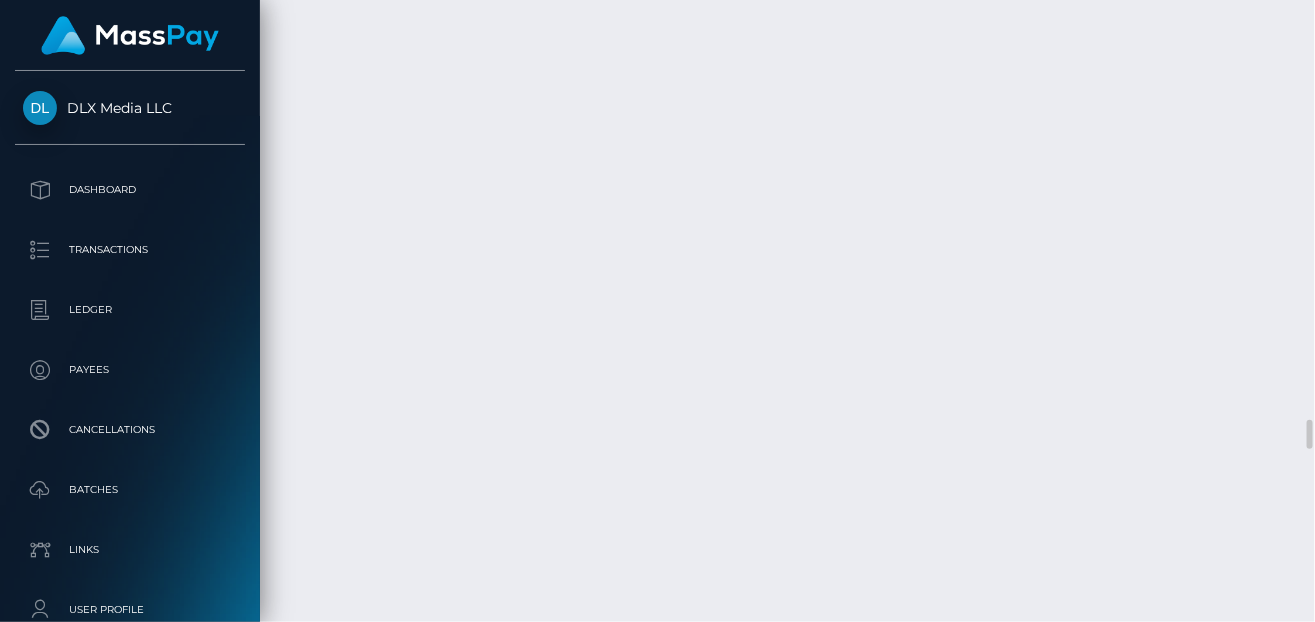 drag, startPoint x: 543, startPoint y: 166, endPoint x: 628, endPoint y: 187, distance: 87.555695 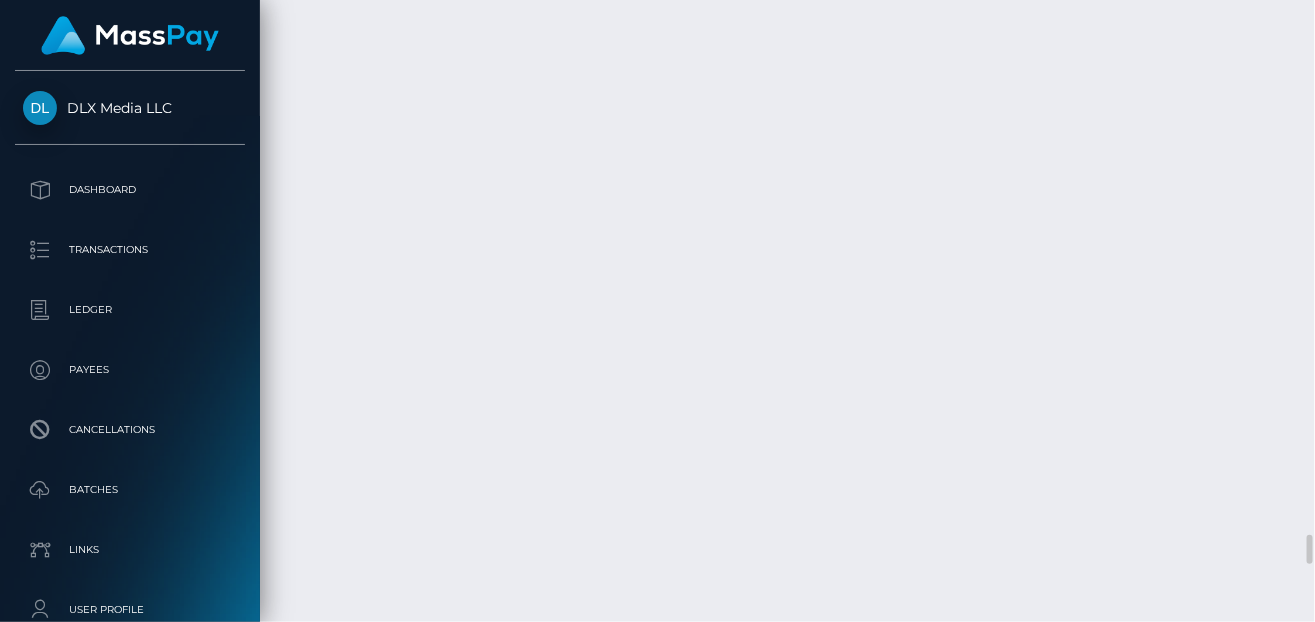 scroll, scrollTop: 9414, scrollLeft: 0, axis: vertical 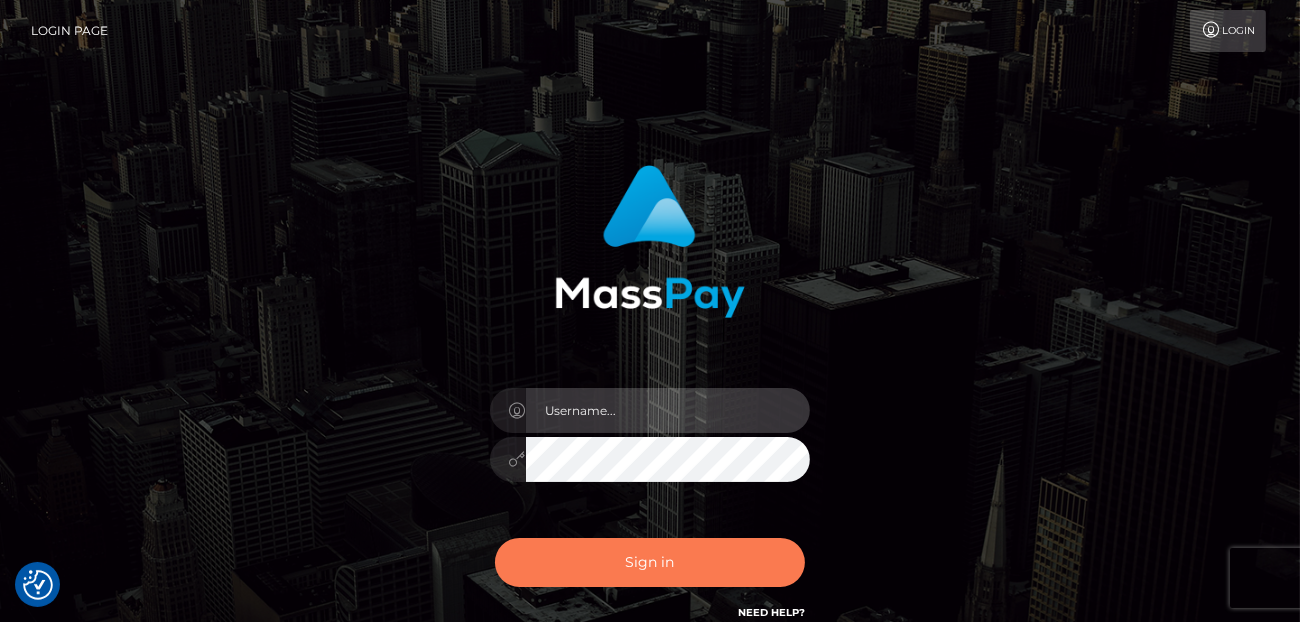 type on "[PERSON_NAME]" 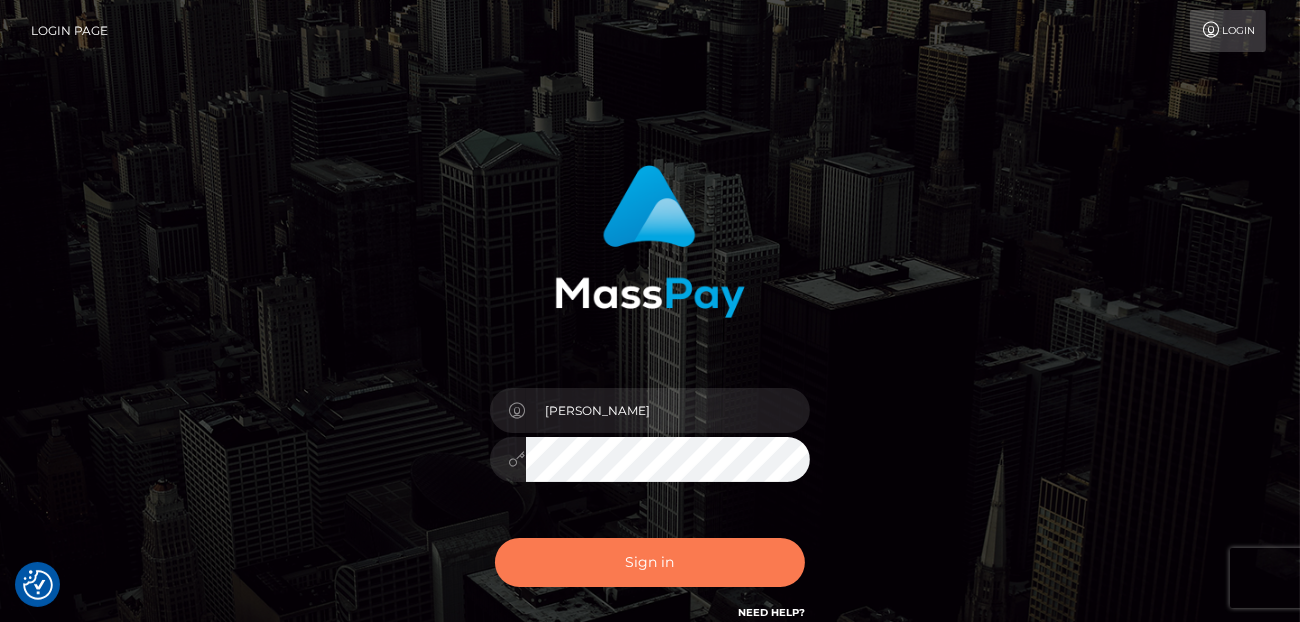 click on "Sign in" at bounding box center (650, 562) 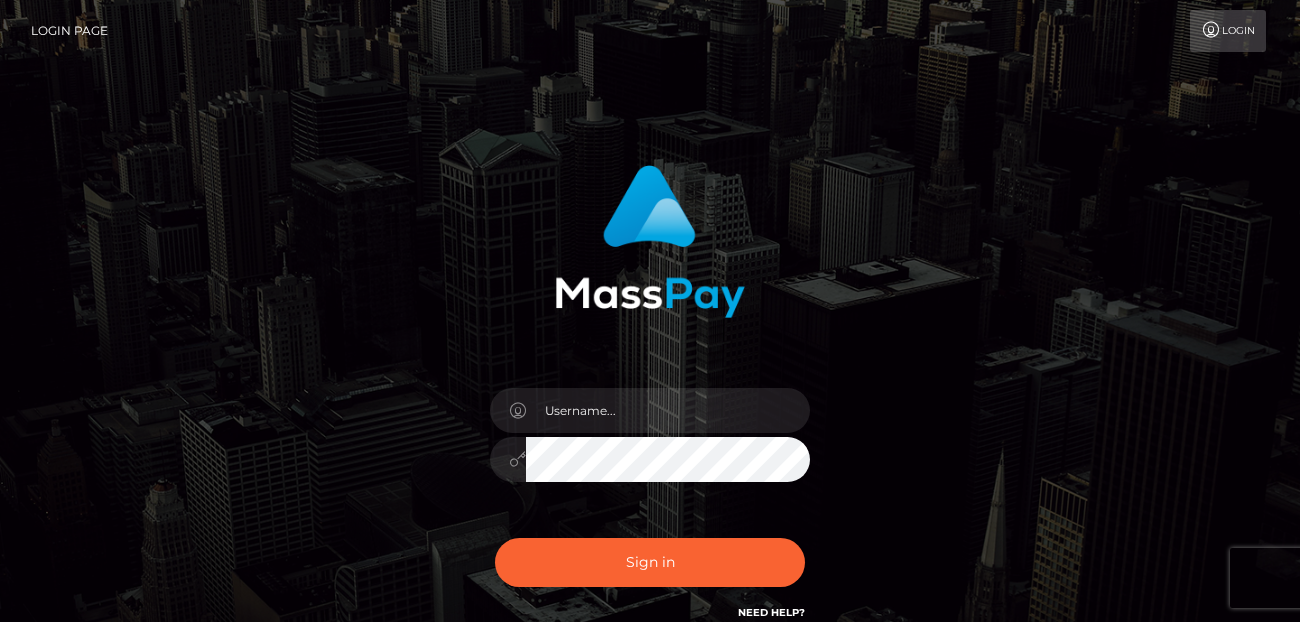 scroll, scrollTop: 0, scrollLeft: 0, axis: both 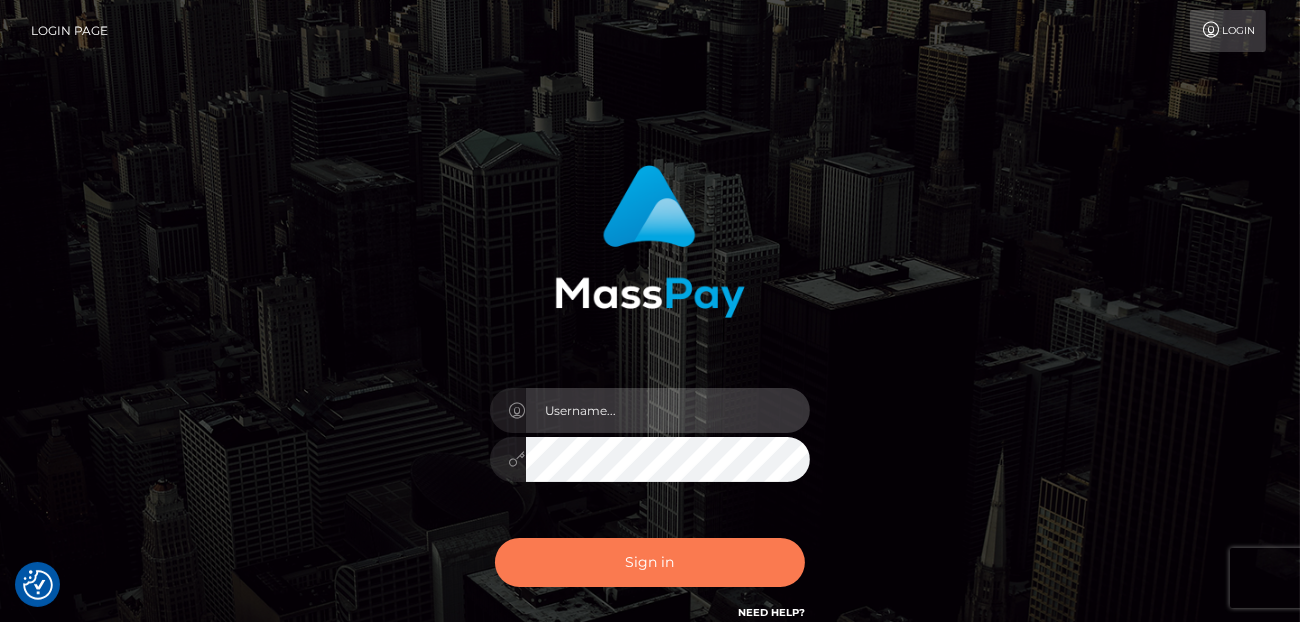 type on "[PERSON_NAME]" 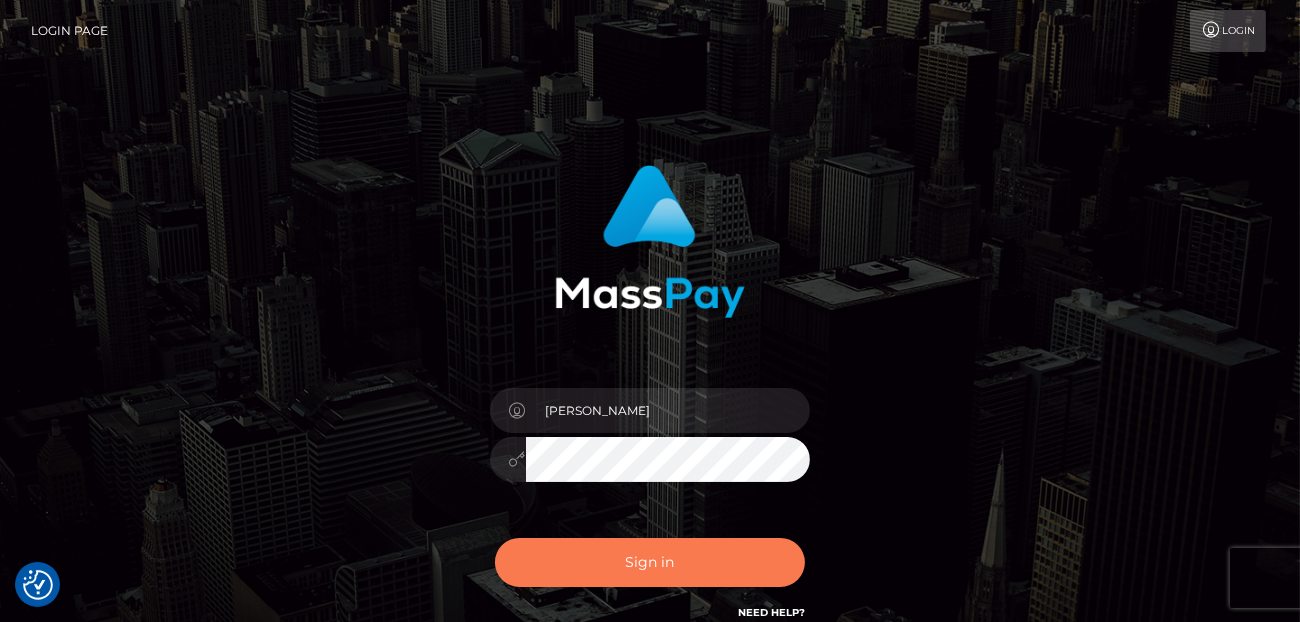 click on "Sign in" at bounding box center [650, 562] 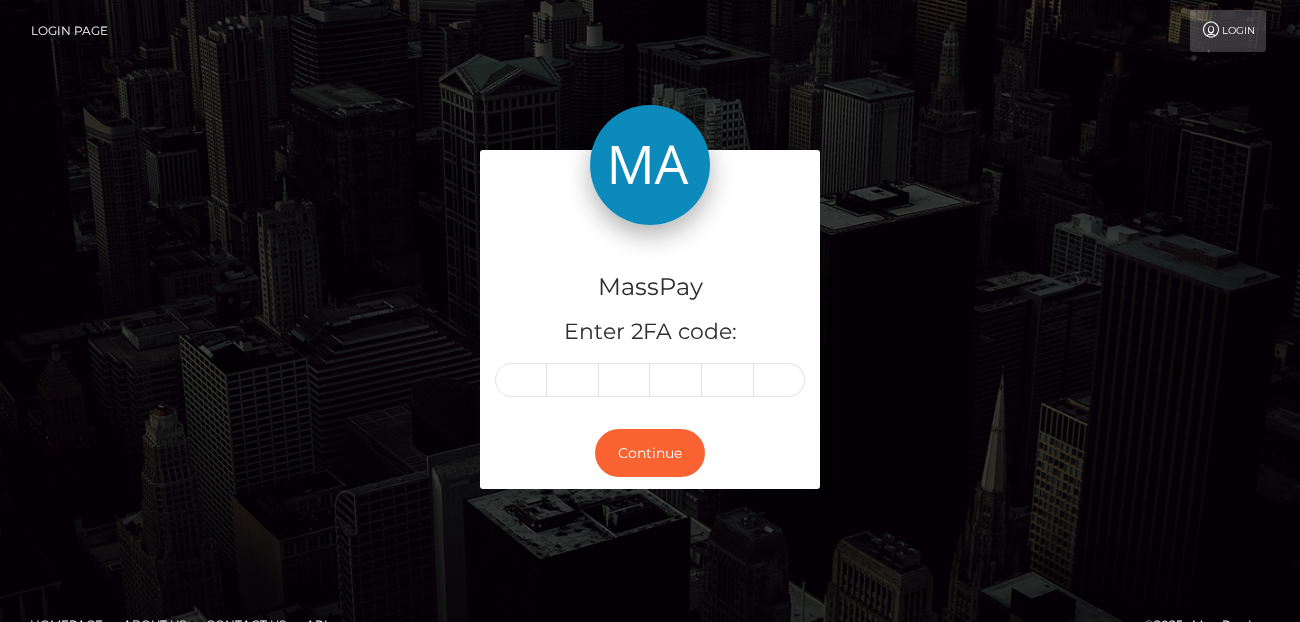 scroll, scrollTop: 0, scrollLeft: 0, axis: both 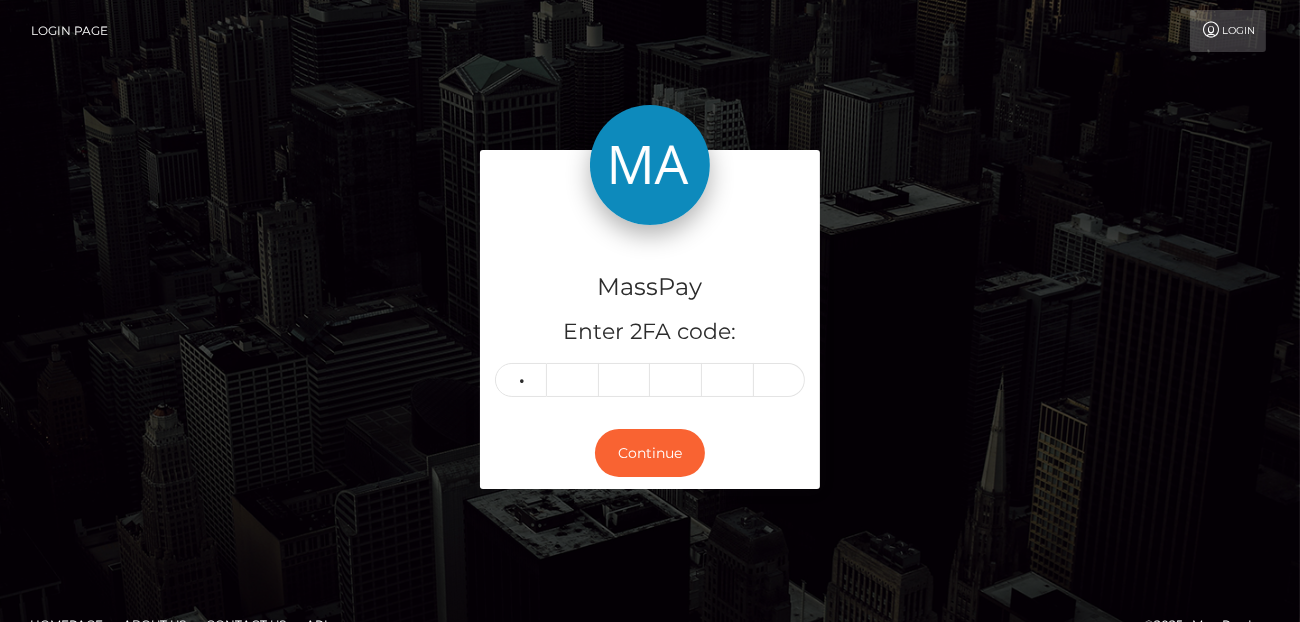 type on "3" 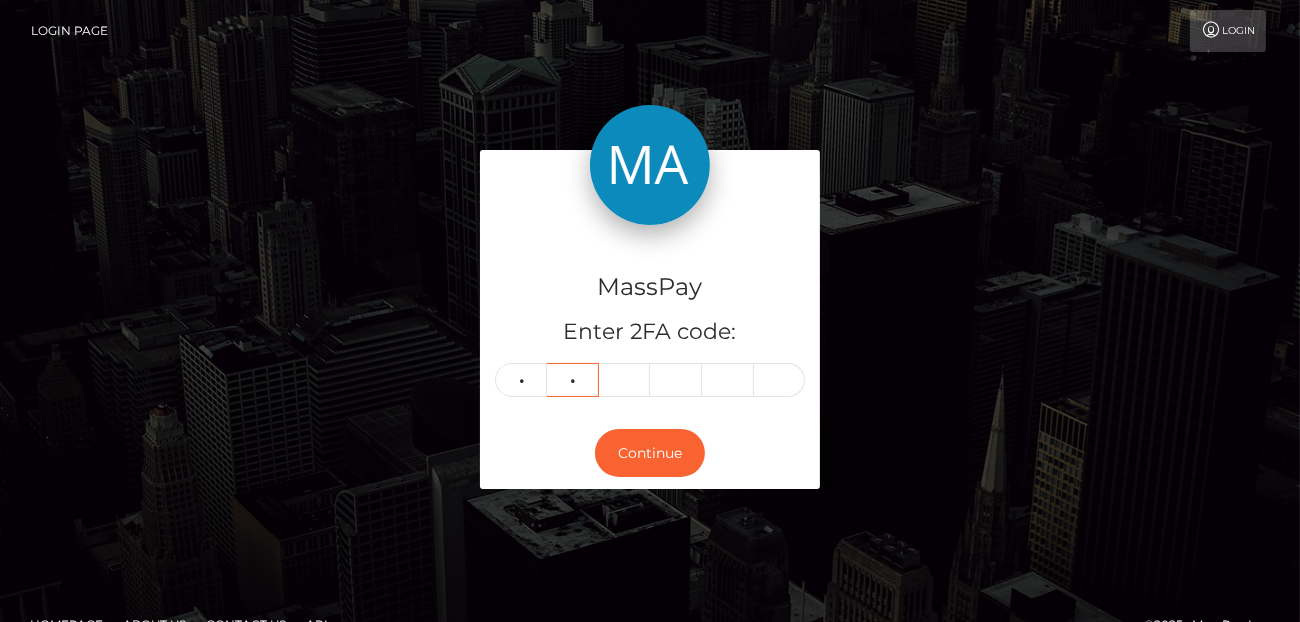 type on "5" 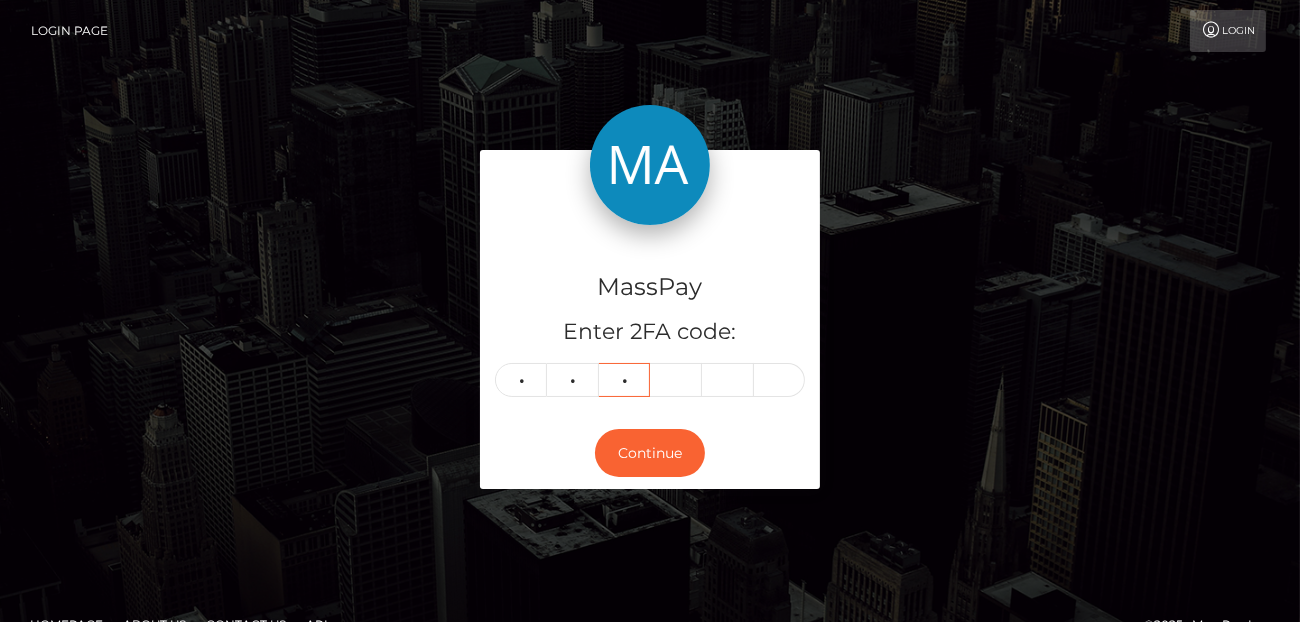 type on "5" 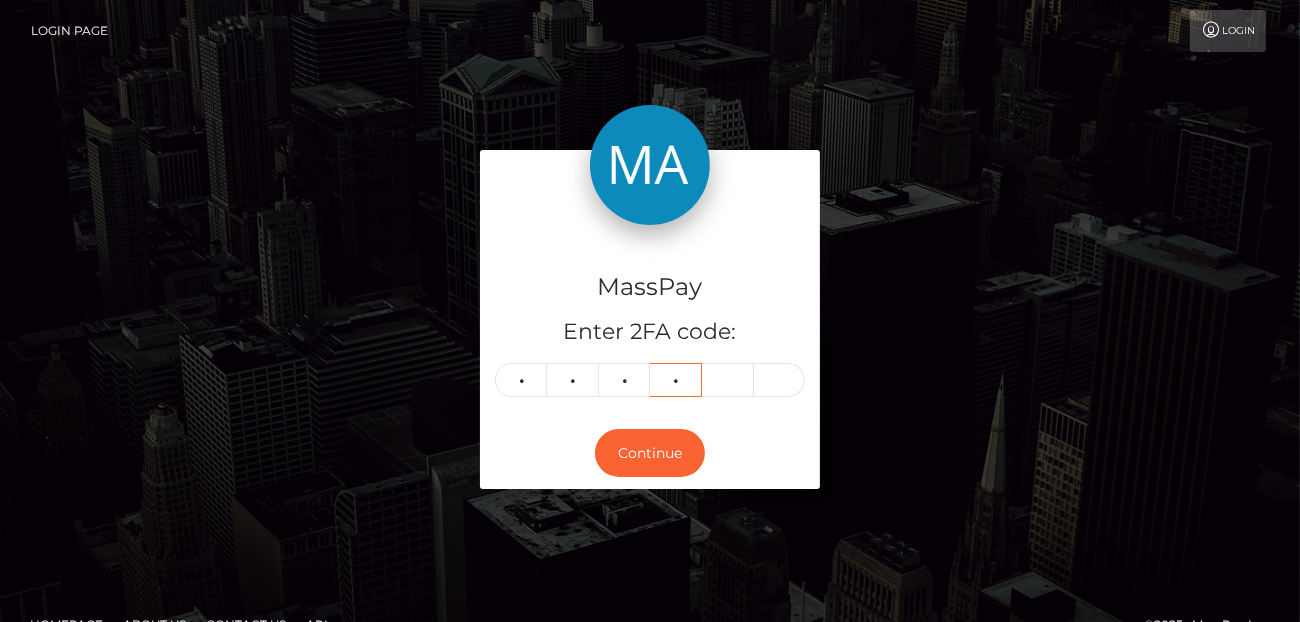 type on "6" 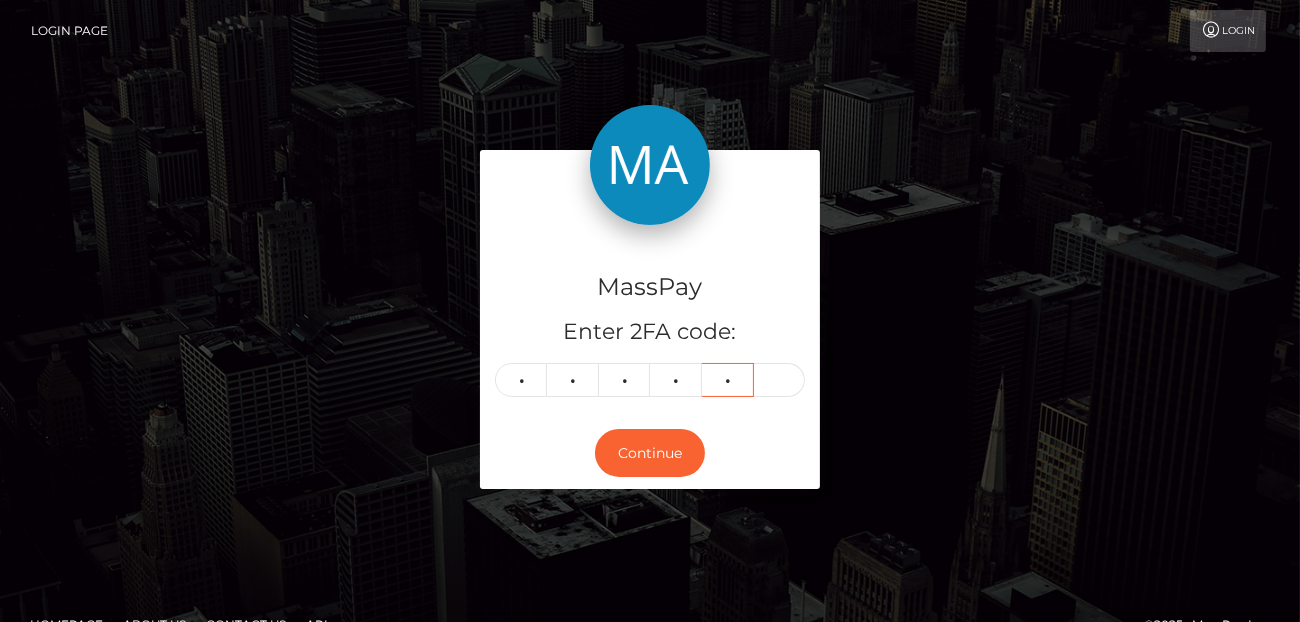 type on "5" 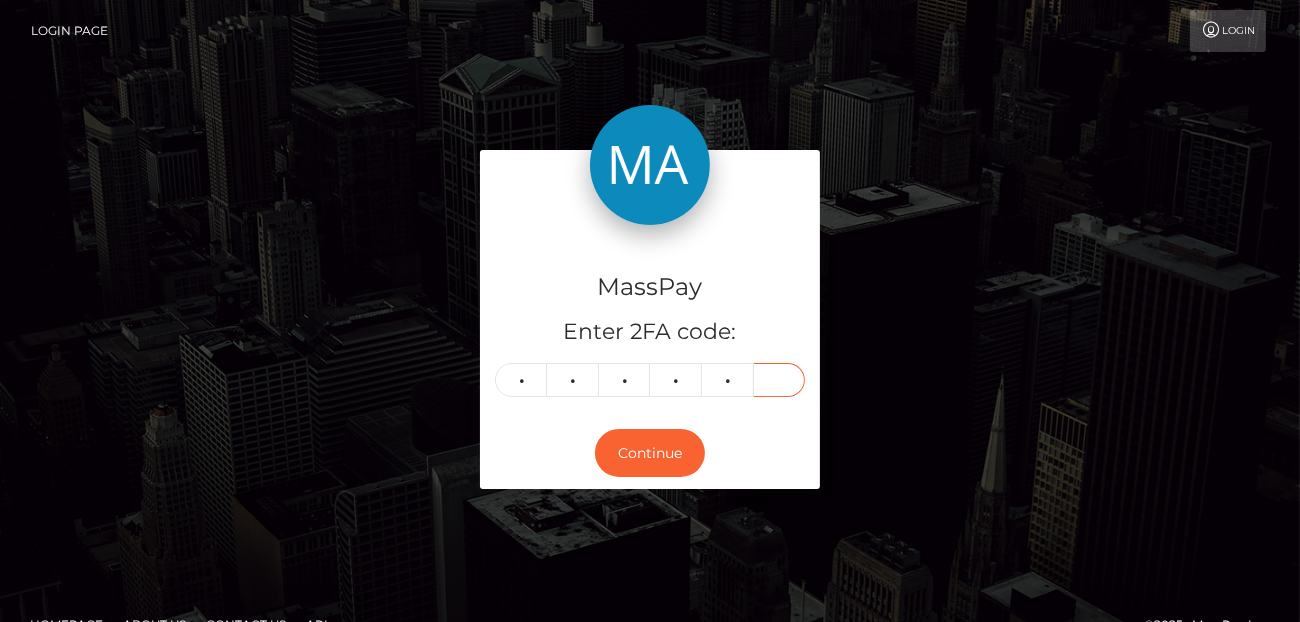 type on "8" 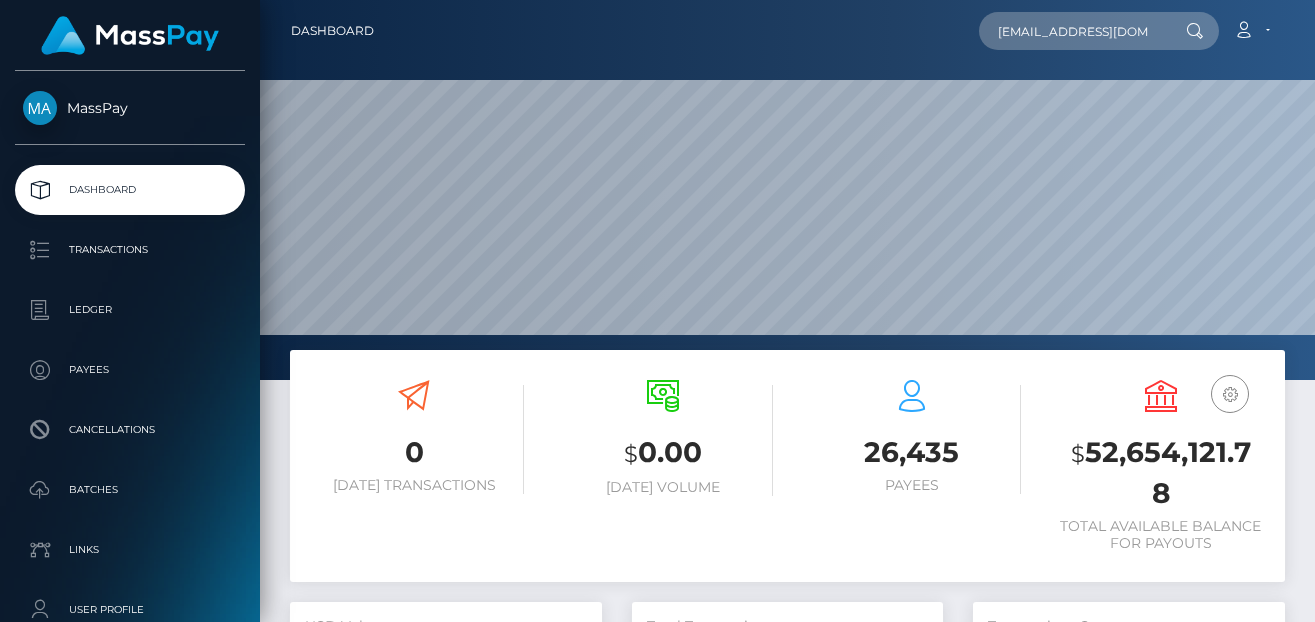 scroll, scrollTop: 0, scrollLeft: 0, axis: both 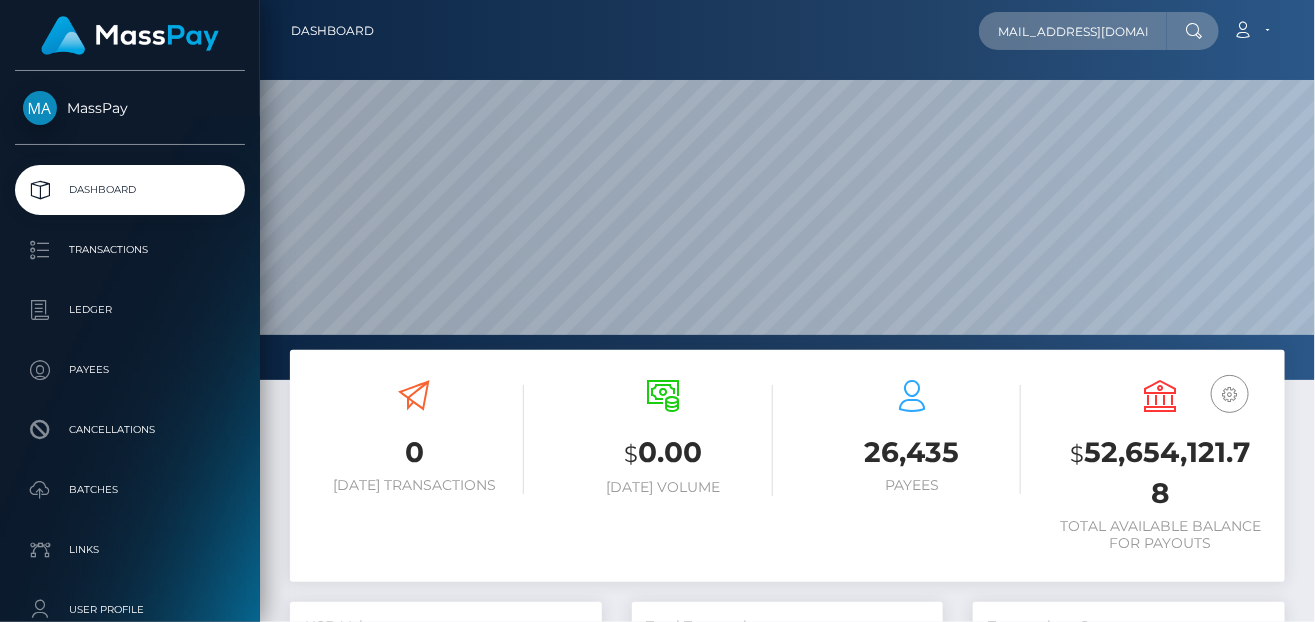 type on "[EMAIL_ADDRESS][DOMAIN_NAME]" 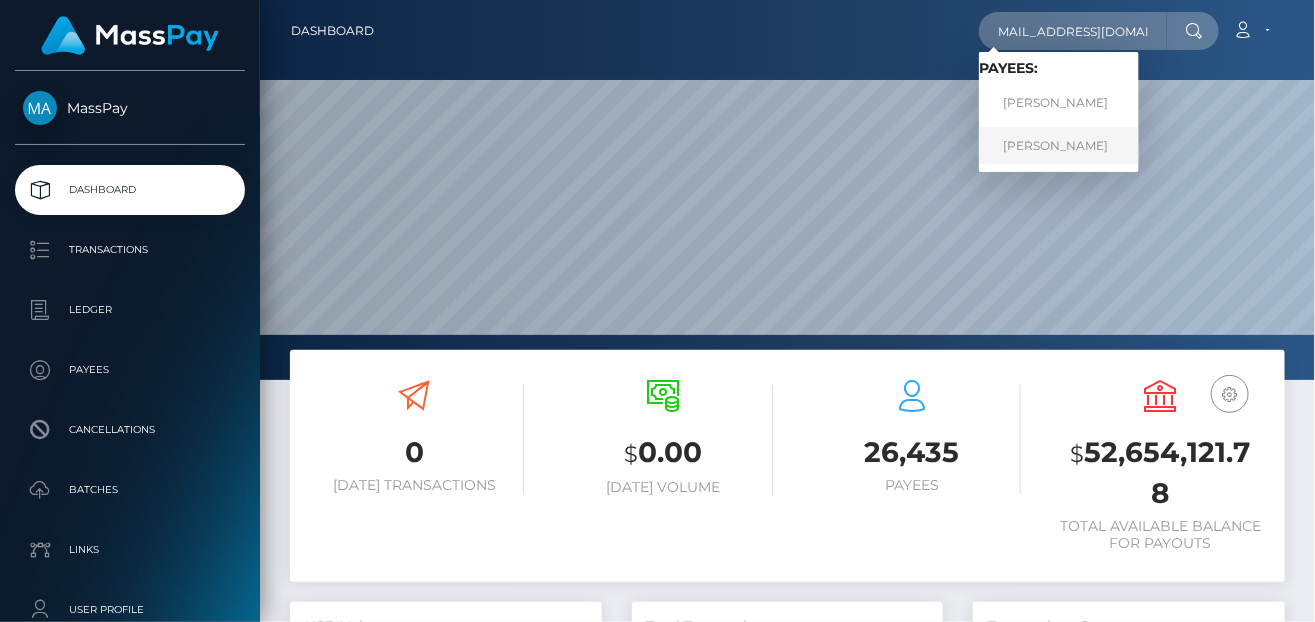 scroll, scrollTop: 0, scrollLeft: 0, axis: both 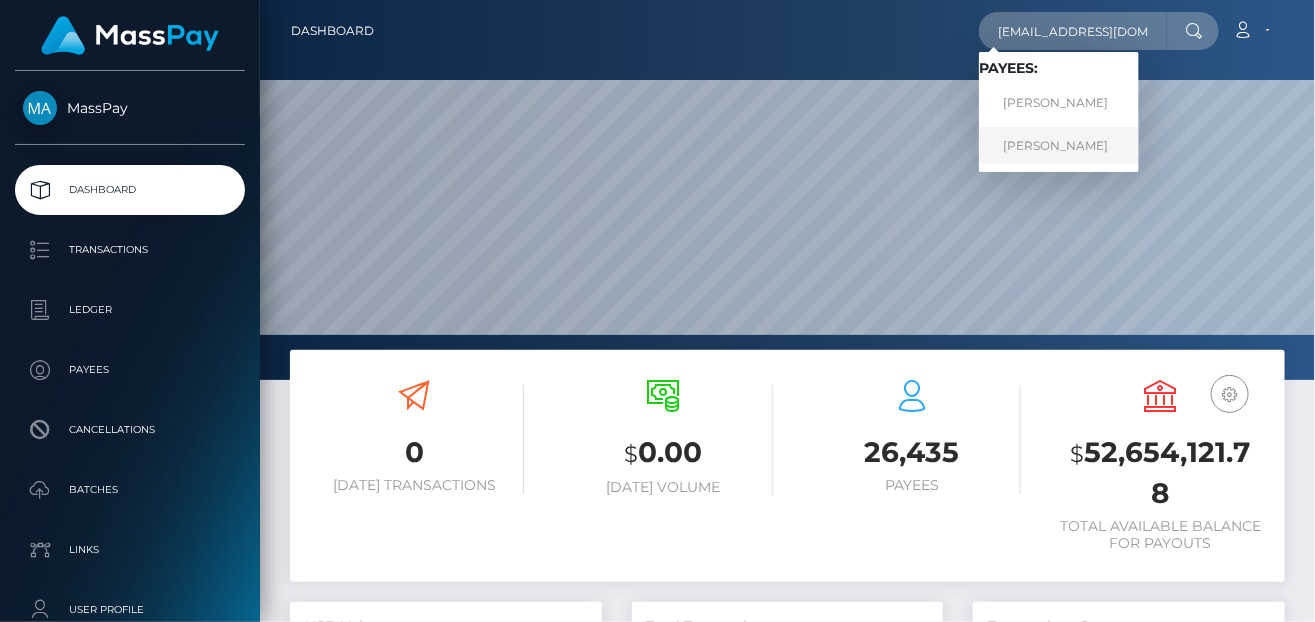 click on "[PERSON_NAME]" at bounding box center [1059, 145] 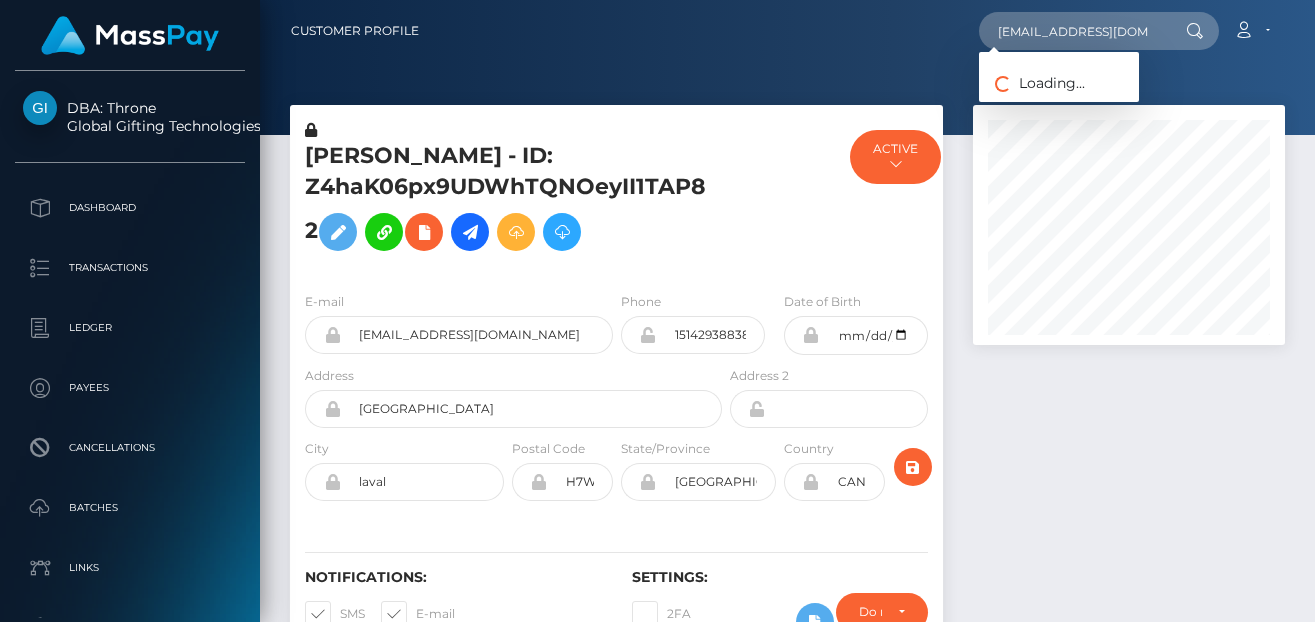 scroll, scrollTop: 0, scrollLeft: 0, axis: both 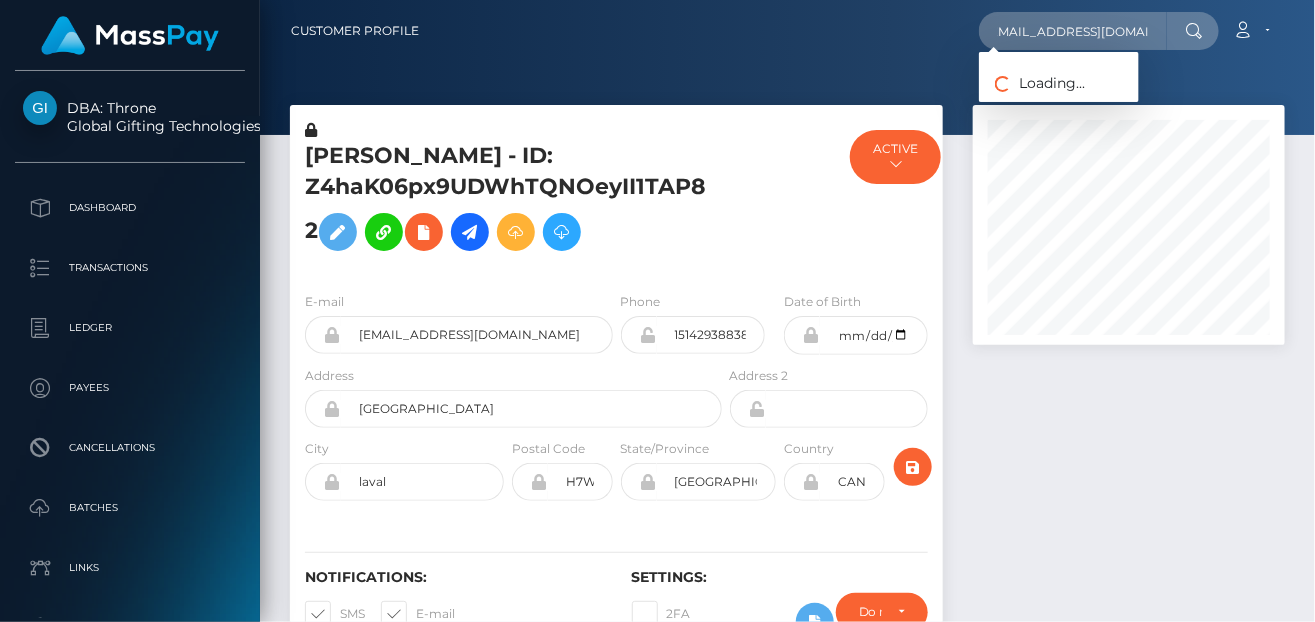 type on "[EMAIL_ADDRESS][DOMAIN_NAME]" 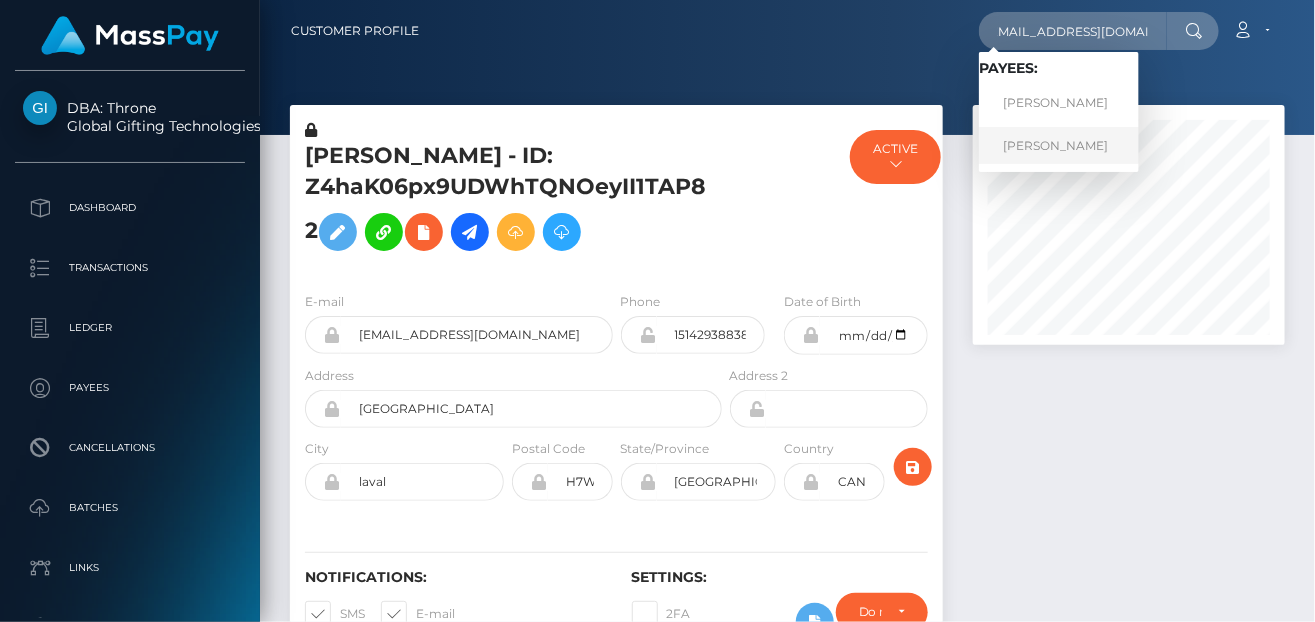 click on "[PERSON_NAME]" at bounding box center (1059, 145) 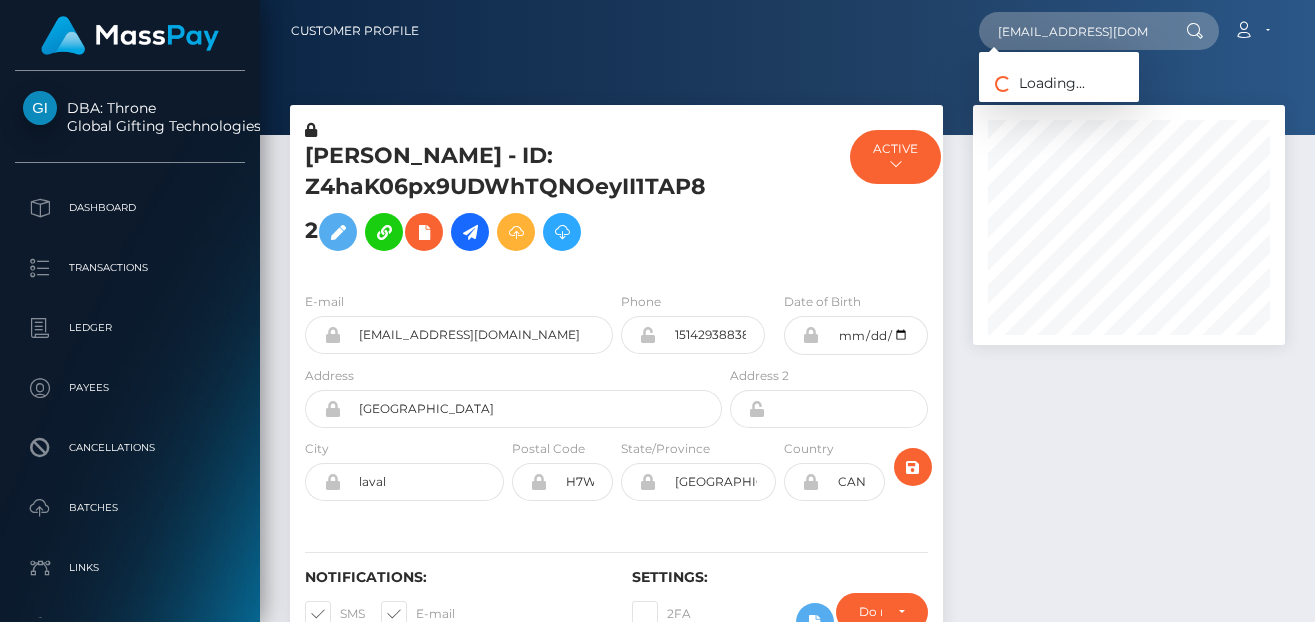 scroll, scrollTop: 0, scrollLeft: 0, axis: both 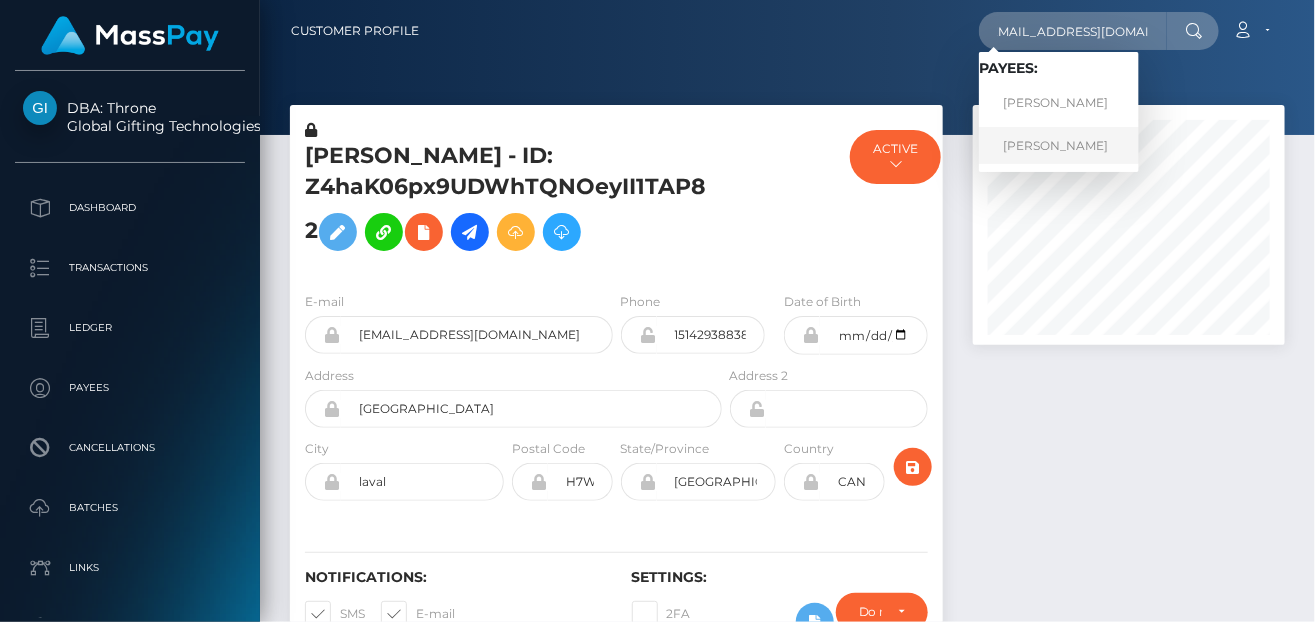 type on "[EMAIL_ADDRESS][DOMAIN_NAME]" 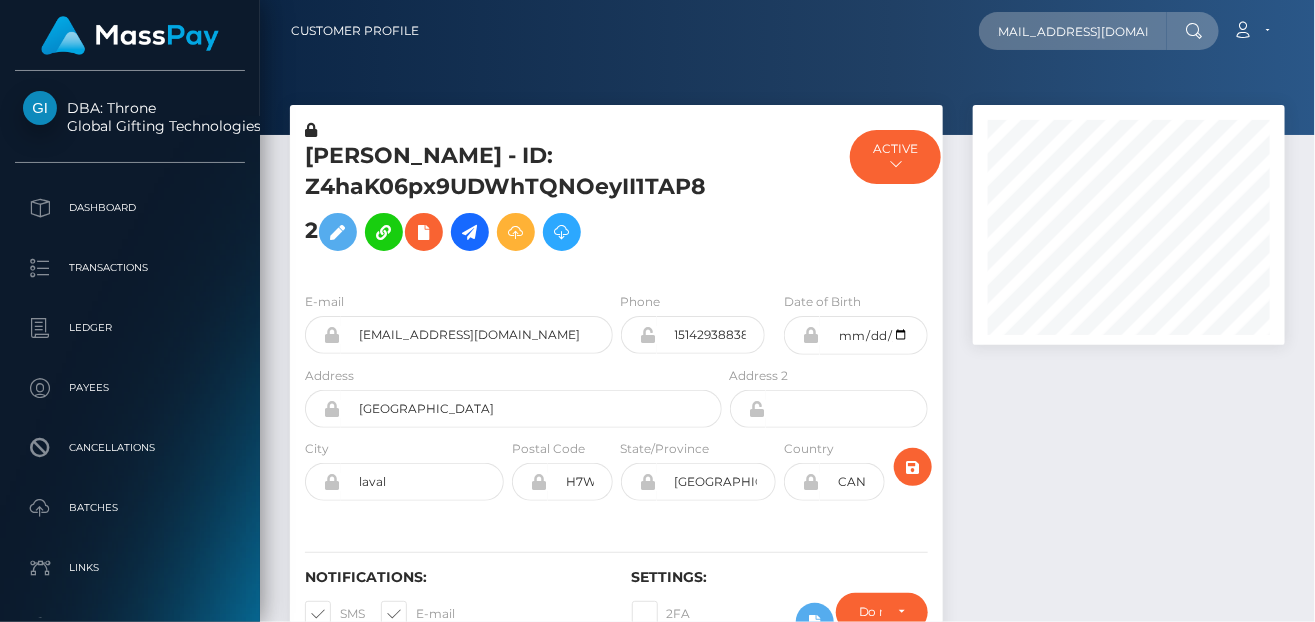 scroll, scrollTop: 0, scrollLeft: 0, axis: both 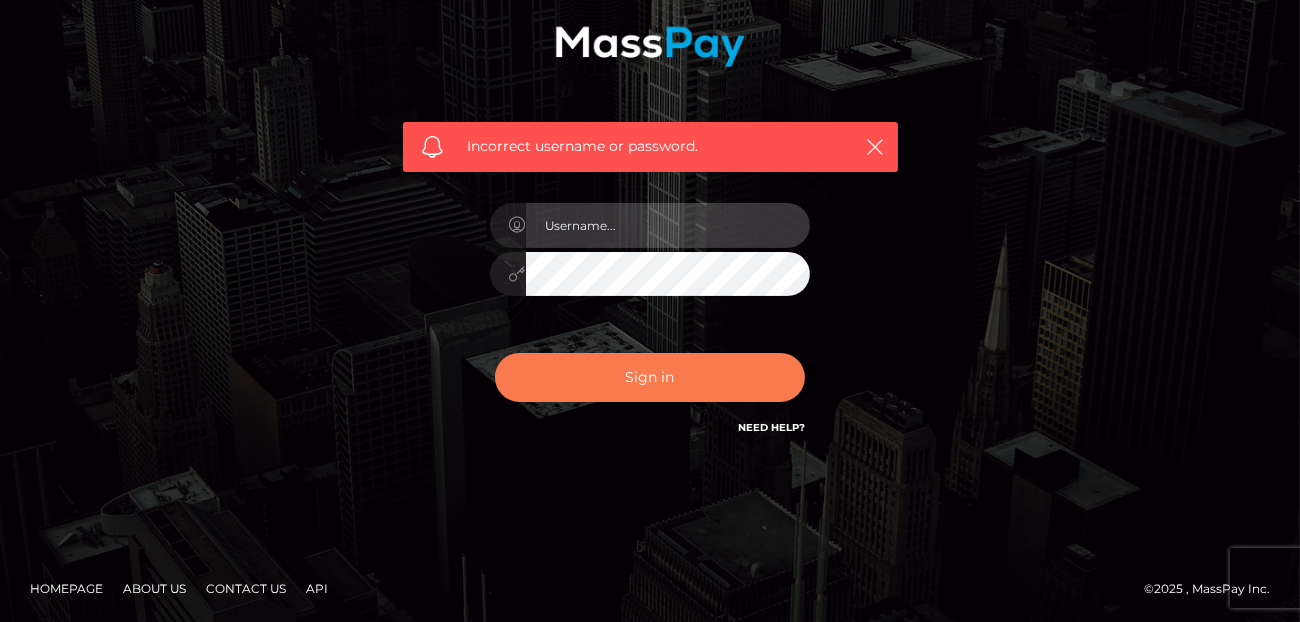type on "denise" 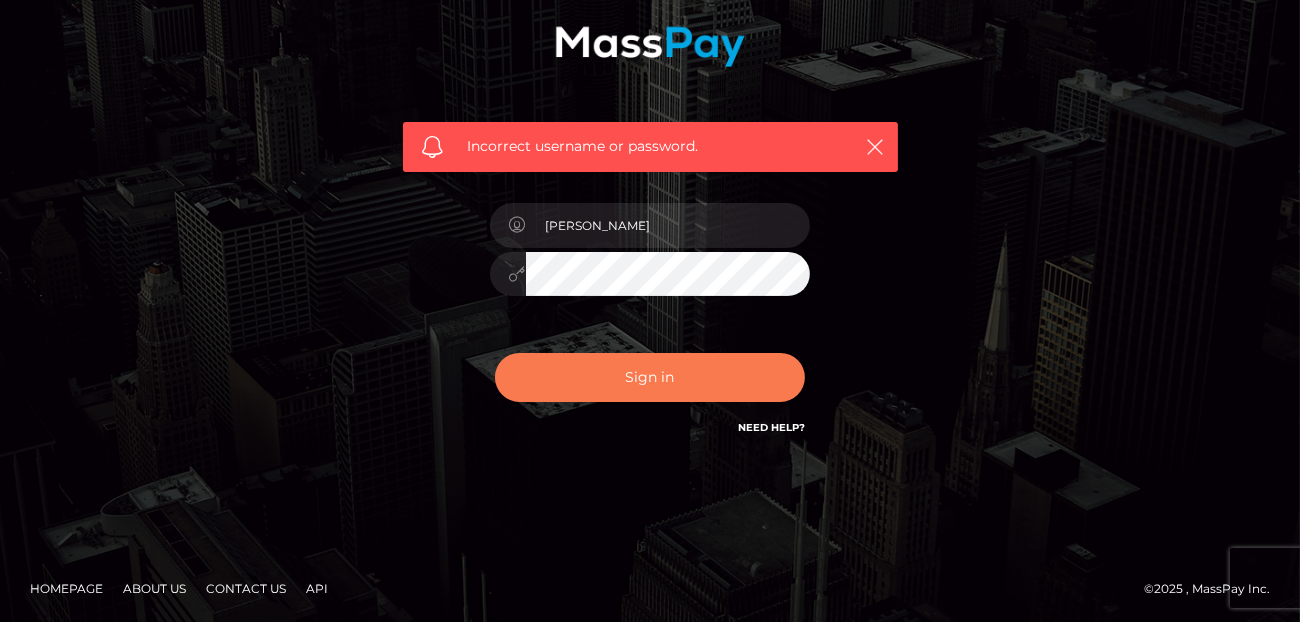 click on "Sign in" at bounding box center (650, 377) 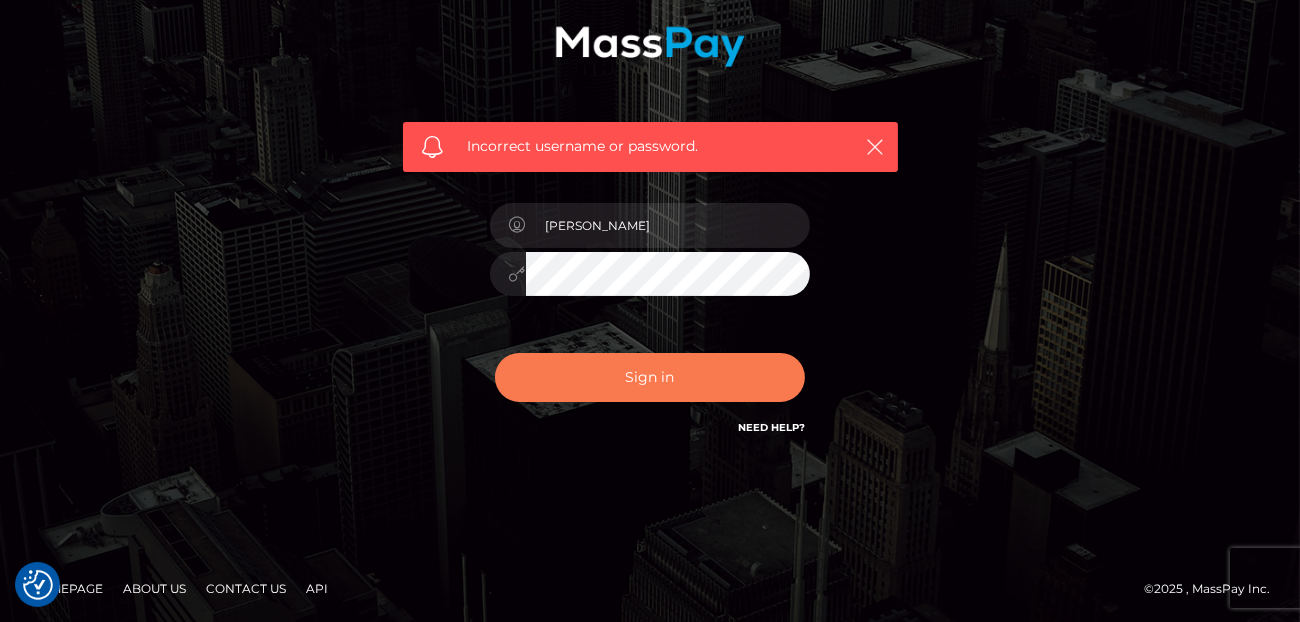 click on "Sign in" at bounding box center (650, 377) 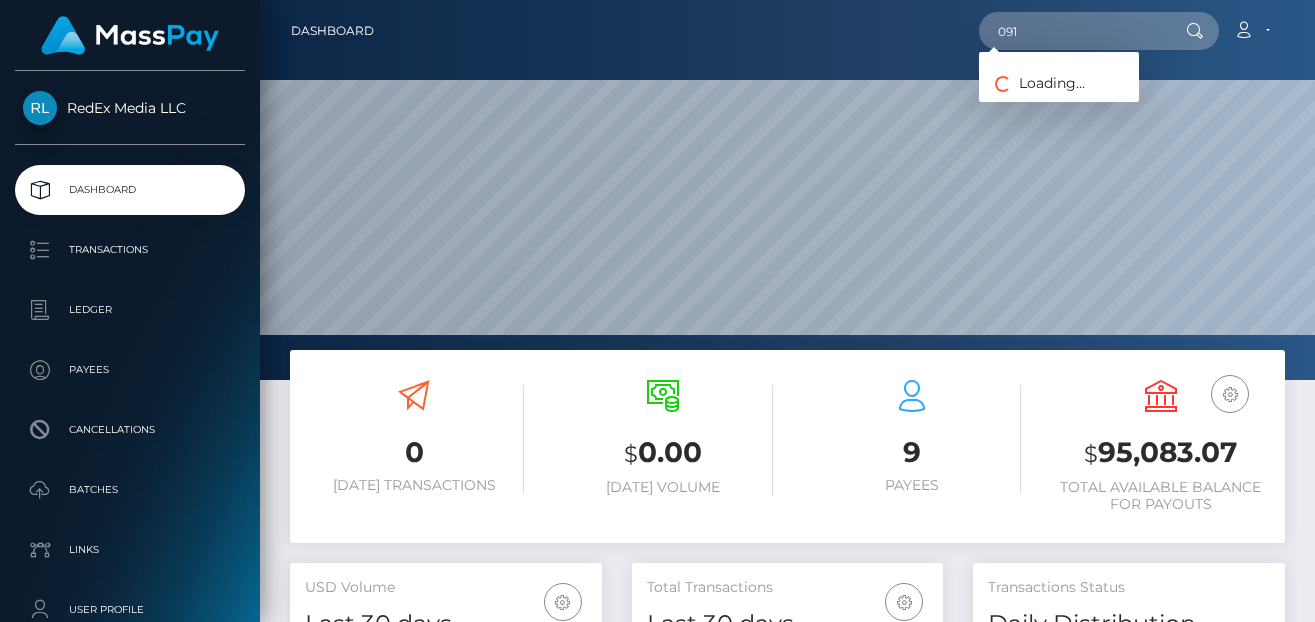 scroll, scrollTop: 0, scrollLeft: 0, axis: both 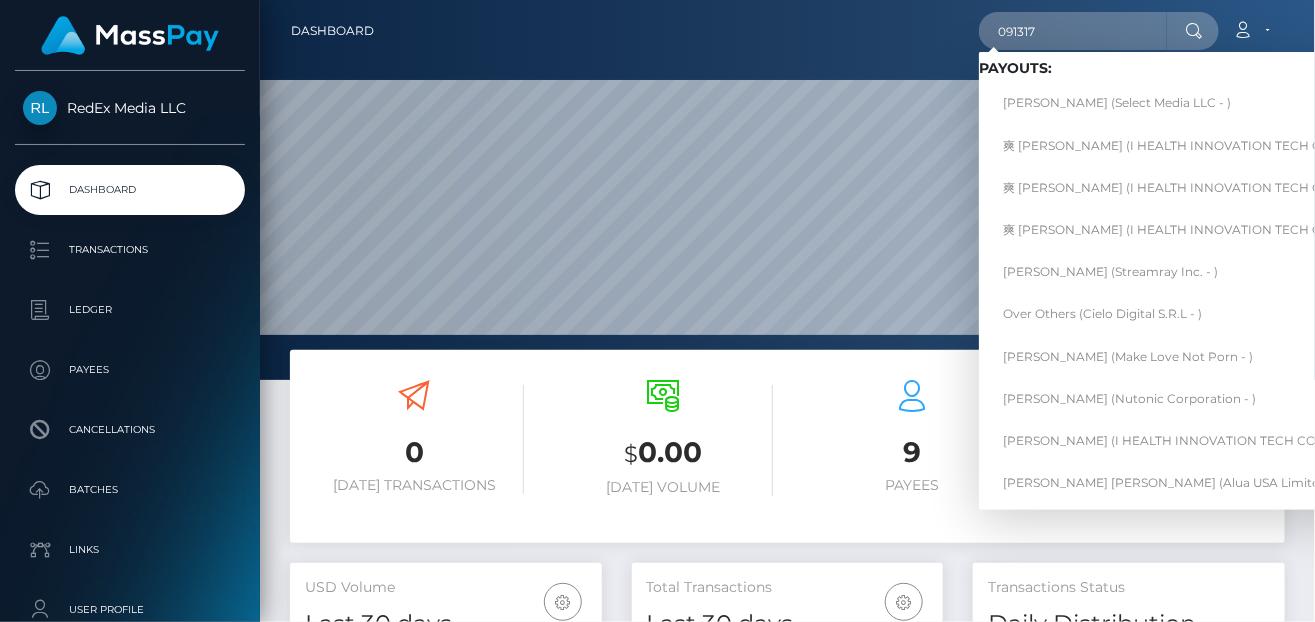 drag, startPoint x: 1064, startPoint y: 31, endPoint x: 968, endPoint y: 32, distance: 96.00521 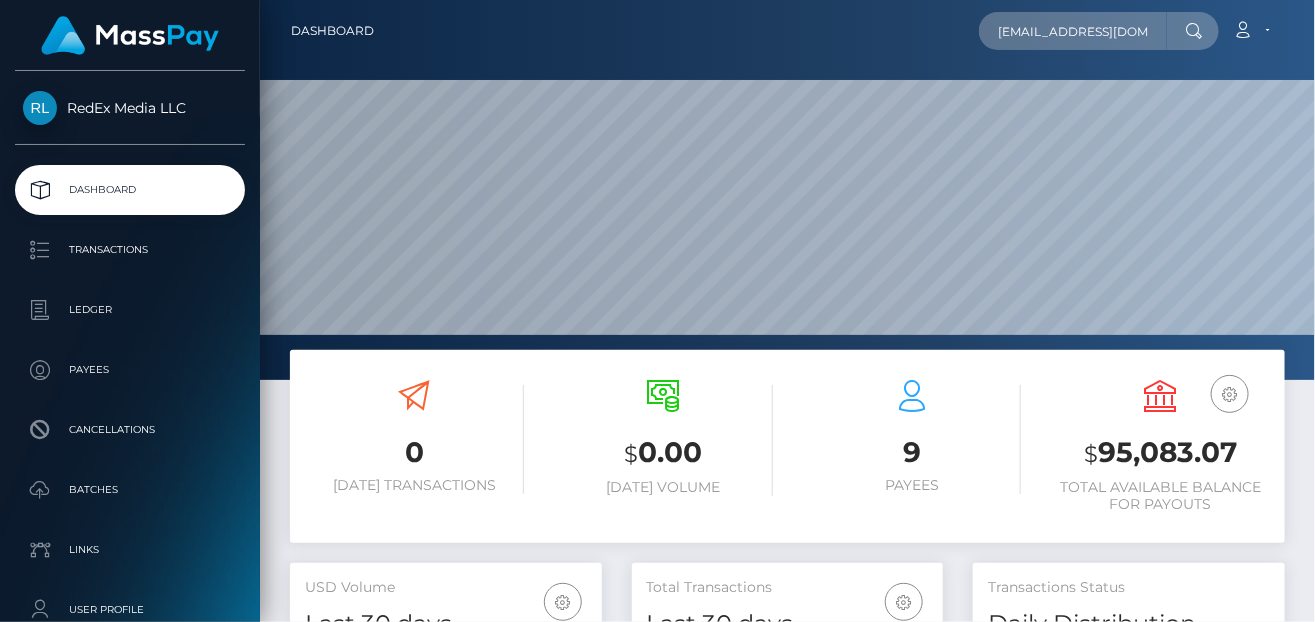 scroll, scrollTop: 0, scrollLeft: 12, axis: horizontal 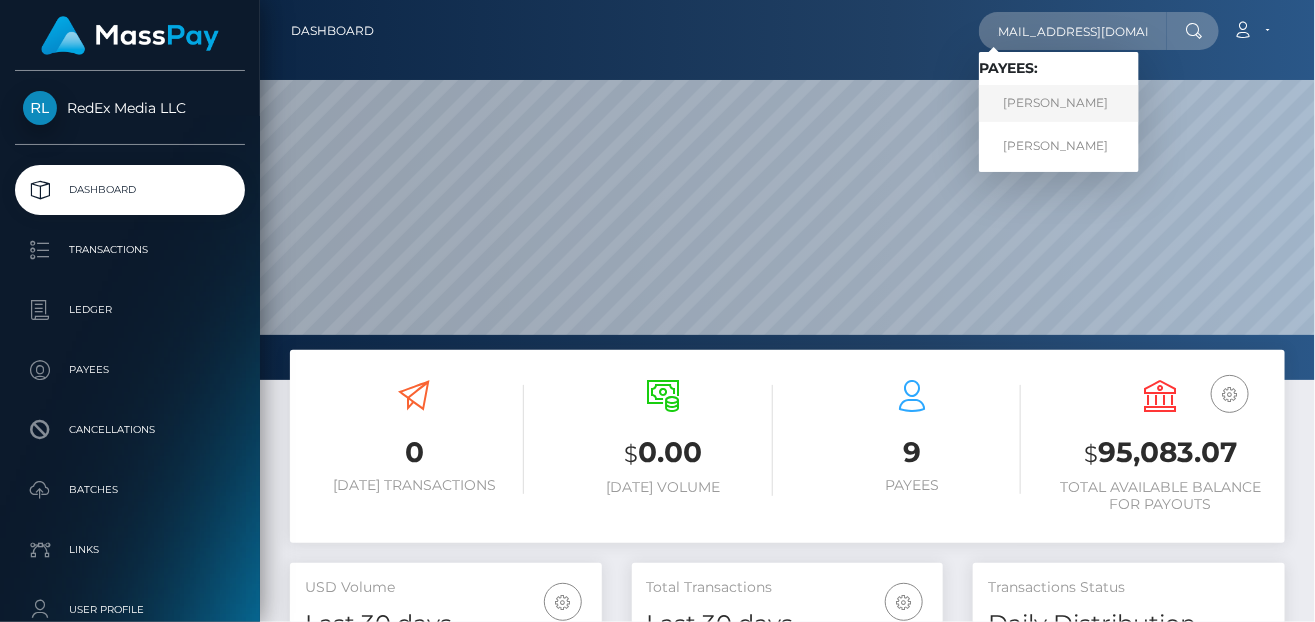 type on "[EMAIL_ADDRESS][DOMAIN_NAME]" 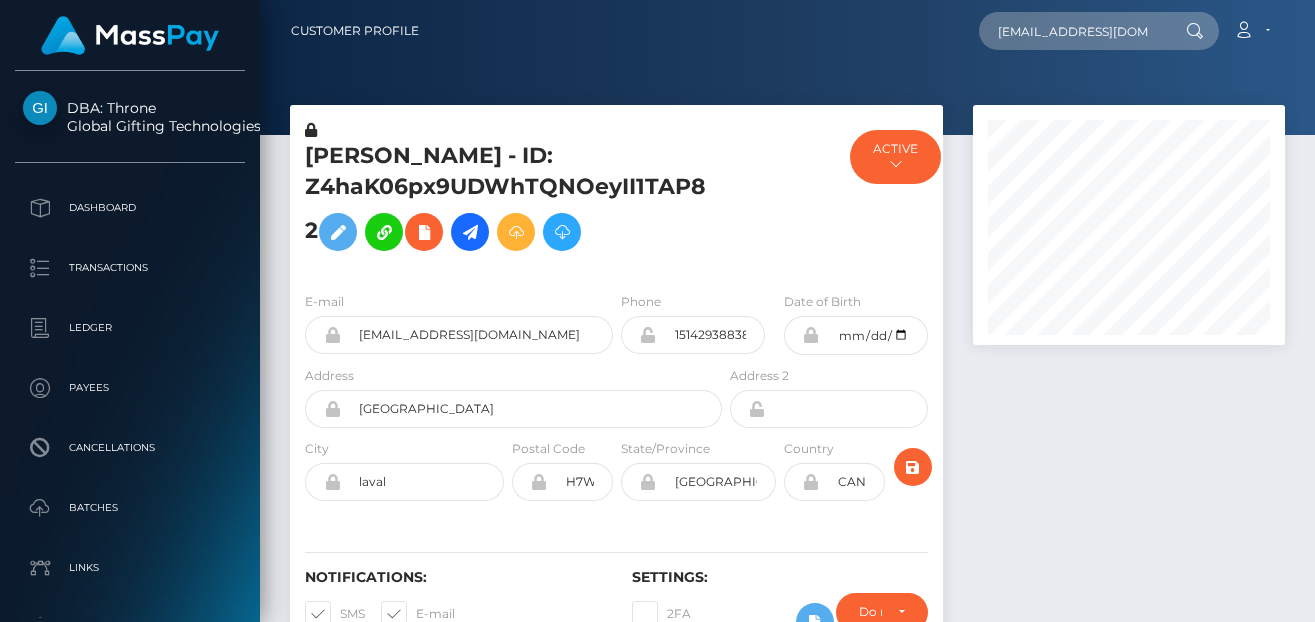 scroll, scrollTop: 0, scrollLeft: 0, axis: both 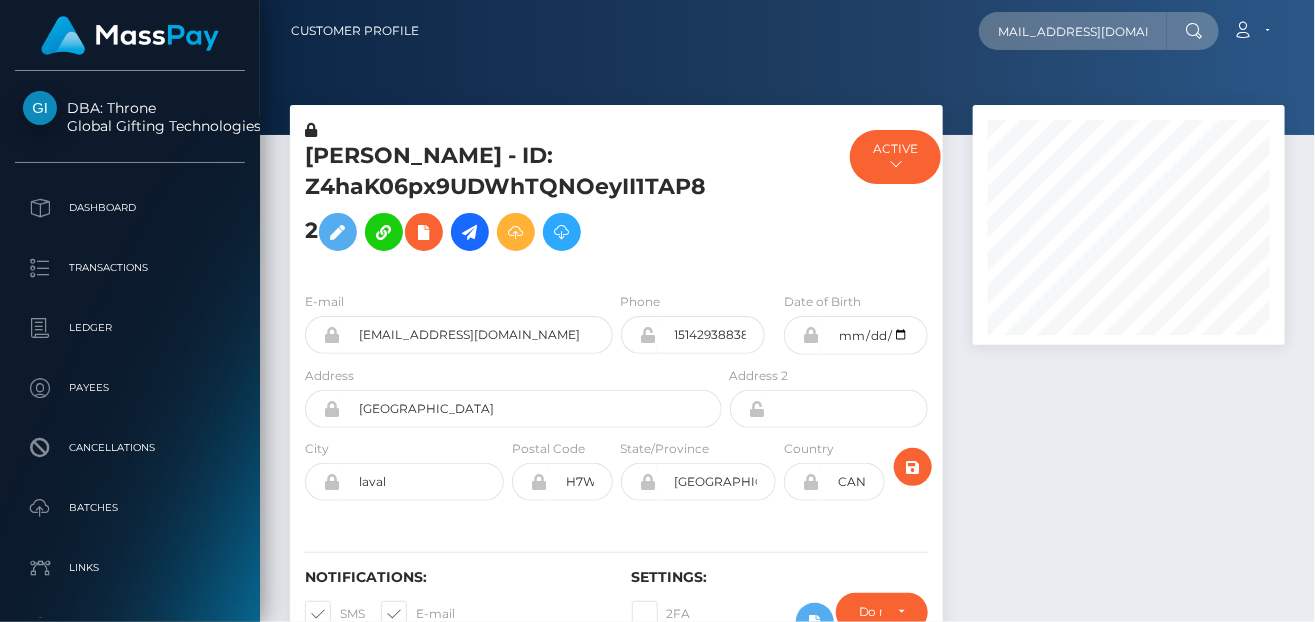 type on "[EMAIL_ADDRESS][DOMAIN_NAME]" 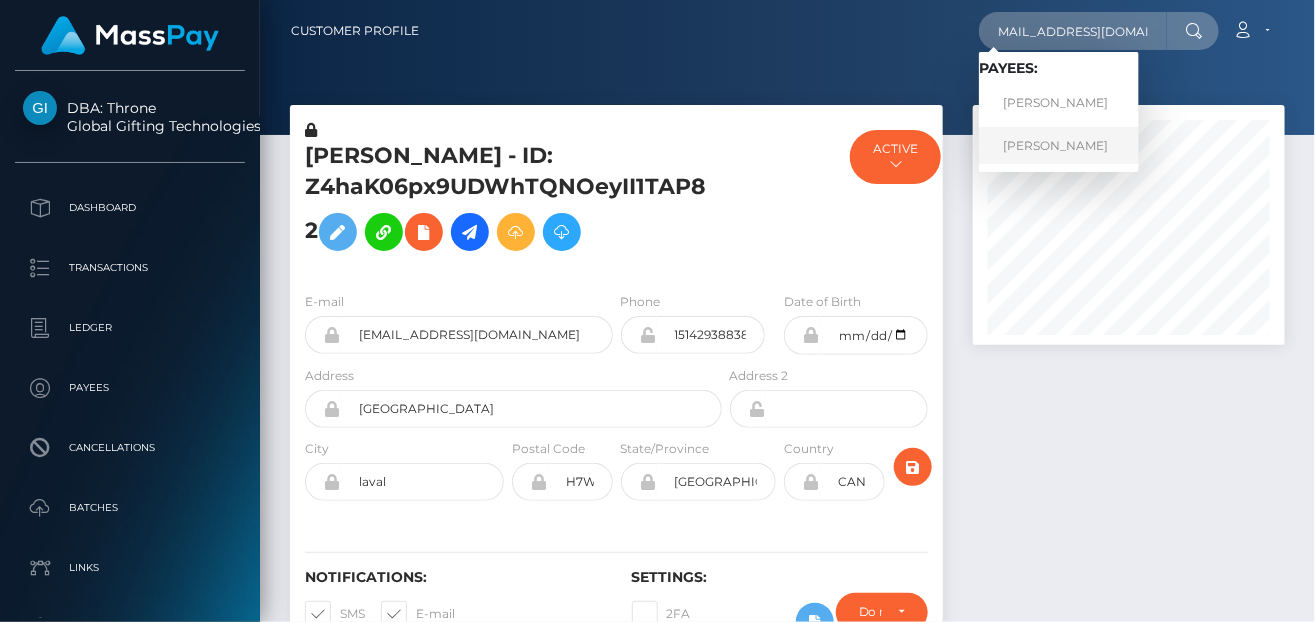 scroll, scrollTop: 0, scrollLeft: 0, axis: both 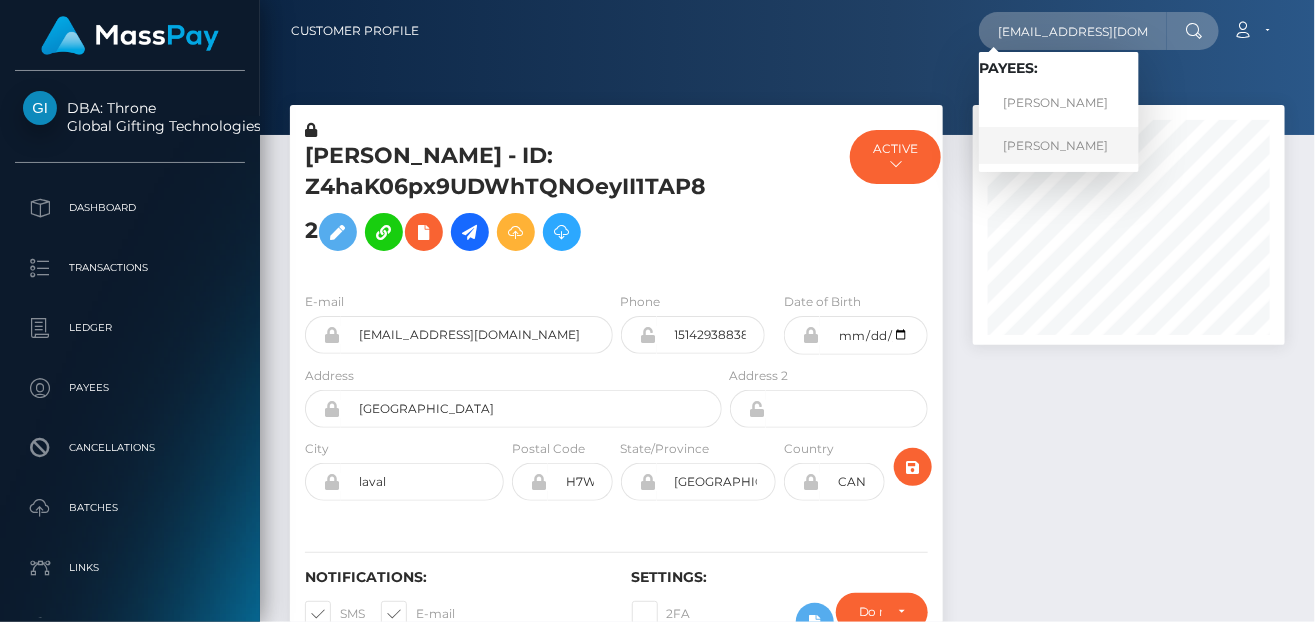 click on "[PERSON_NAME]" at bounding box center (1059, 145) 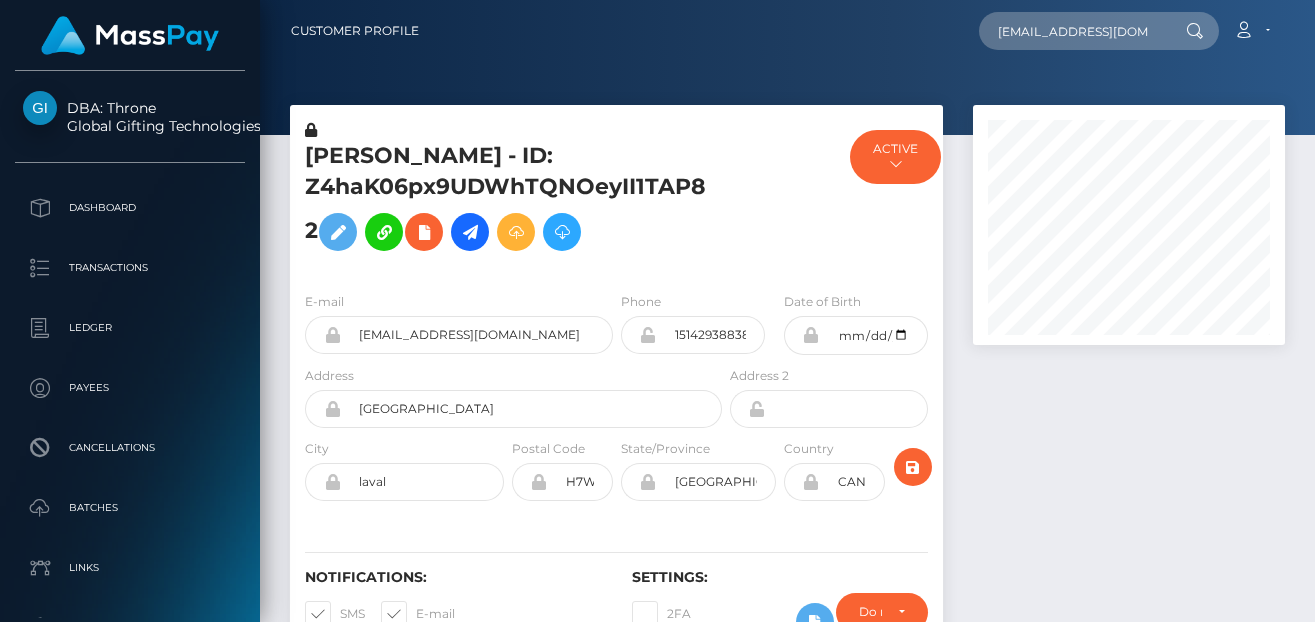 scroll, scrollTop: 0, scrollLeft: 0, axis: both 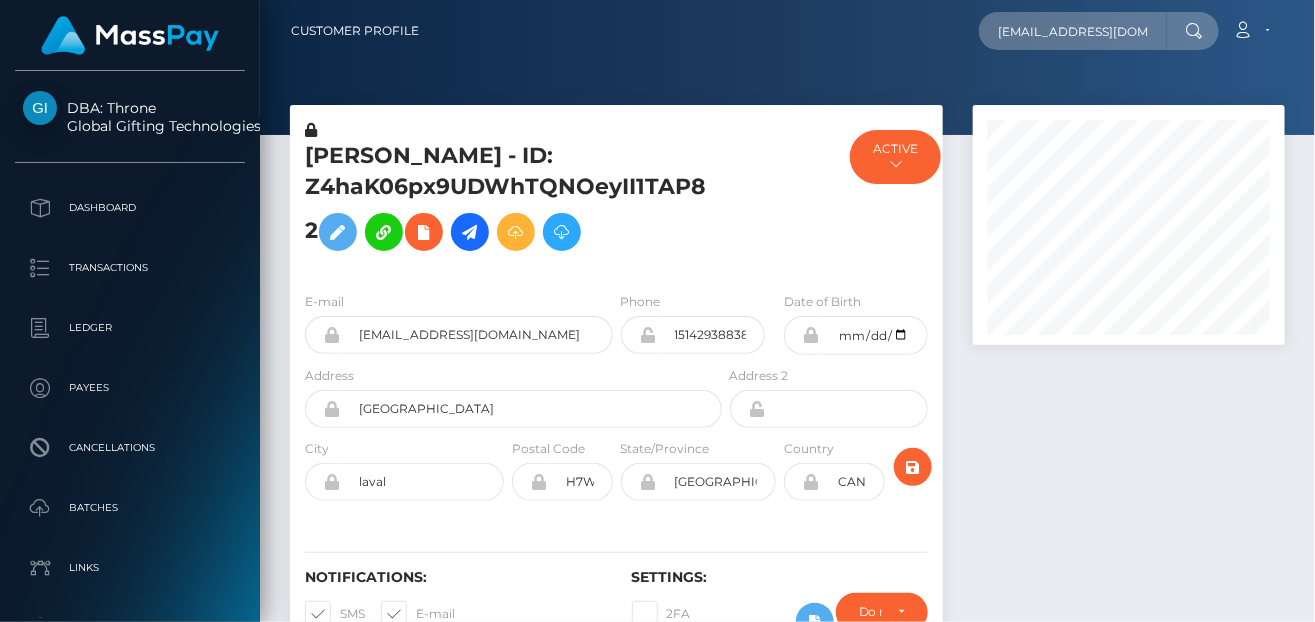 type on "[EMAIL_ADDRESS][DOMAIN_NAME]" 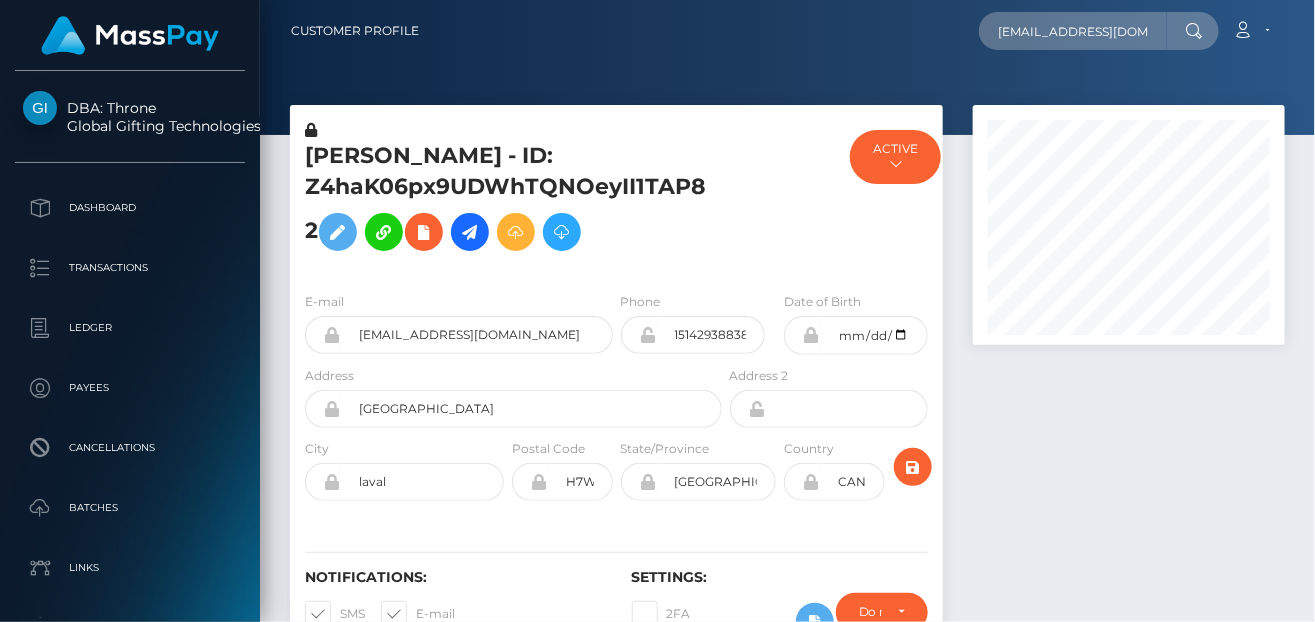 scroll, scrollTop: 0, scrollLeft: 12, axis: horizontal 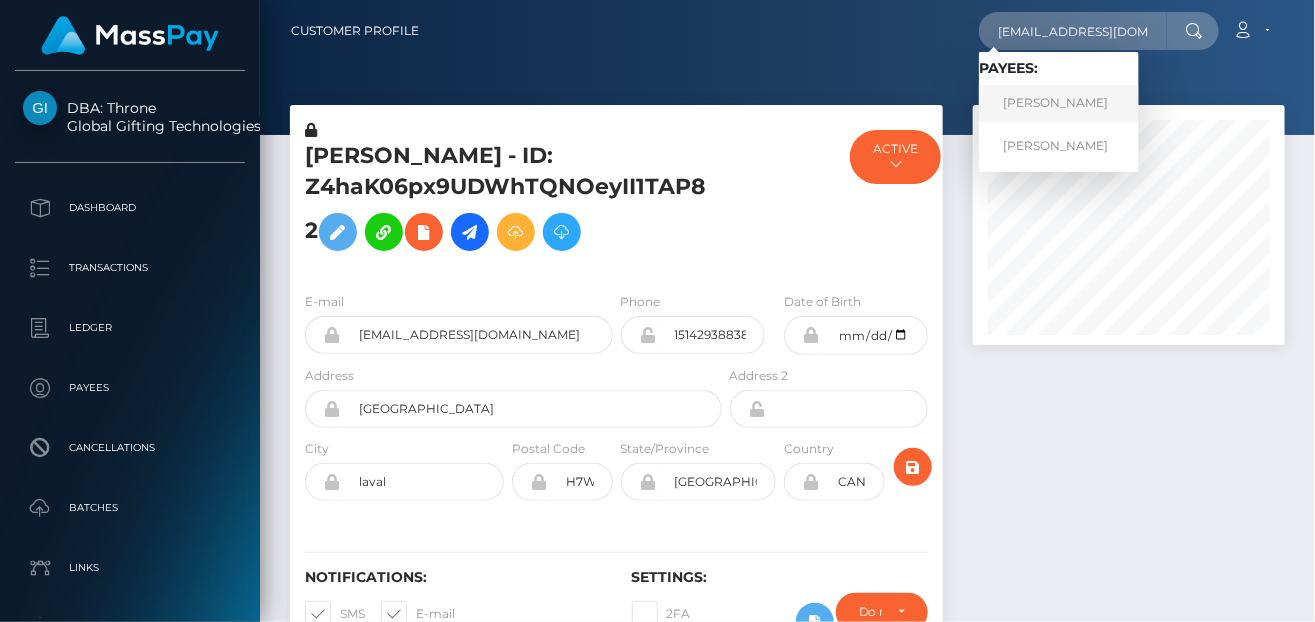 click on "[PERSON_NAME]" at bounding box center (1059, 103) 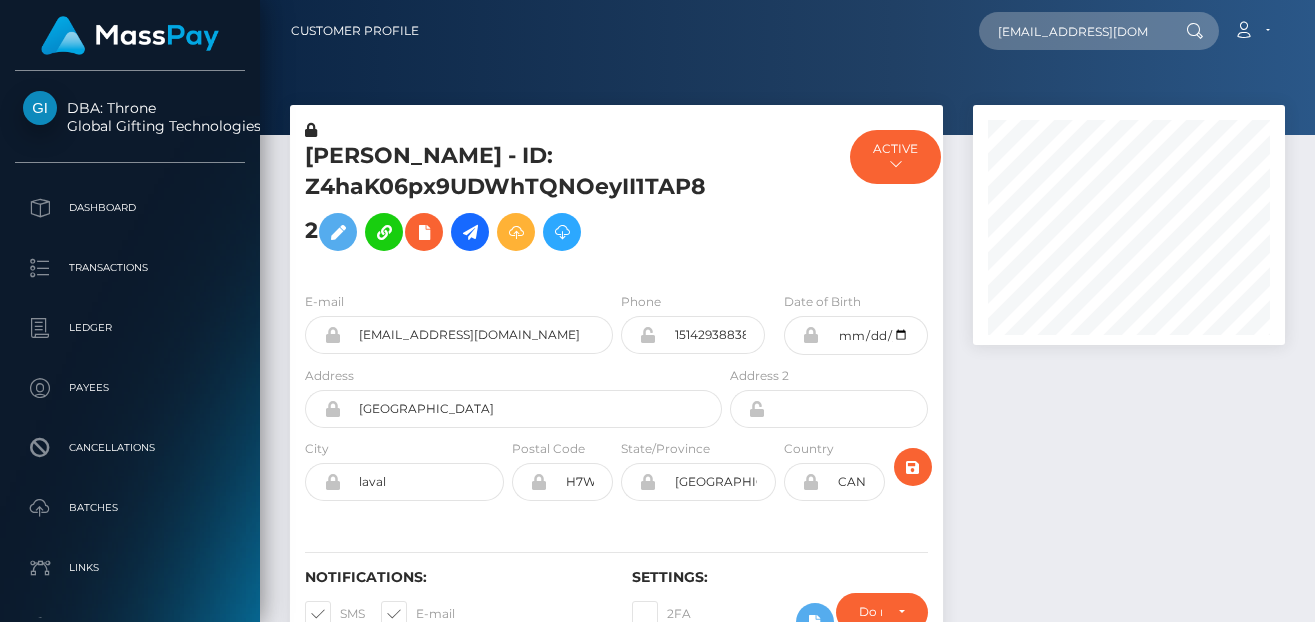 scroll, scrollTop: 0, scrollLeft: 0, axis: both 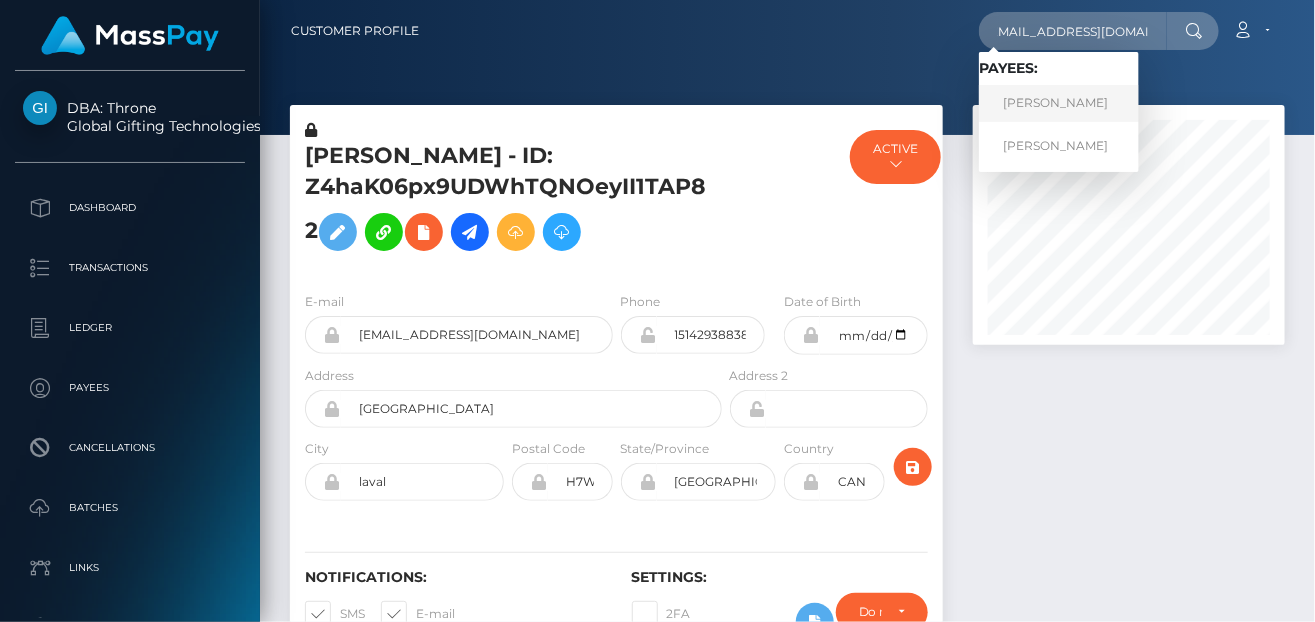 click on "[PERSON_NAME]" at bounding box center (1059, 103) 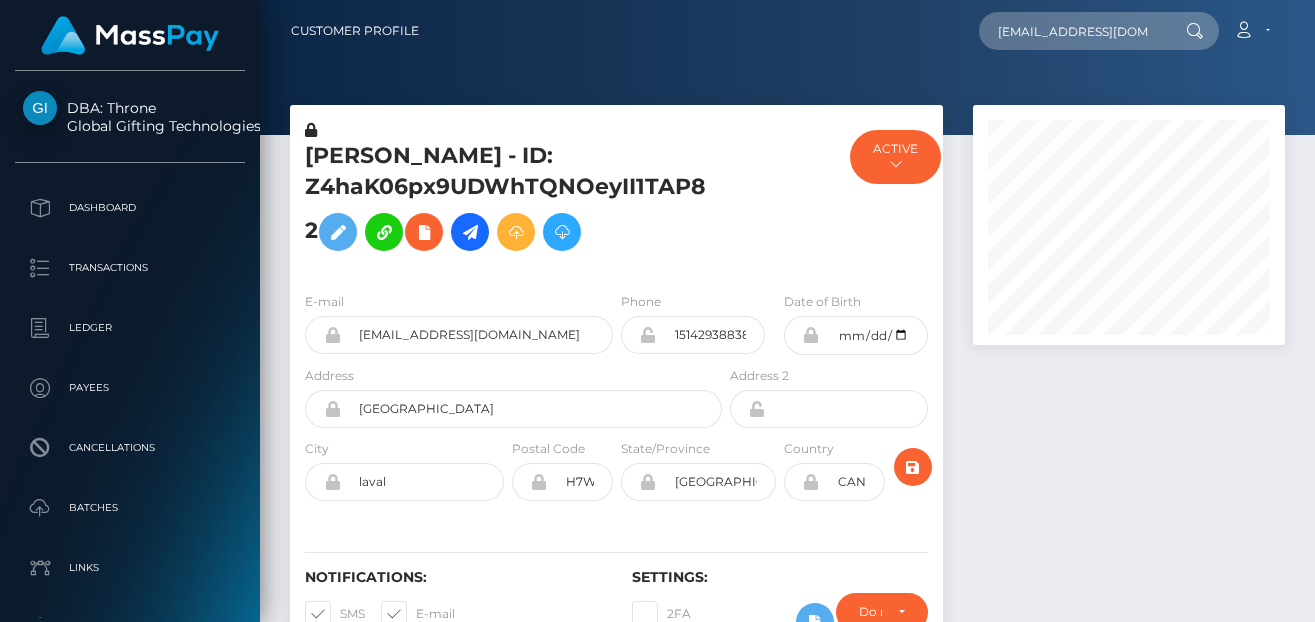 type on "[EMAIL_ADDRESS][DOMAIN_NAME]" 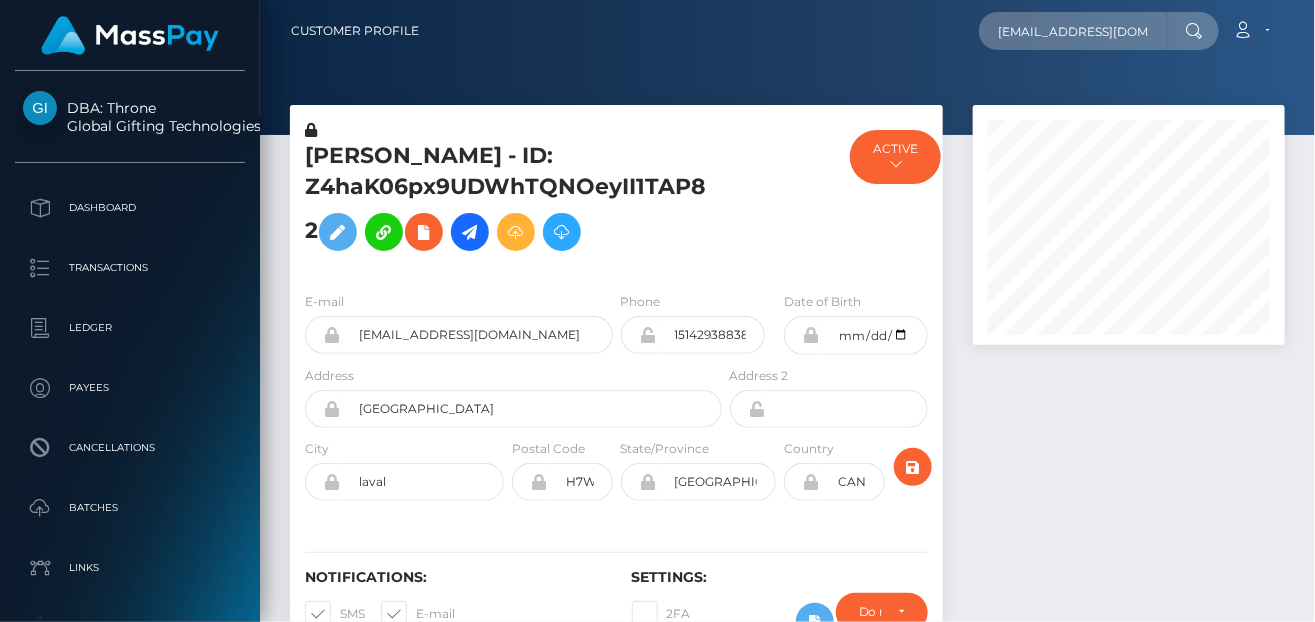 scroll, scrollTop: 0, scrollLeft: 12, axis: horizontal 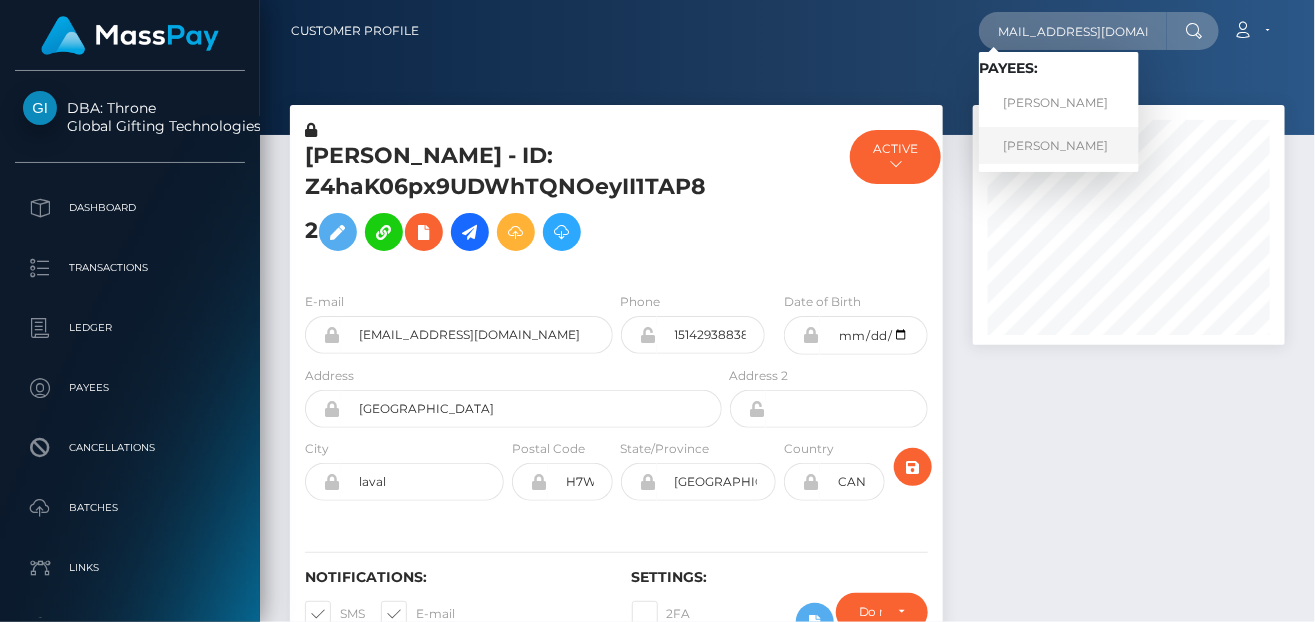 click on "[PERSON_NAME]" at bounding box center (1059, 145) 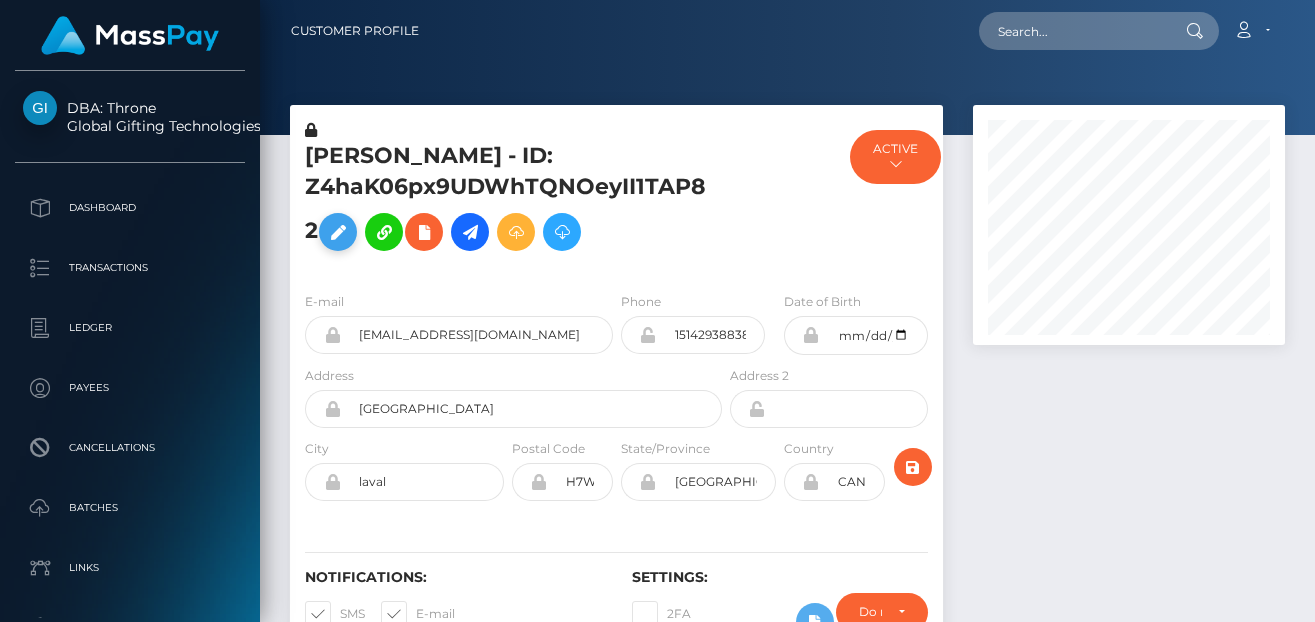 scroll, scrollTop: 0, scrollLeft: 0, axis: both 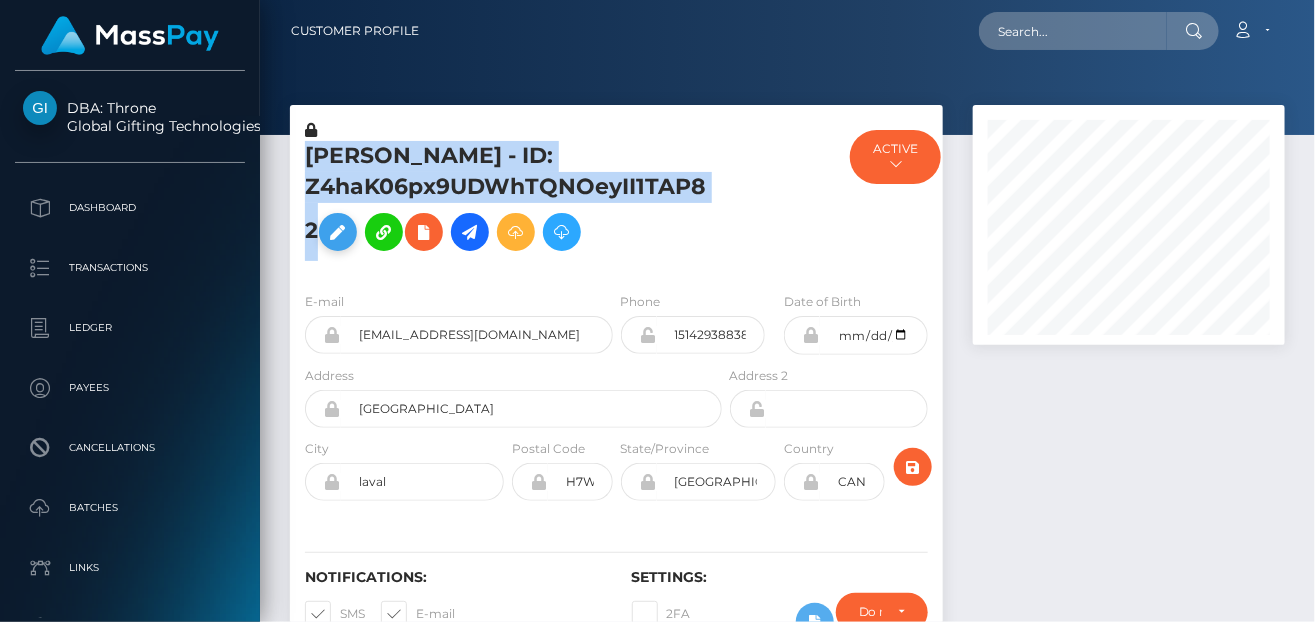 click on "AMANDA BRENDA NEILL
- ID: Z4haK06px9UDWhTQNOeyII1TAP82" at bounding box center (508, 198) 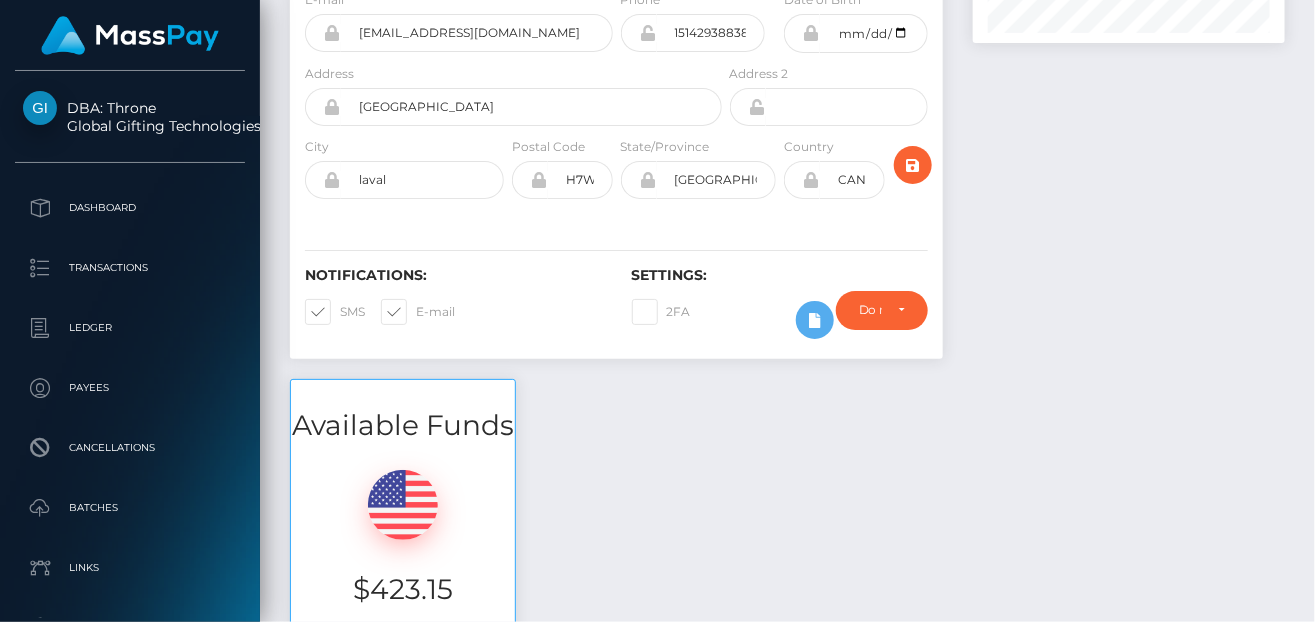 scroll, scrollTop: 0, scrollLeft: 0, axis: both 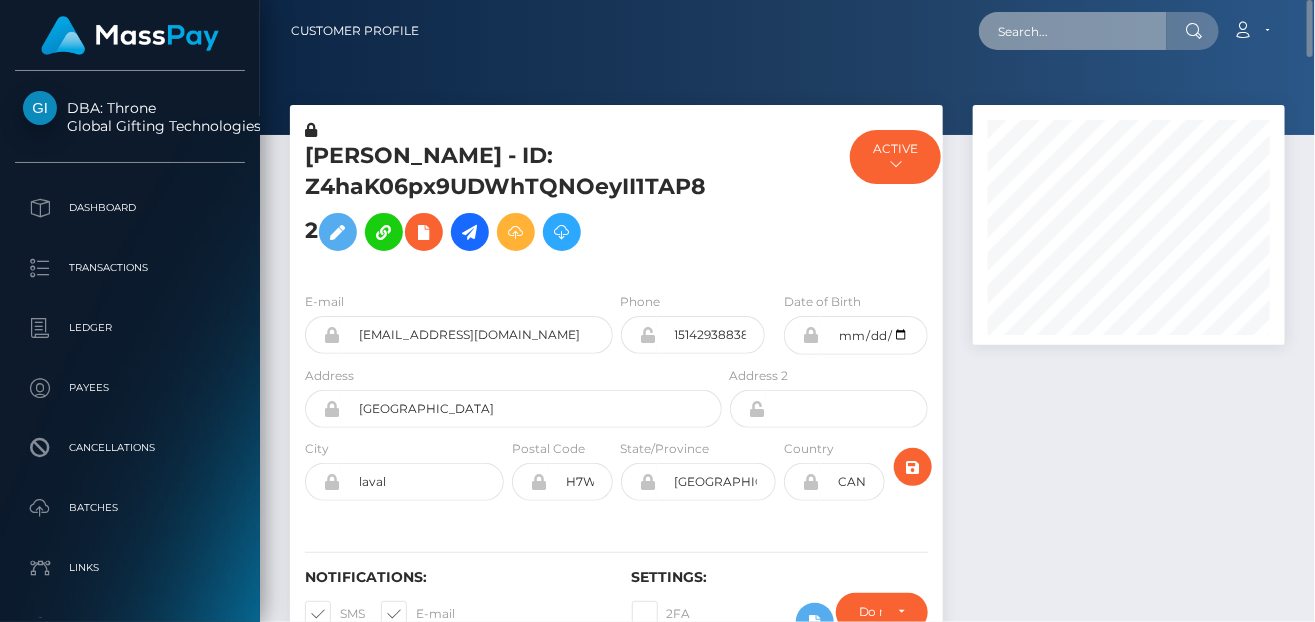 click at bounding box center (1073, 31) 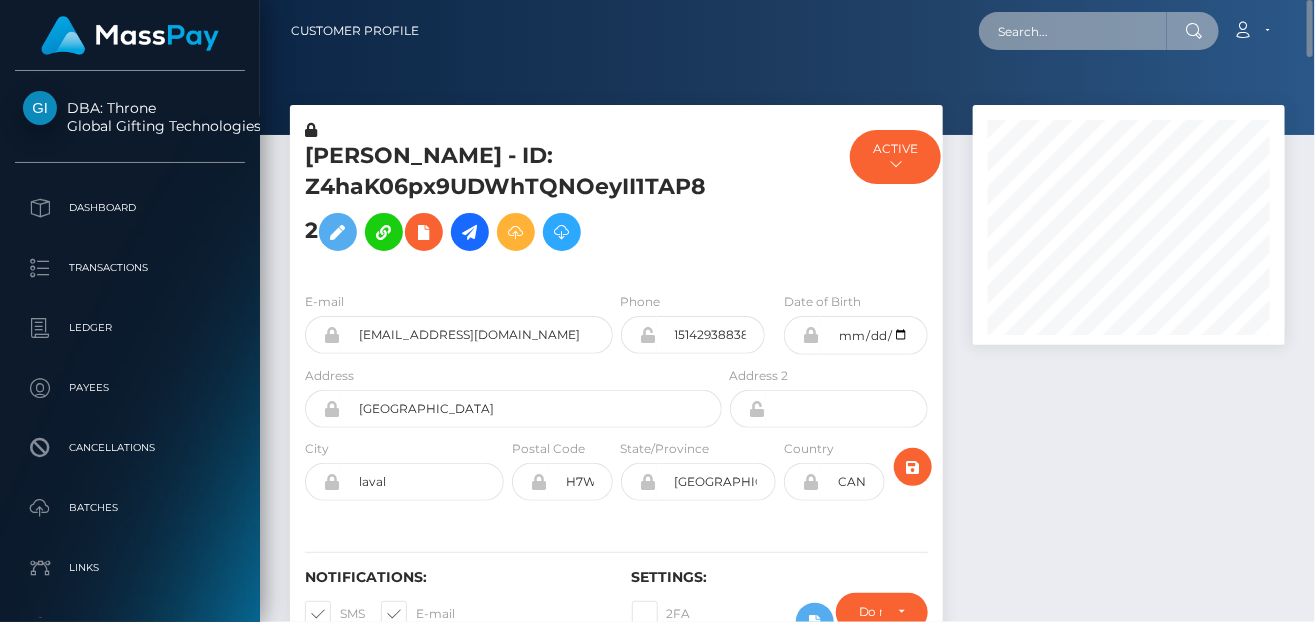 paste on "[EMAIL_ADDRESS][DOMAIN_NAME]" 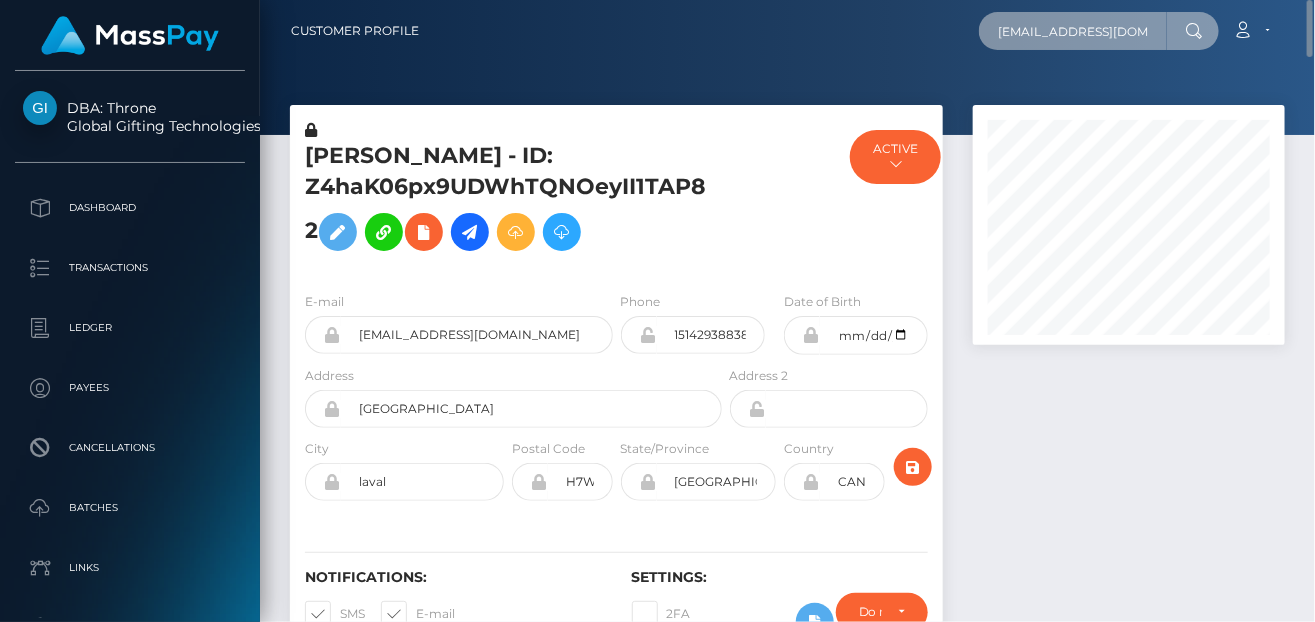 scroll, scrollTop: 0, scrollLeft: 12, axis: horizontal 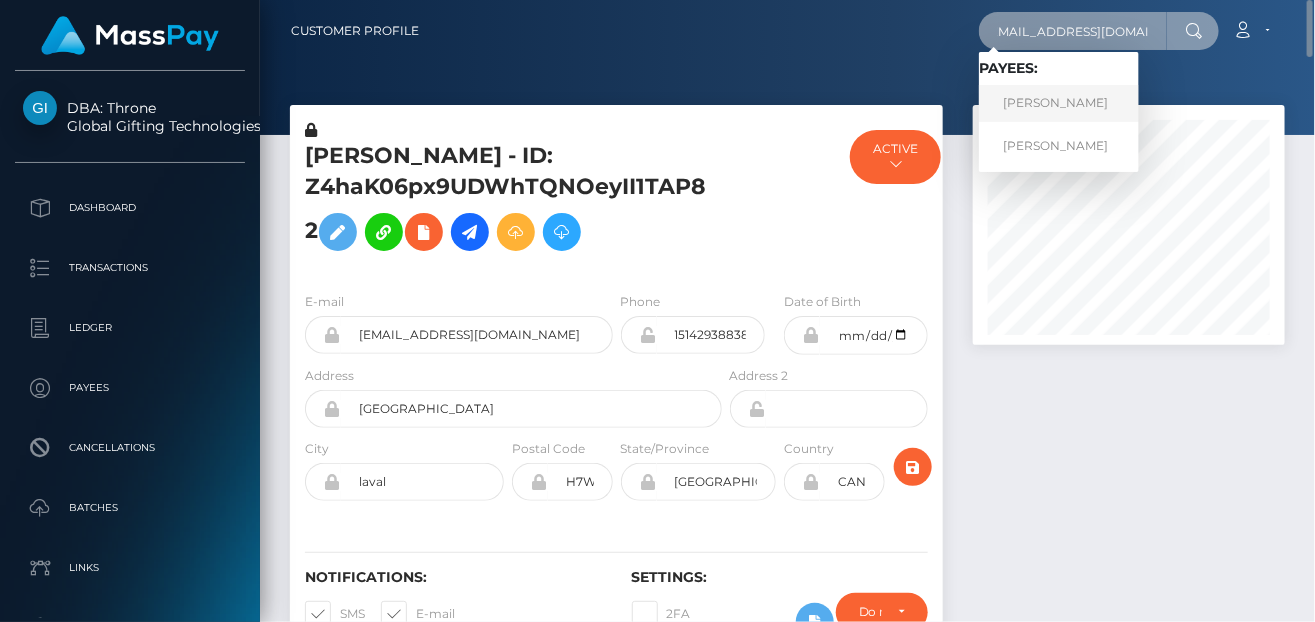type on "[EMAIL_ADDRESS][DOMAIN_NAME]" 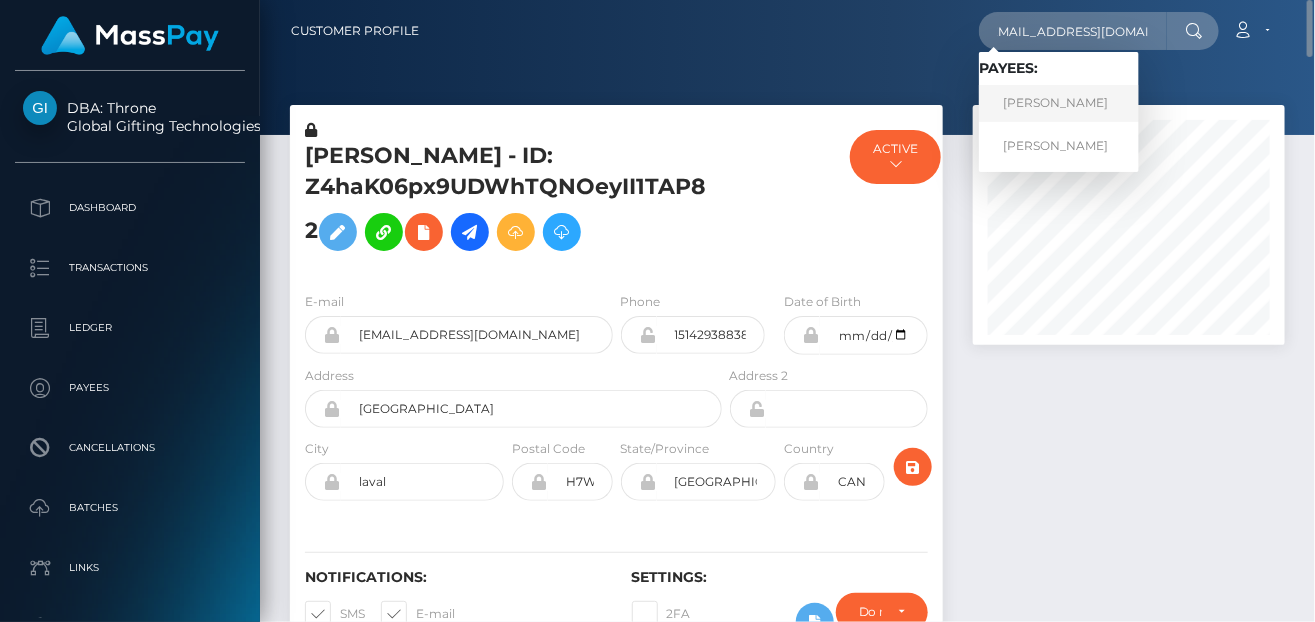 scroll, scrollTop: 0, scrollLeft: 0, axis: both 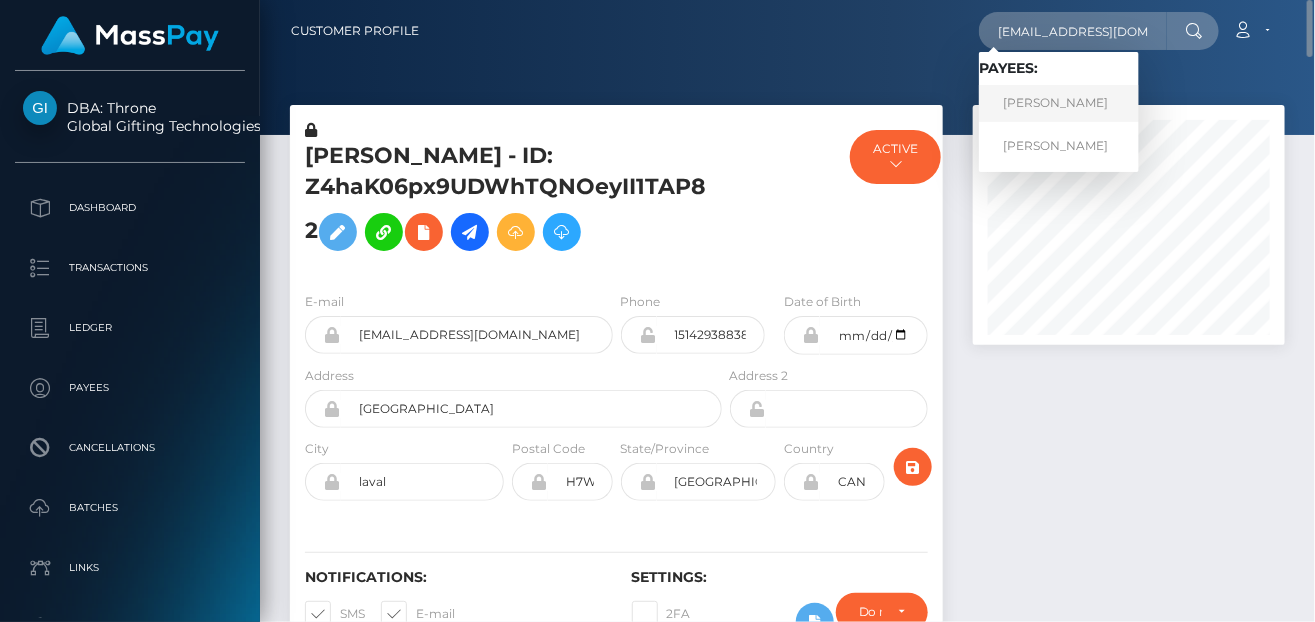 click on "[PERSON_NAME]" at bounding box center [1059, 103] 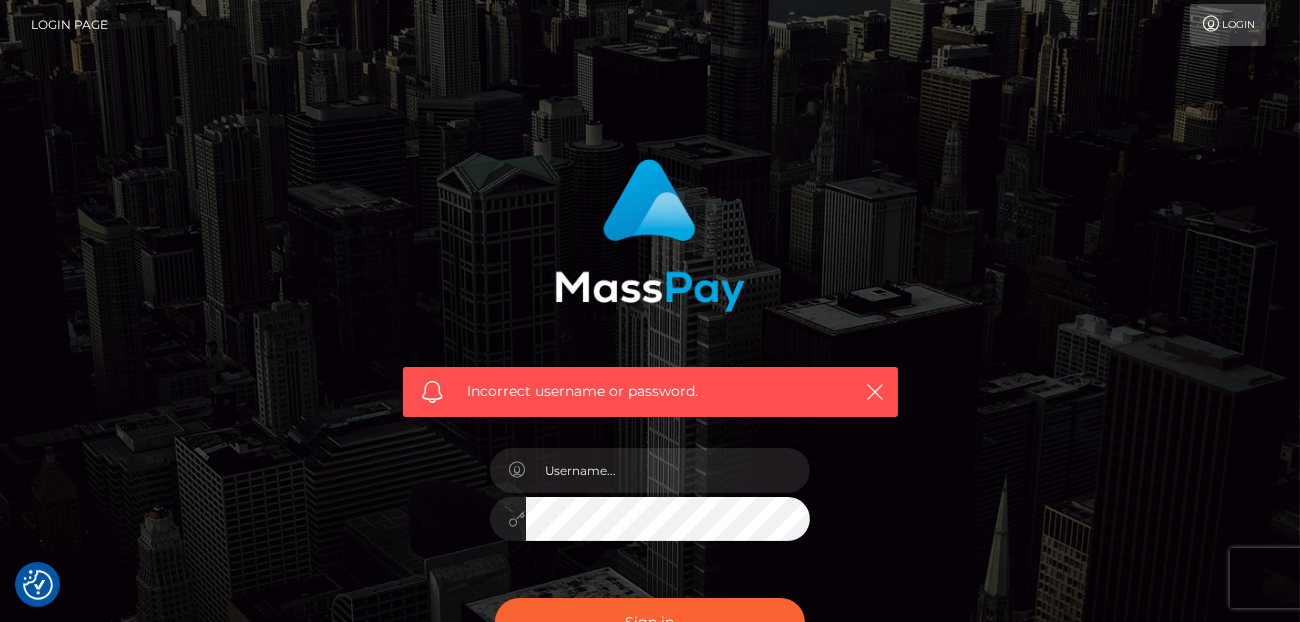 scroll, scrollTop: 251, scrollLeft: 0, axis: vertical 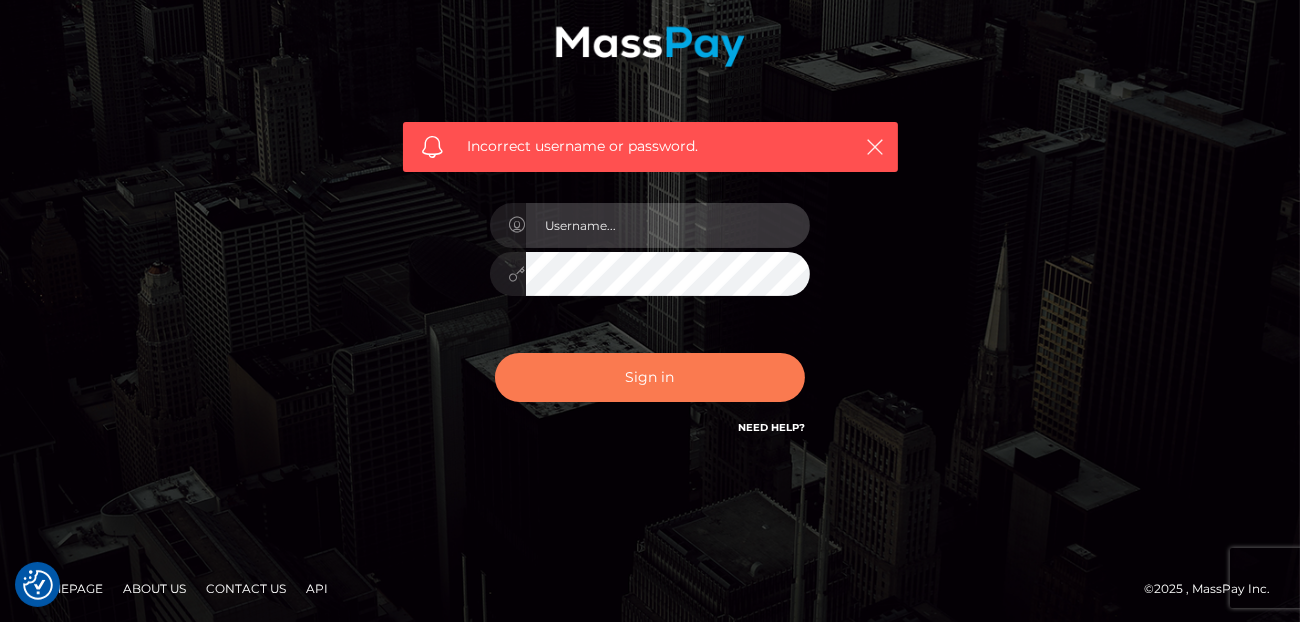 type on "denise" 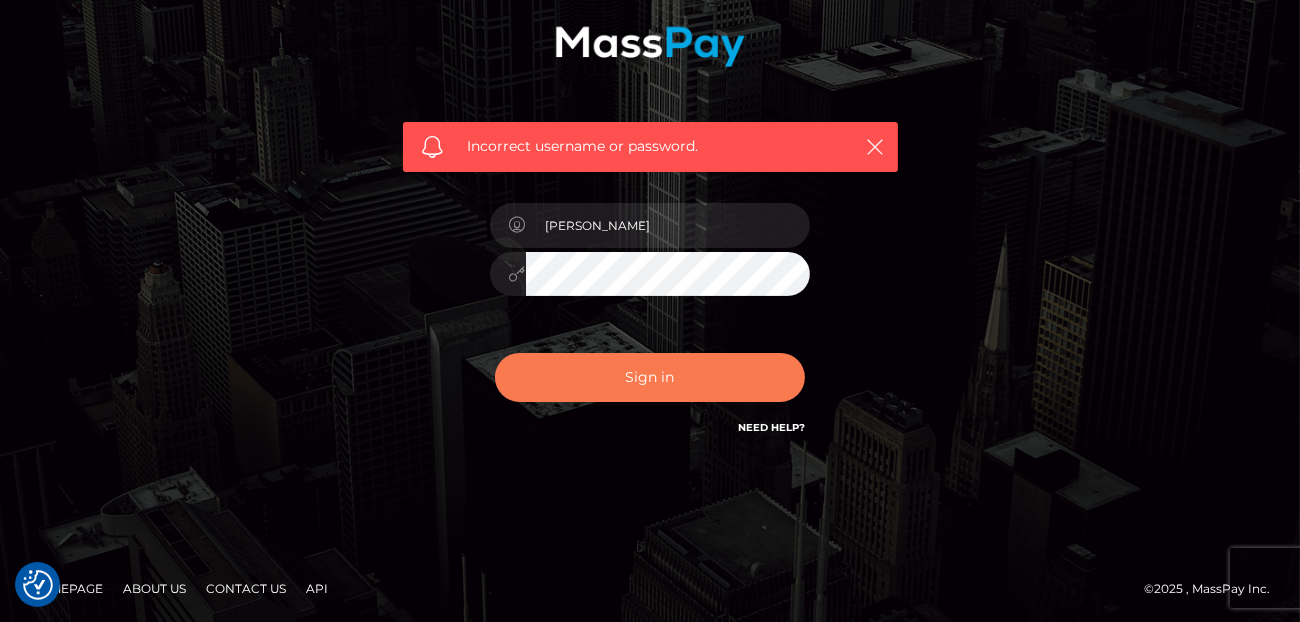 click on "Sign in" at bounding box center [650, 377] 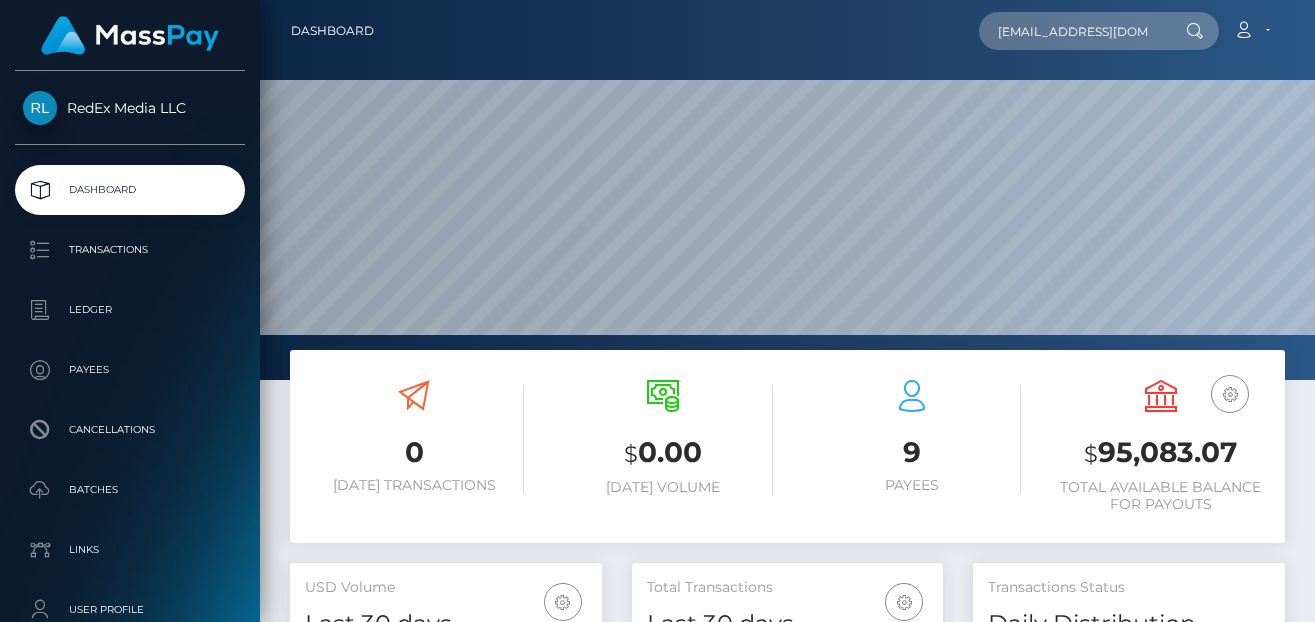 scroll, scrollTop: 0, scrollLeft: 0, axis: both 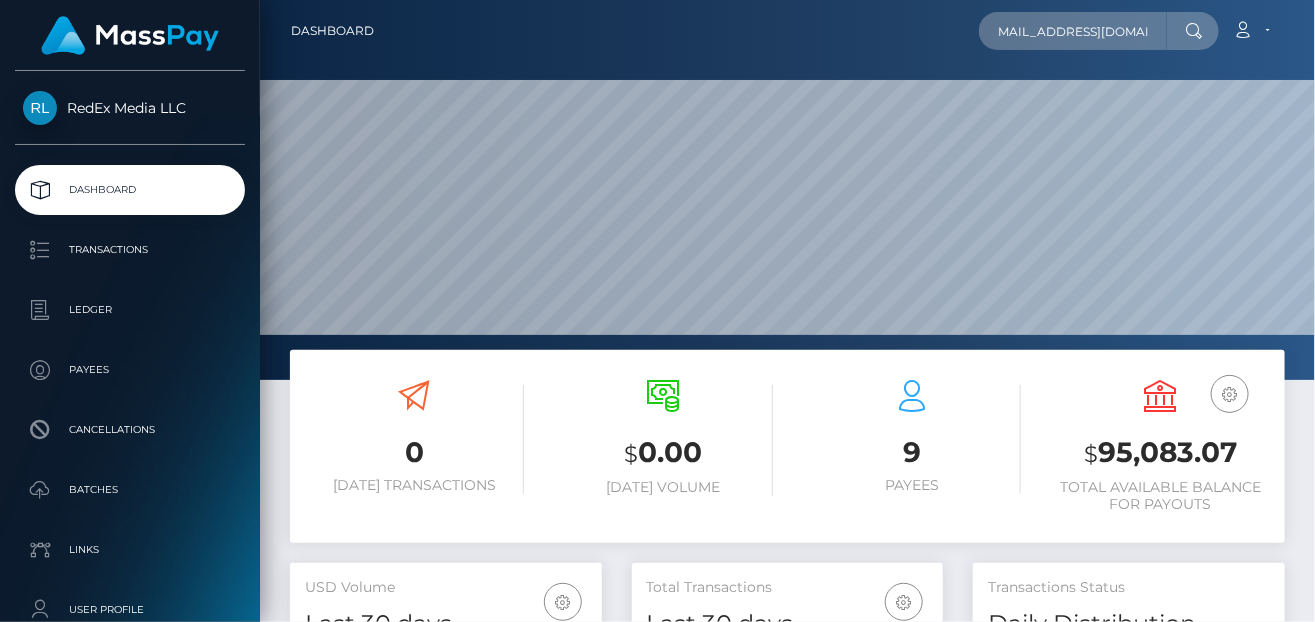 type on "[EMAIL_ADDRESS][DOMAIN_NAME]" 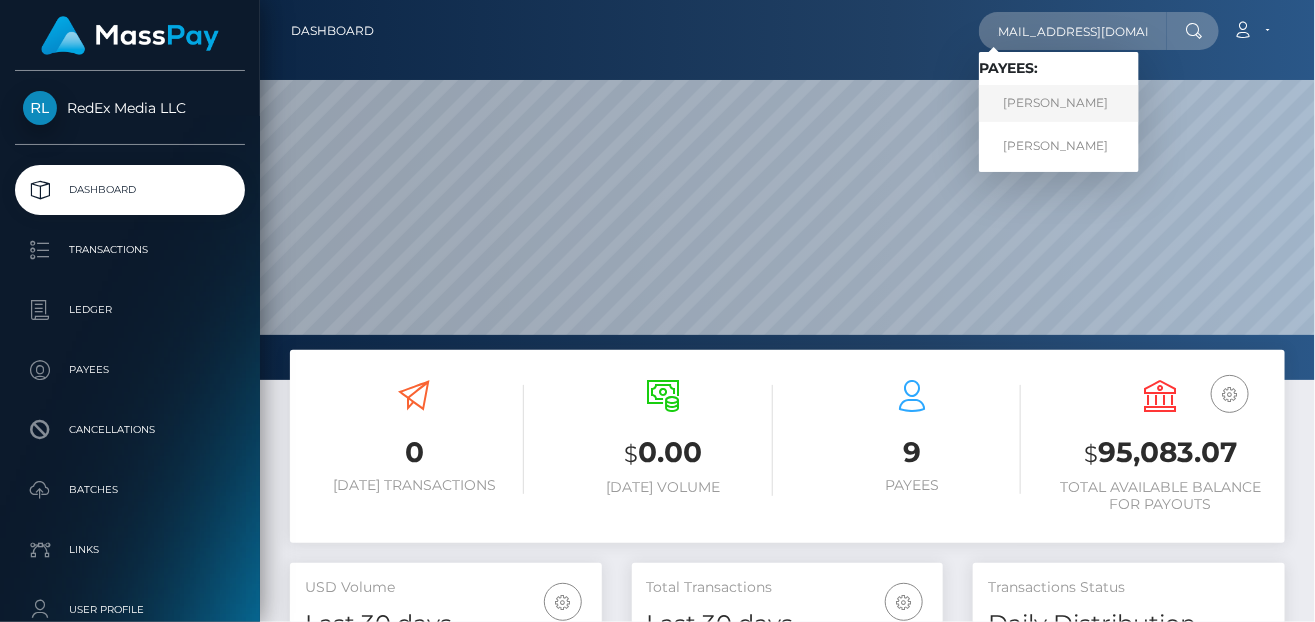 click on "[PERSON_NAME]" at bounding box center [1059, 103] 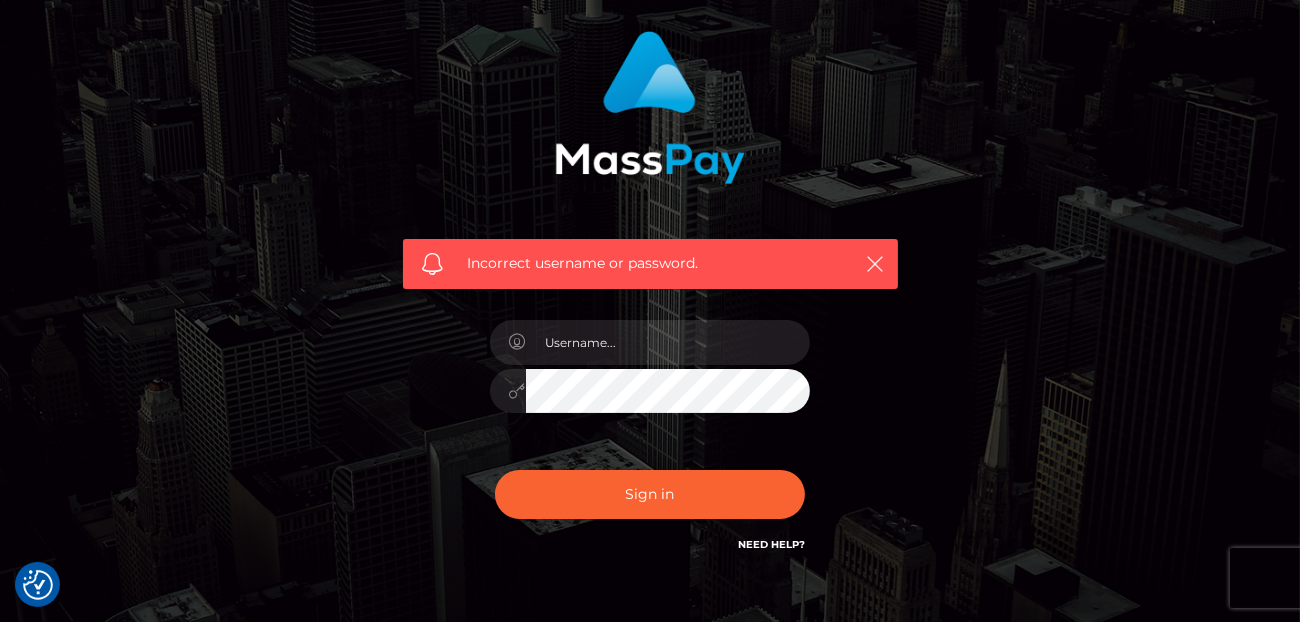 scroll, scrollTop: 200, scrollLeft: 0, axis: vertical 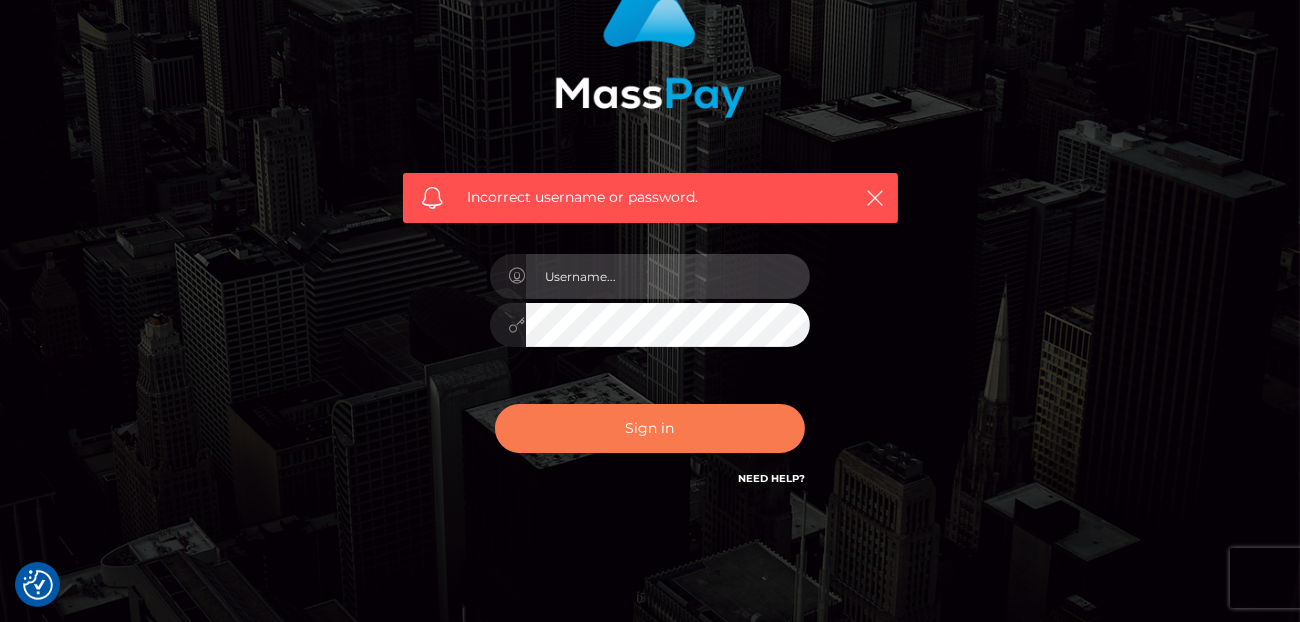 type on "[PERSON_NAME]" 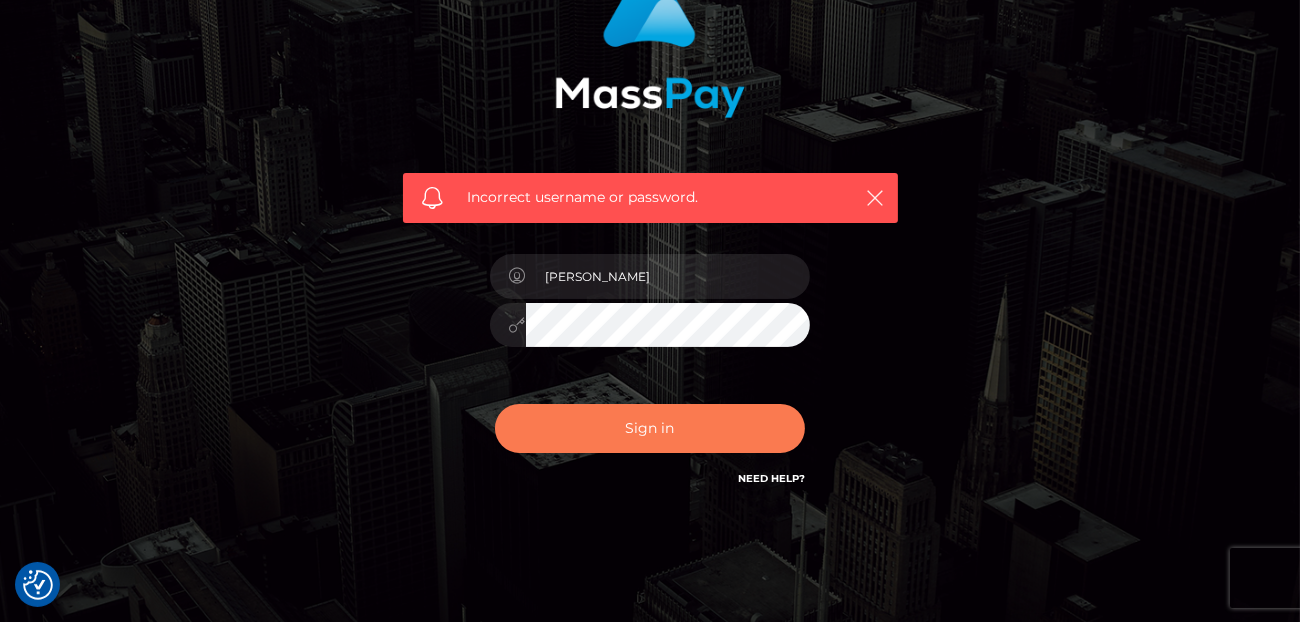 click on "Sign in" at bounding box center (650, 428) 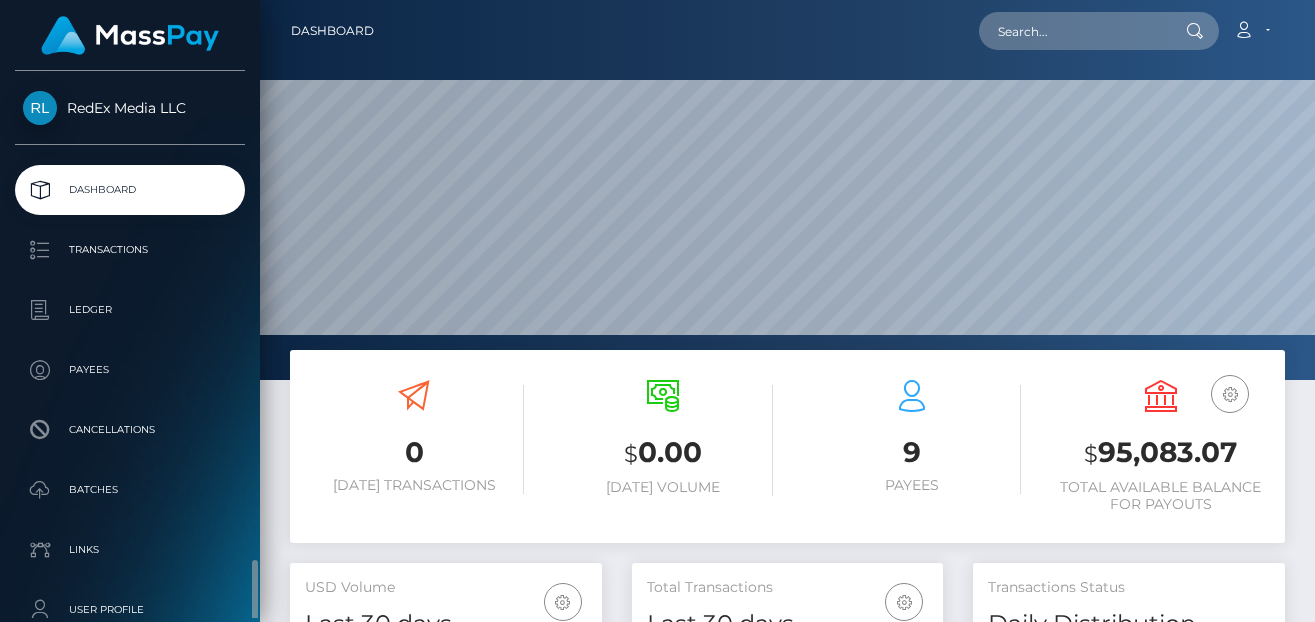 scroll, scrollTop: 0, scrollLeft: 0, axis: both 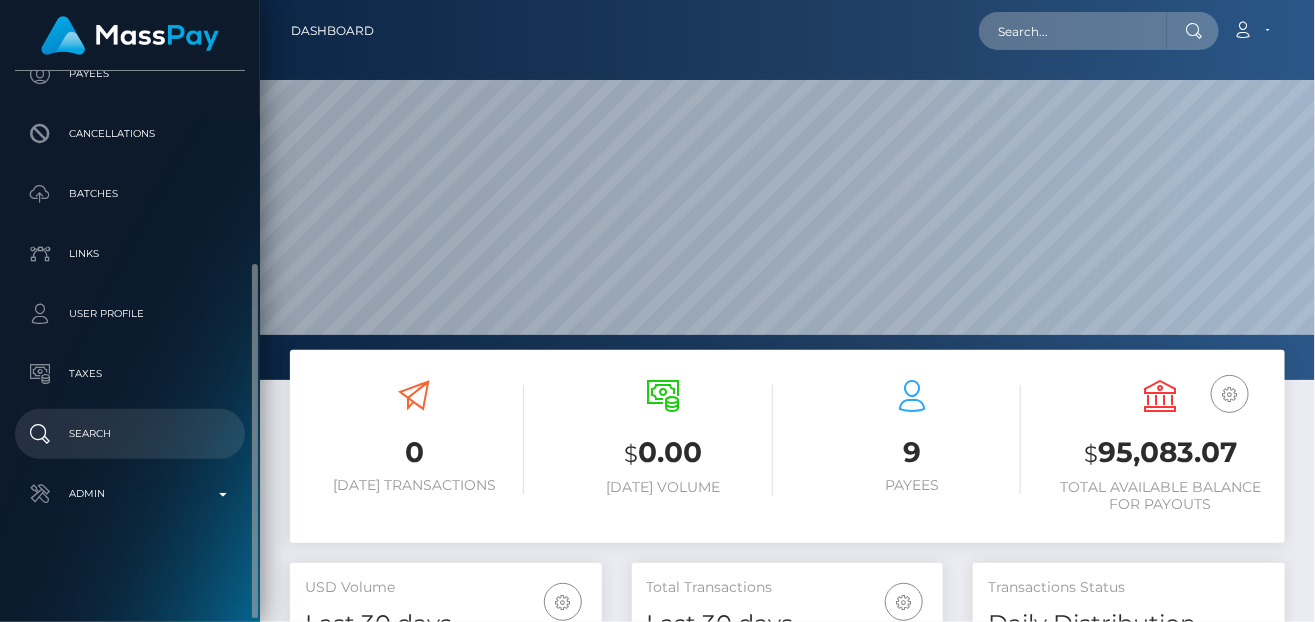 click on "Search" at bounding box center [130, 434] 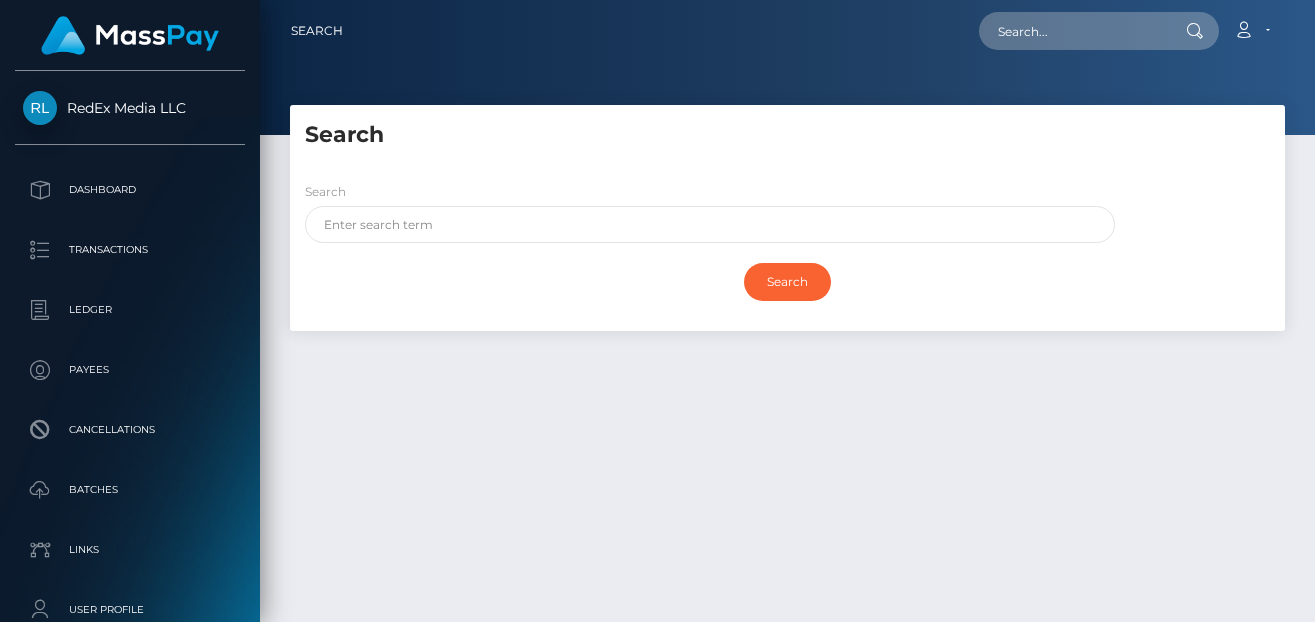 scroll, scrollTop: 0, scrollLeft: 0, axis: both 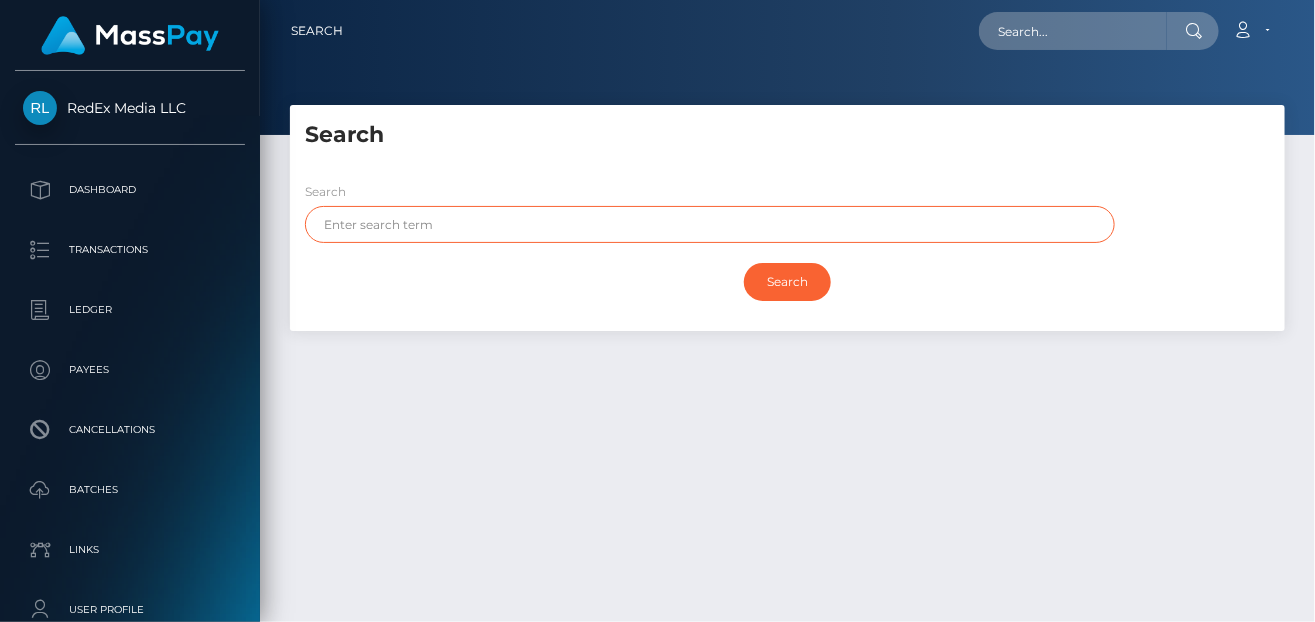 click at bounding box center [710, 224] 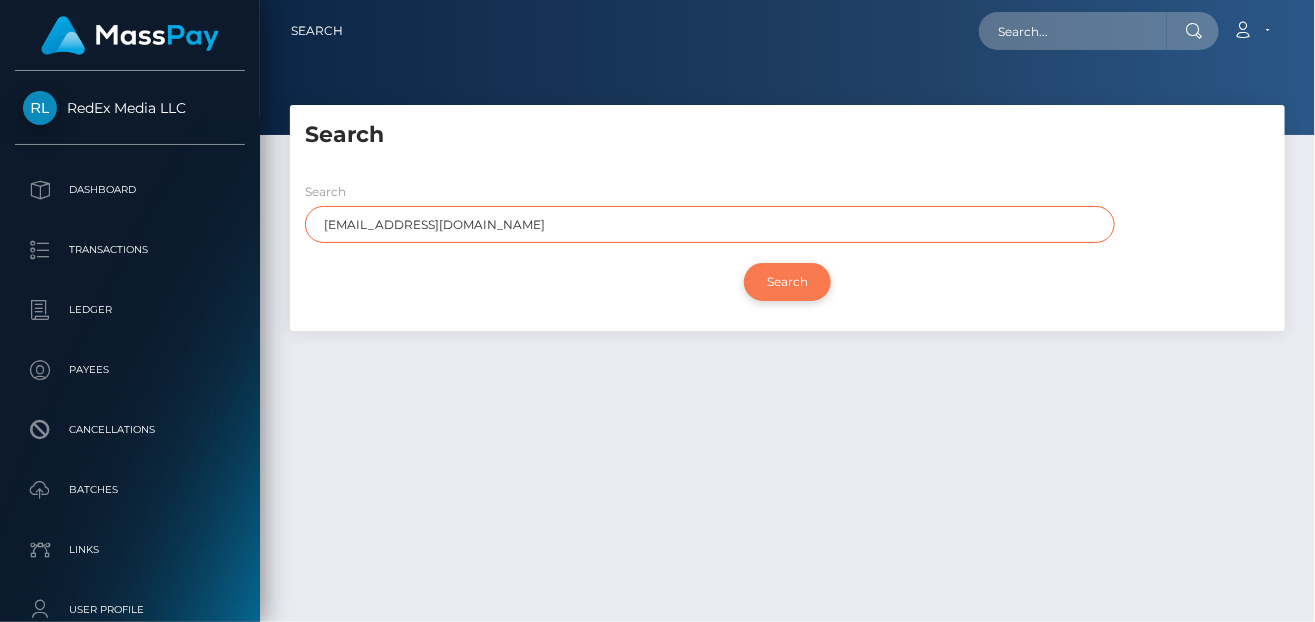 type on "elliee.lovee123@gmail.com" 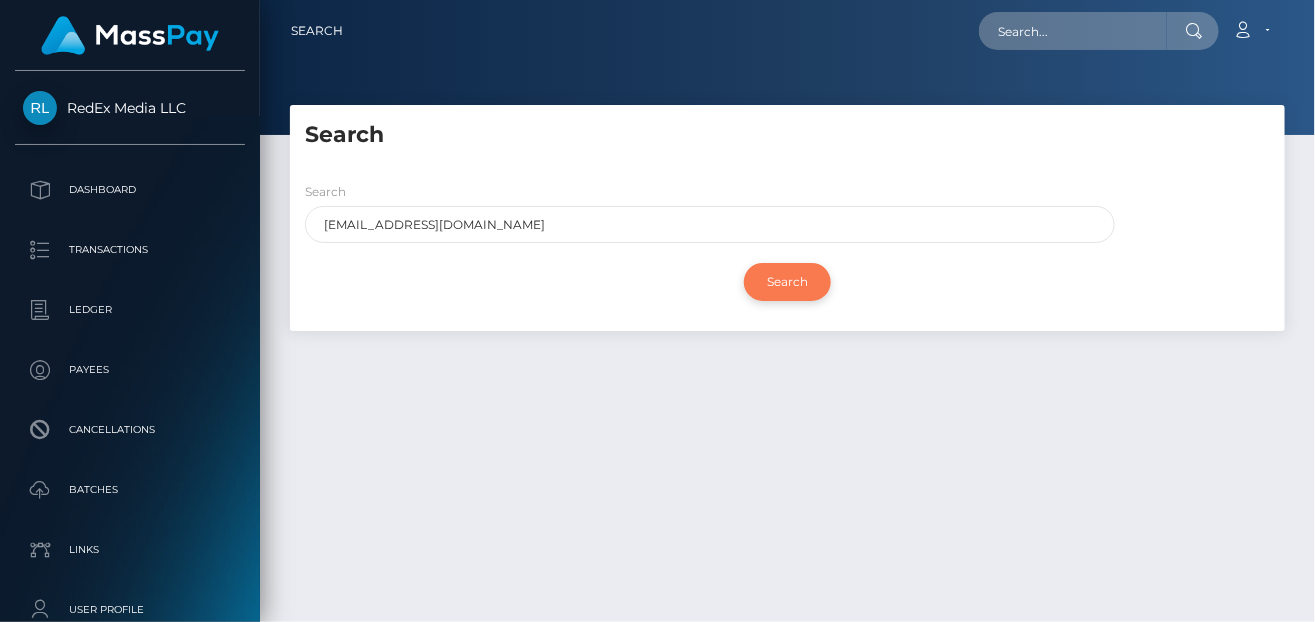 click on "Search" at bounding box center (787, 282) 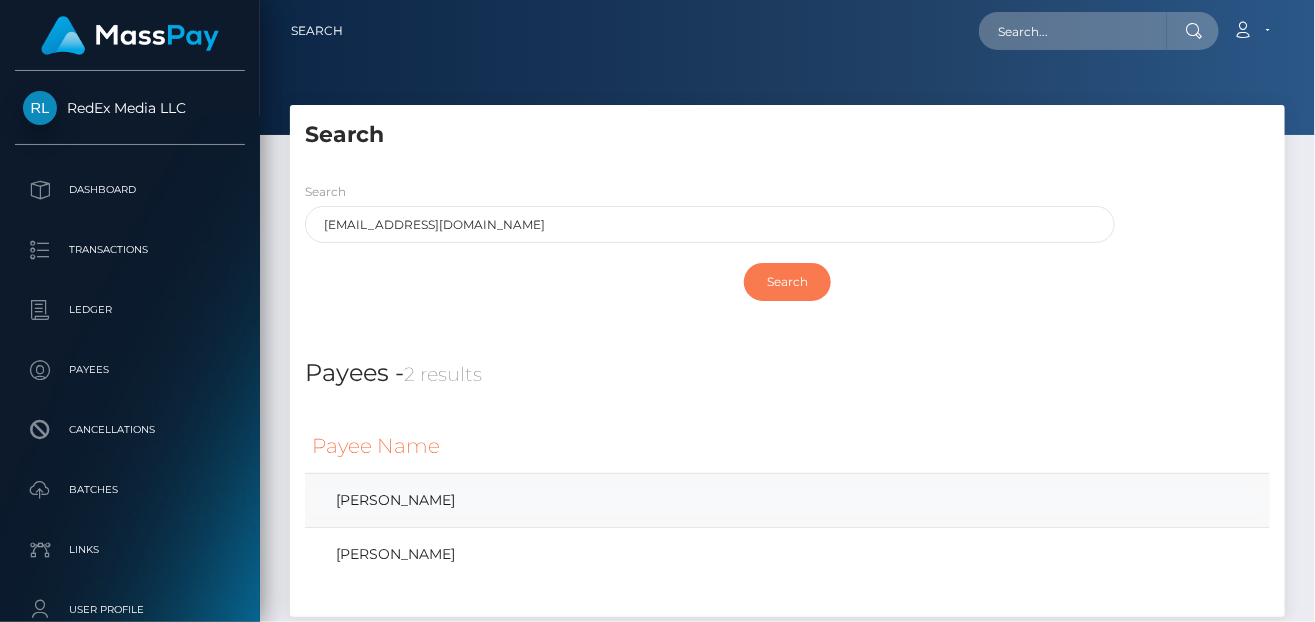 scroll, scrollTop: 100, scrollLeft: 0, axis: vertical 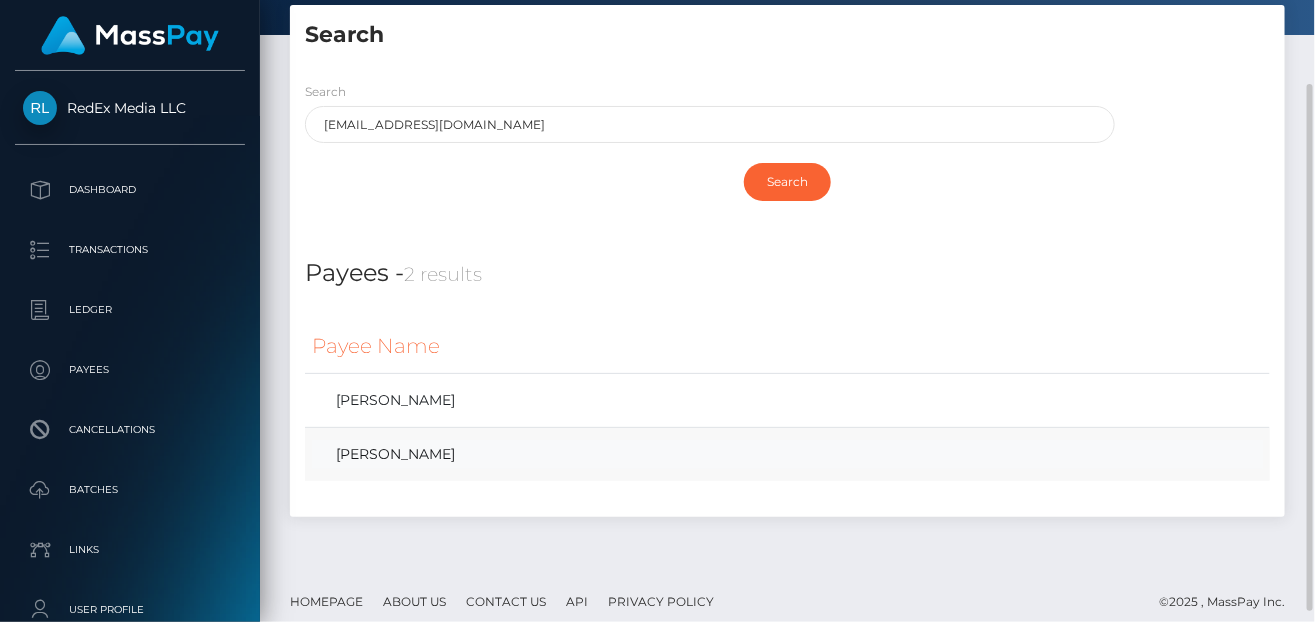 click on "AMANDA BRENDA NEILL" at bounding box center [787, 454] 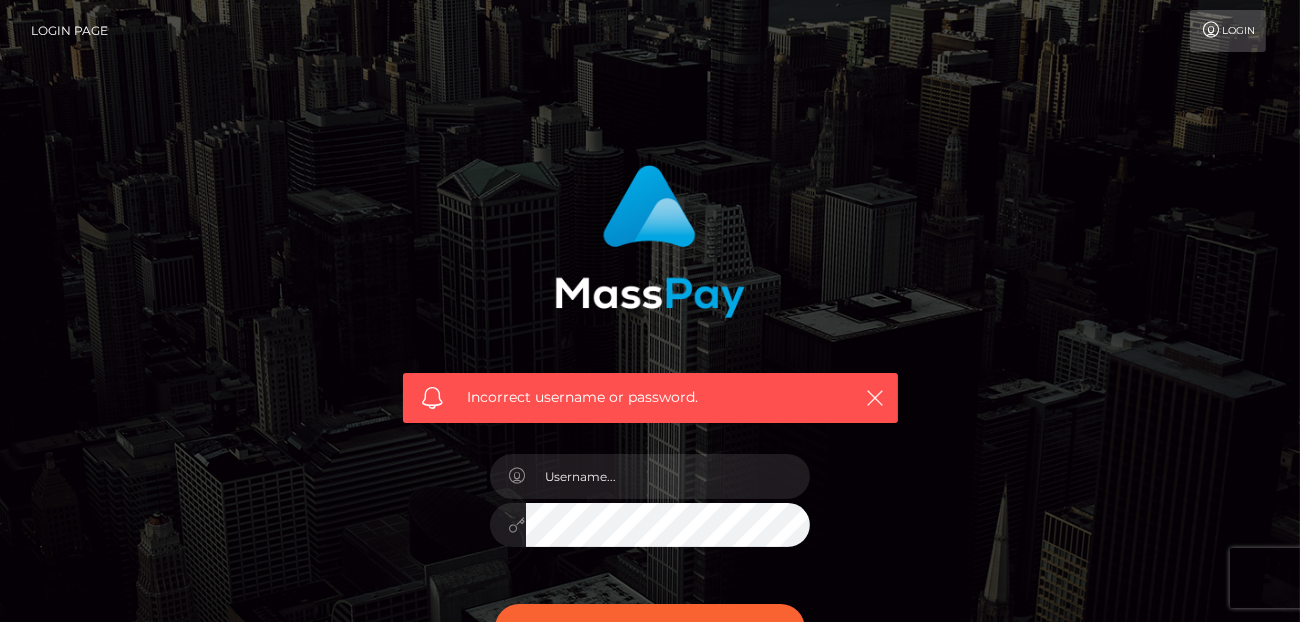 scroll, scrollTop: 251, scrollLeft: 0, axis: vertical 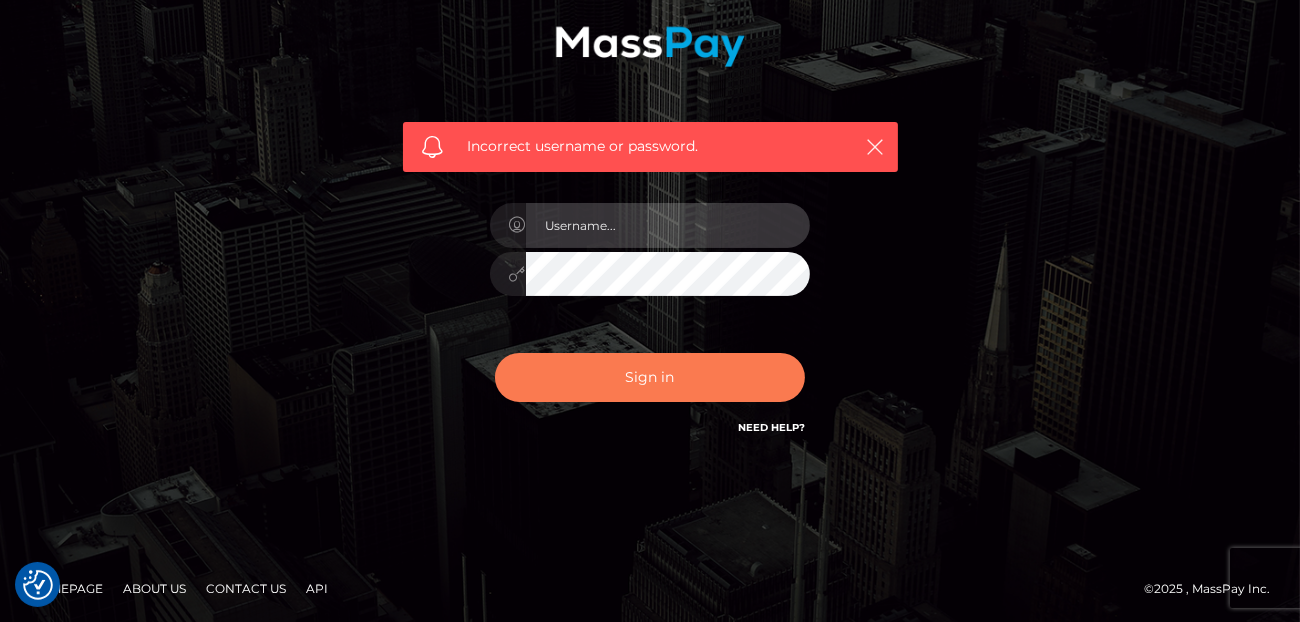 type on "denise" 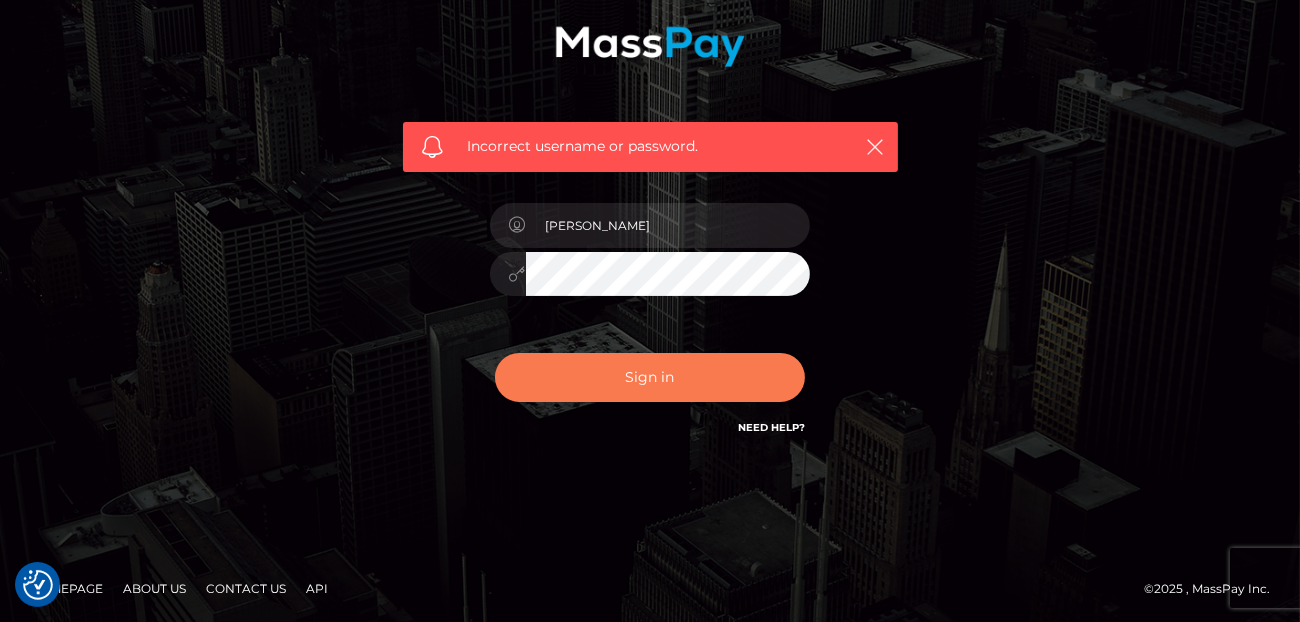 click on "Sign in" at bounding box center [650, 377] 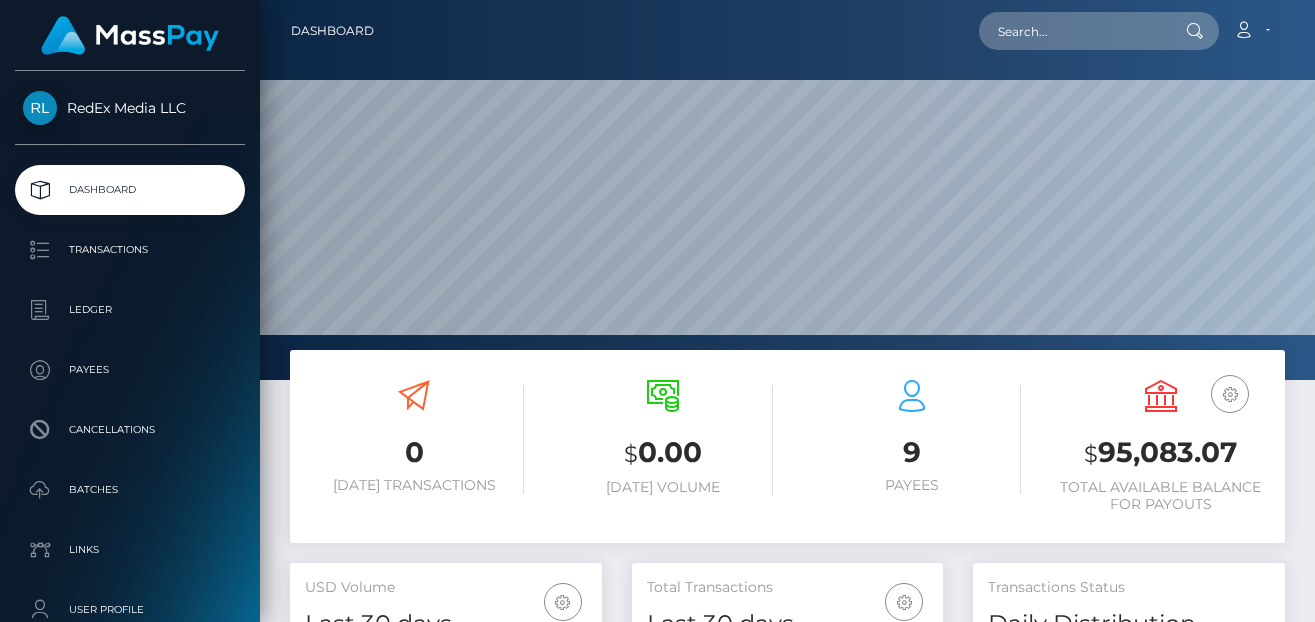 scroll, scrollTop: 0, scrollLeft: 0, axis: both 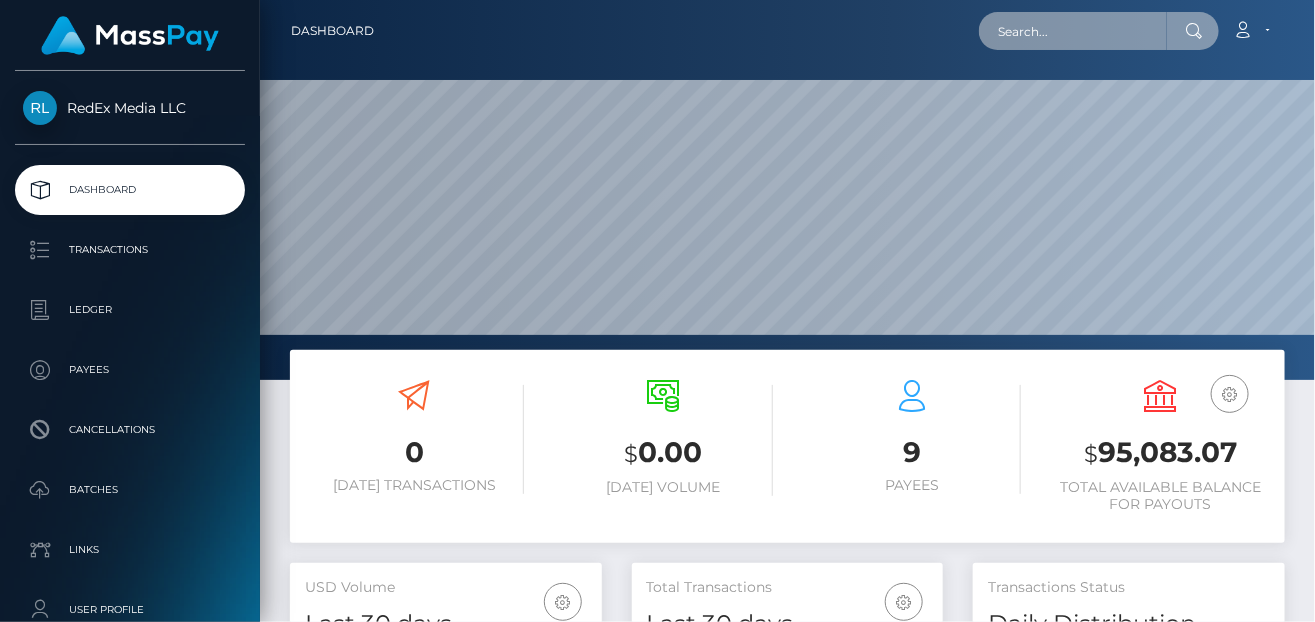 click at bounding box center [1073, 31] 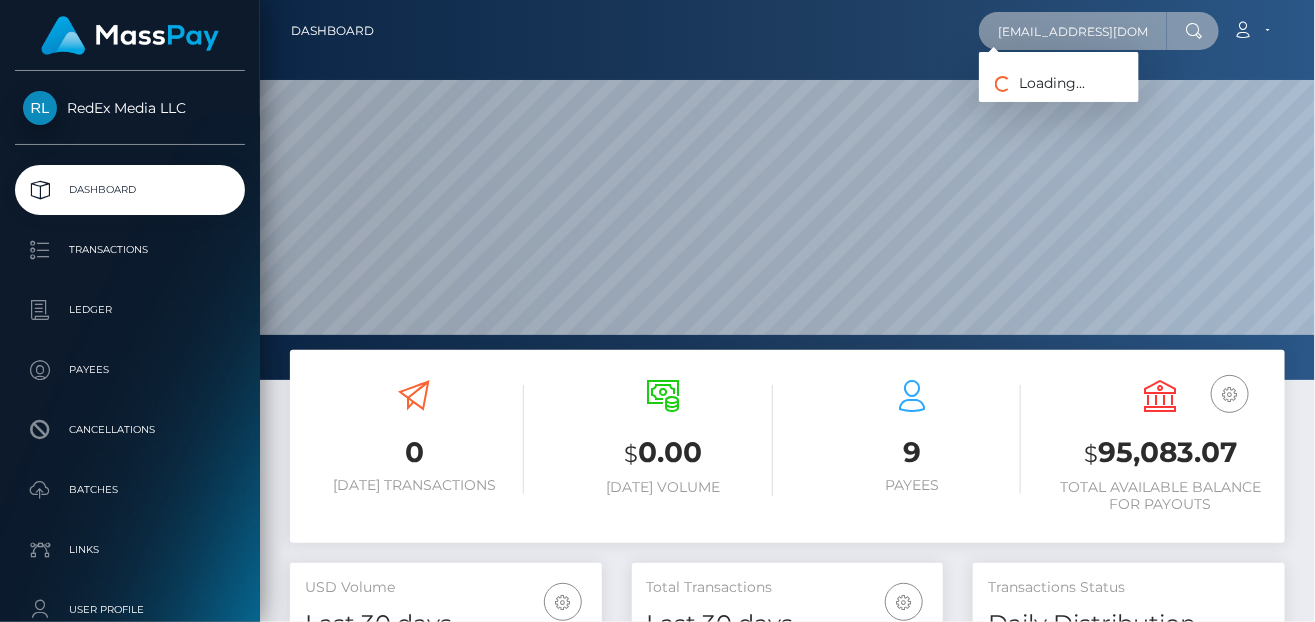scroll, scrollTop: 0, scrollLeft: 13, axis: horizontal 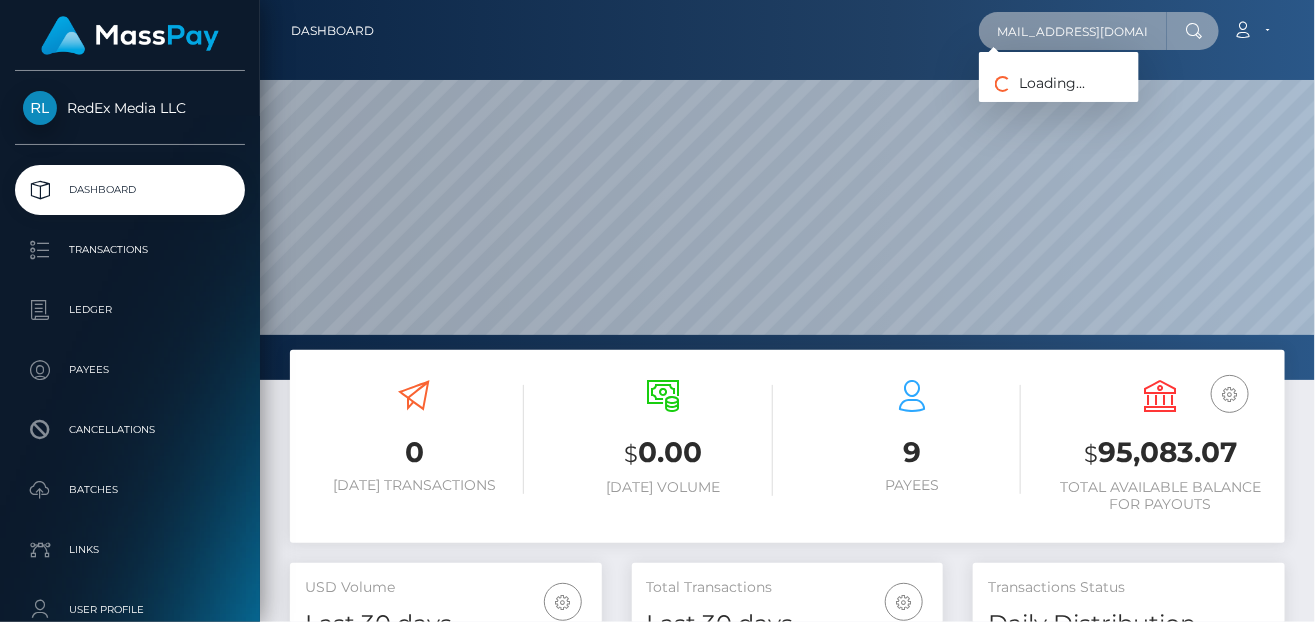 type on "katieereid1352@gmail.com" 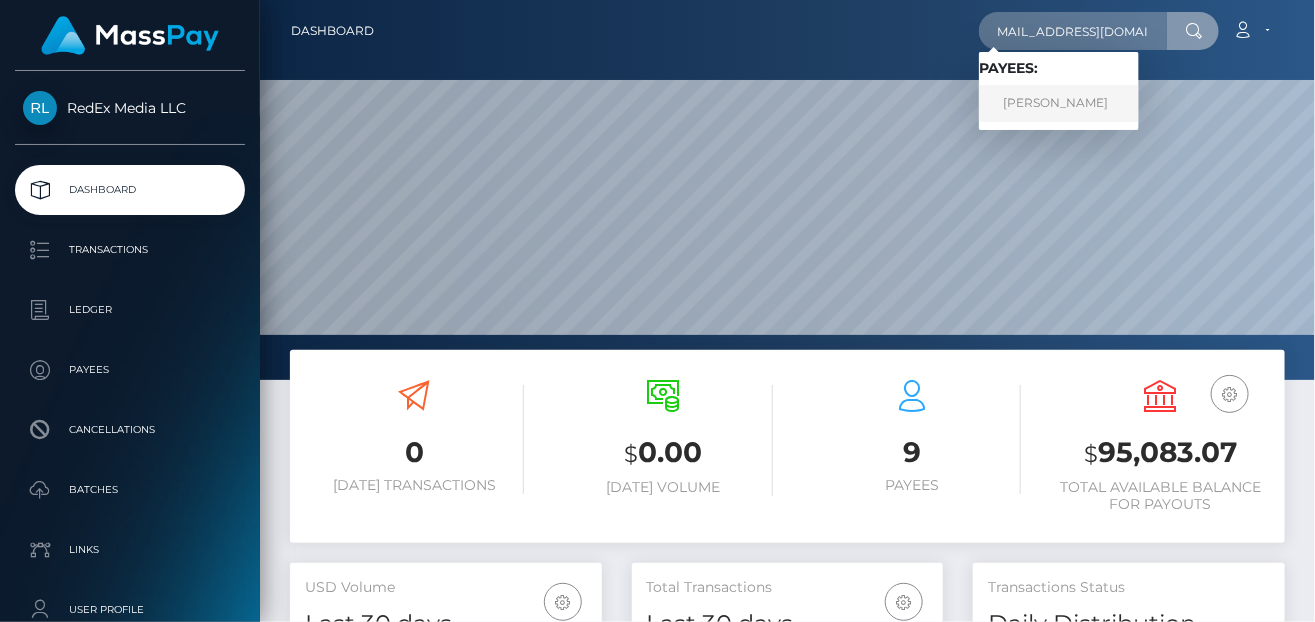click on "Katie  Reid" at bounding box center (1059, 103) 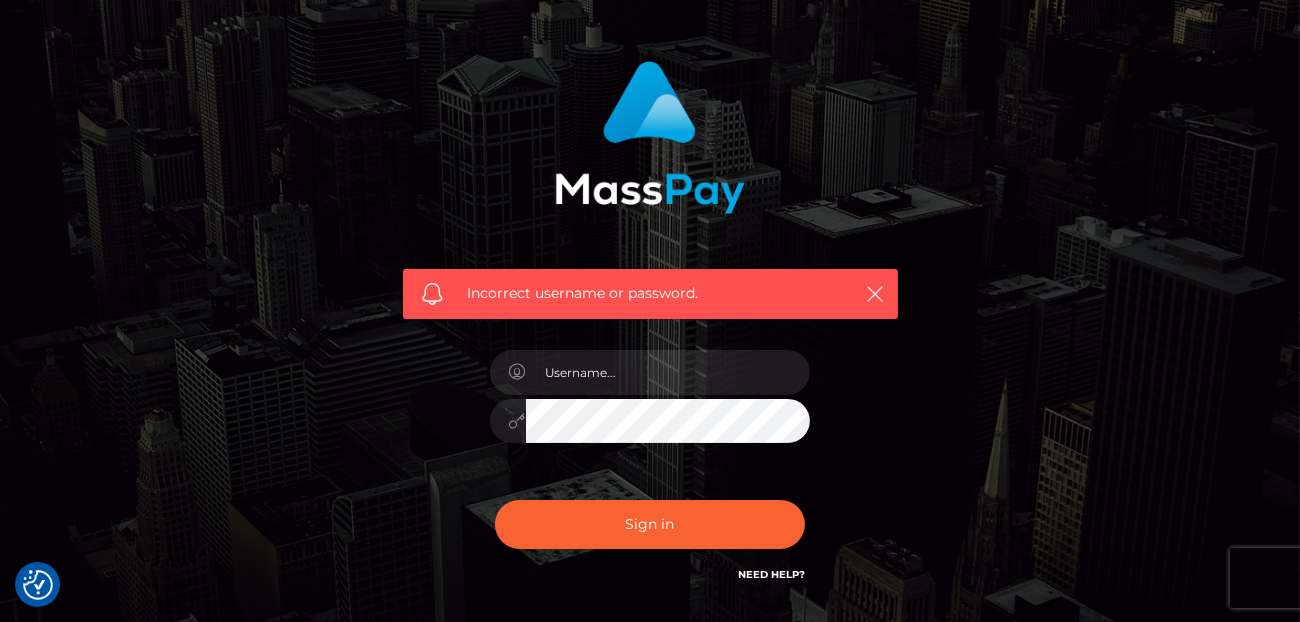scroll, scrollTop: 200, scrollLeft: 0, axis: vertical 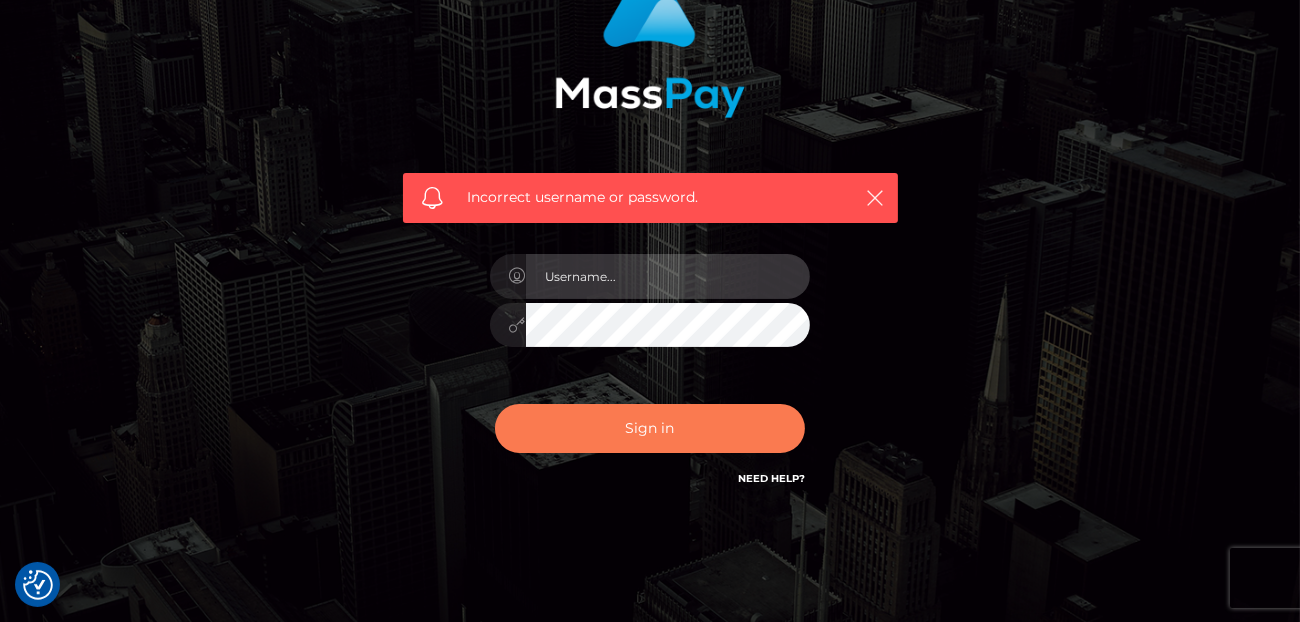 type on "[PERSON_NAME]" 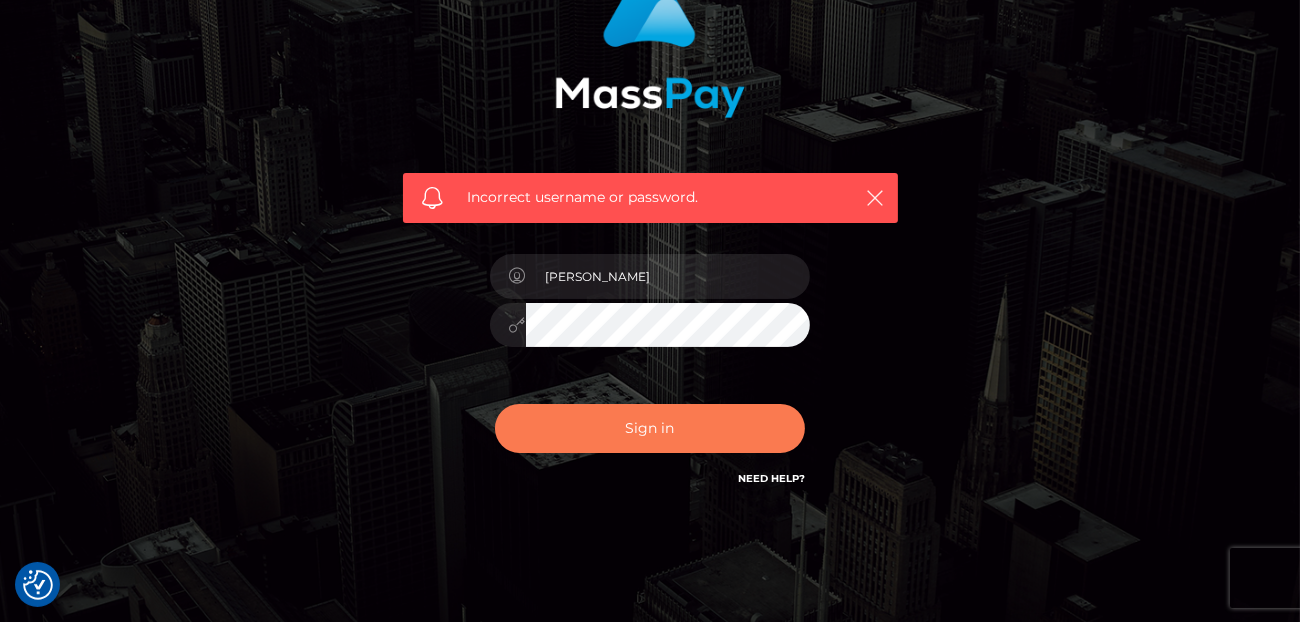 click on "Sign in" at bounding box center (650, 428) 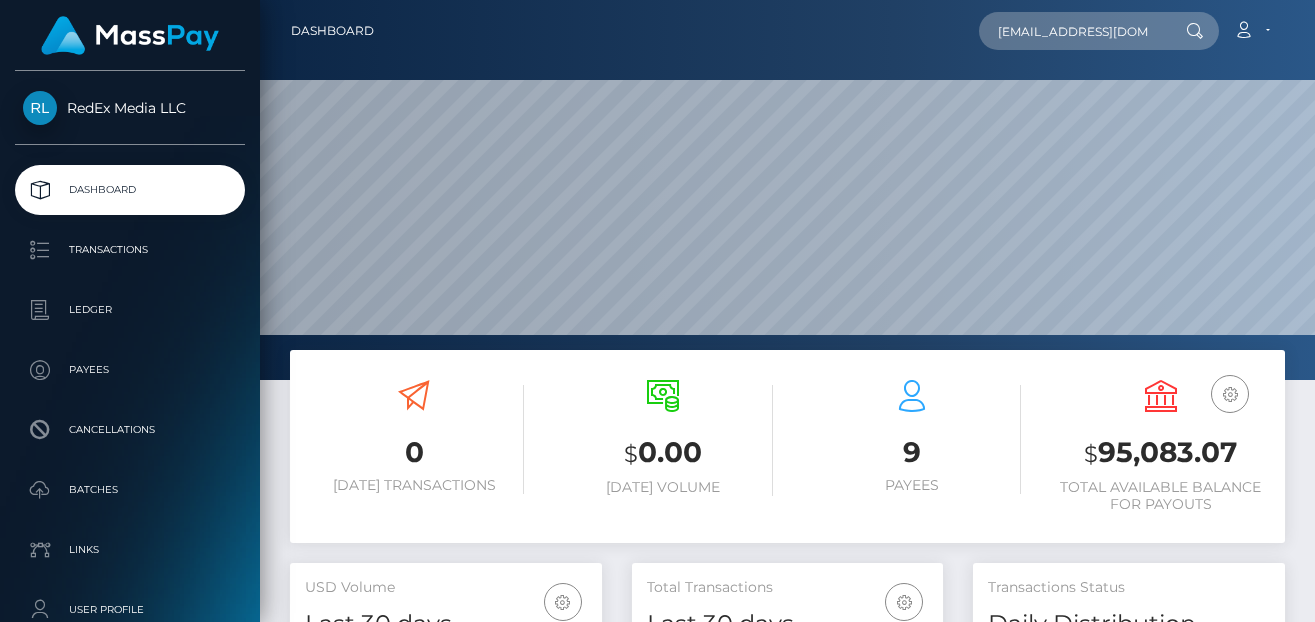 scroll, scrollTop: 0, scrollLeft: 0, axis: both 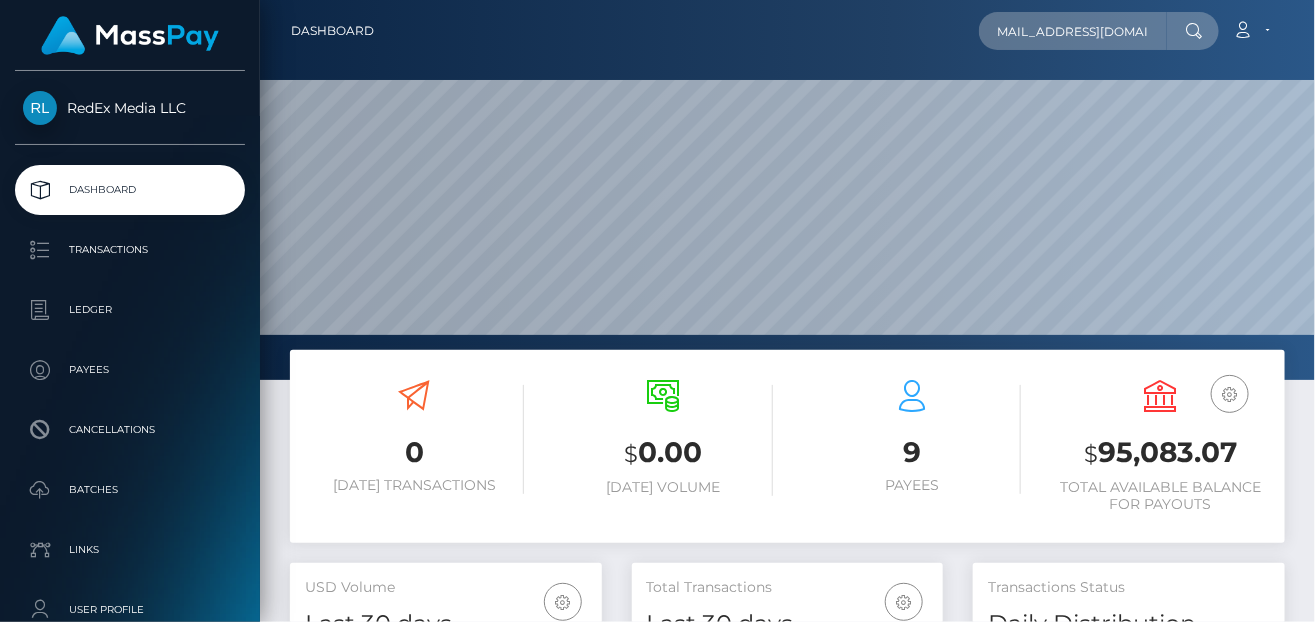 type on "katieereid1352@gmail.com" 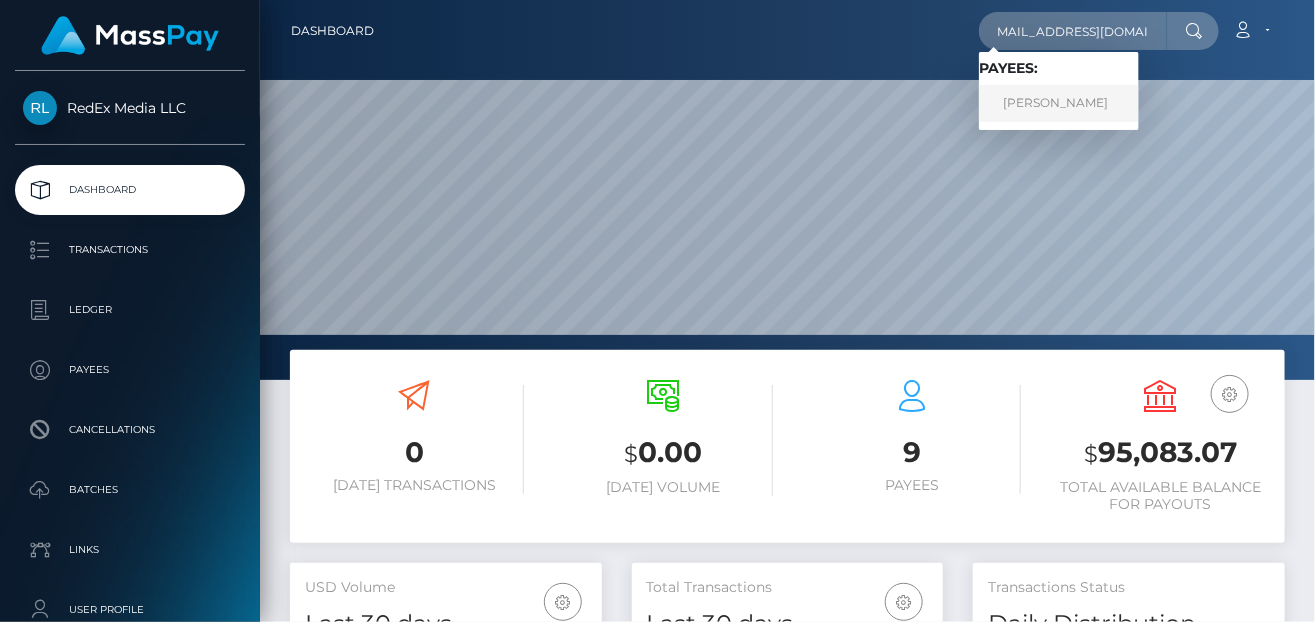 scroll, scrollTop: 0, scrollLeft: 0, axis: both 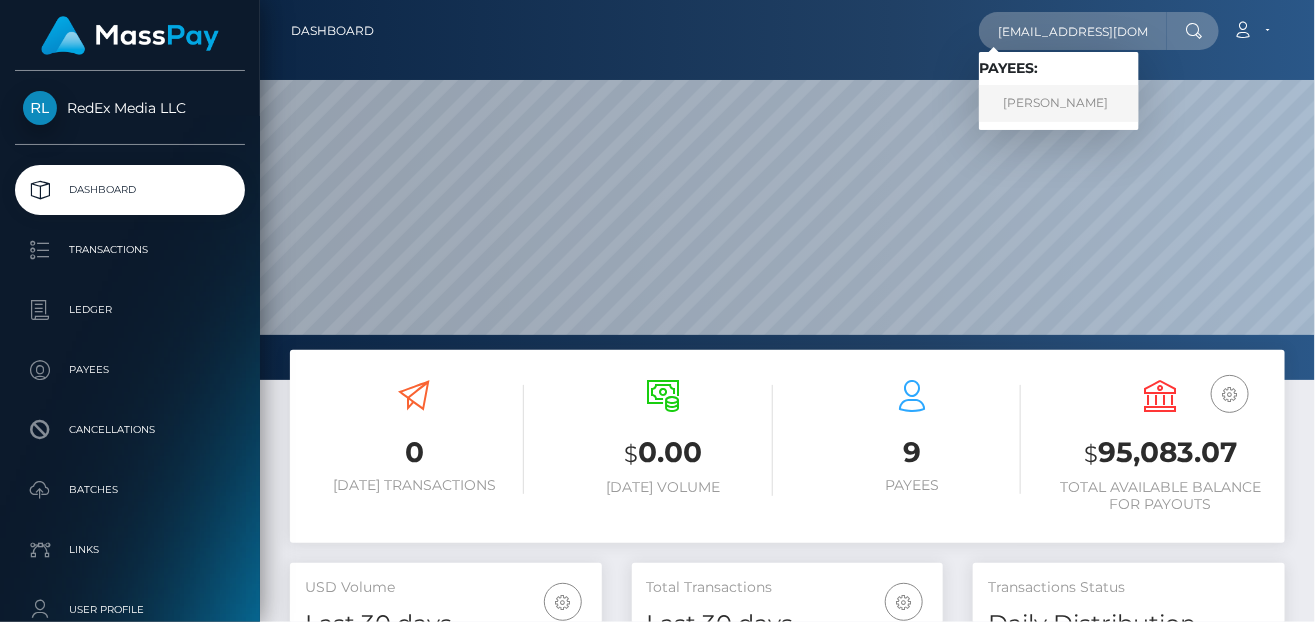 click on "Katie  Reid" at bounding box center (1059, 103) 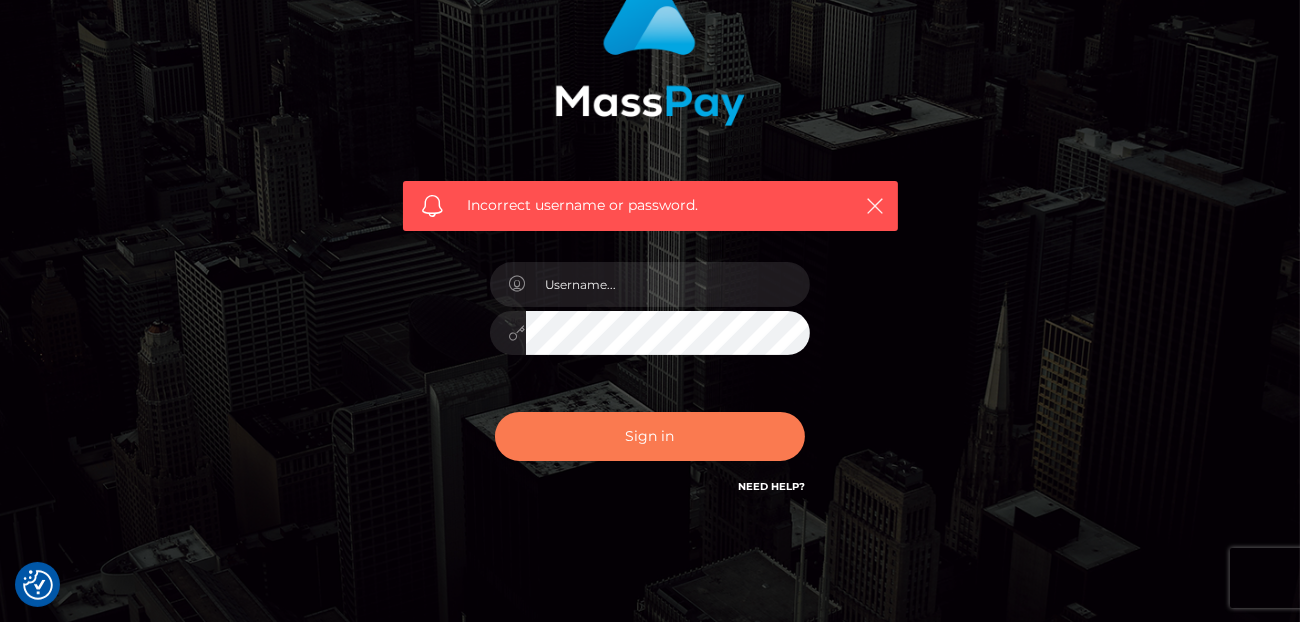 scroll, scrollTop: 200, scrollLeft: 0, axis: vertical 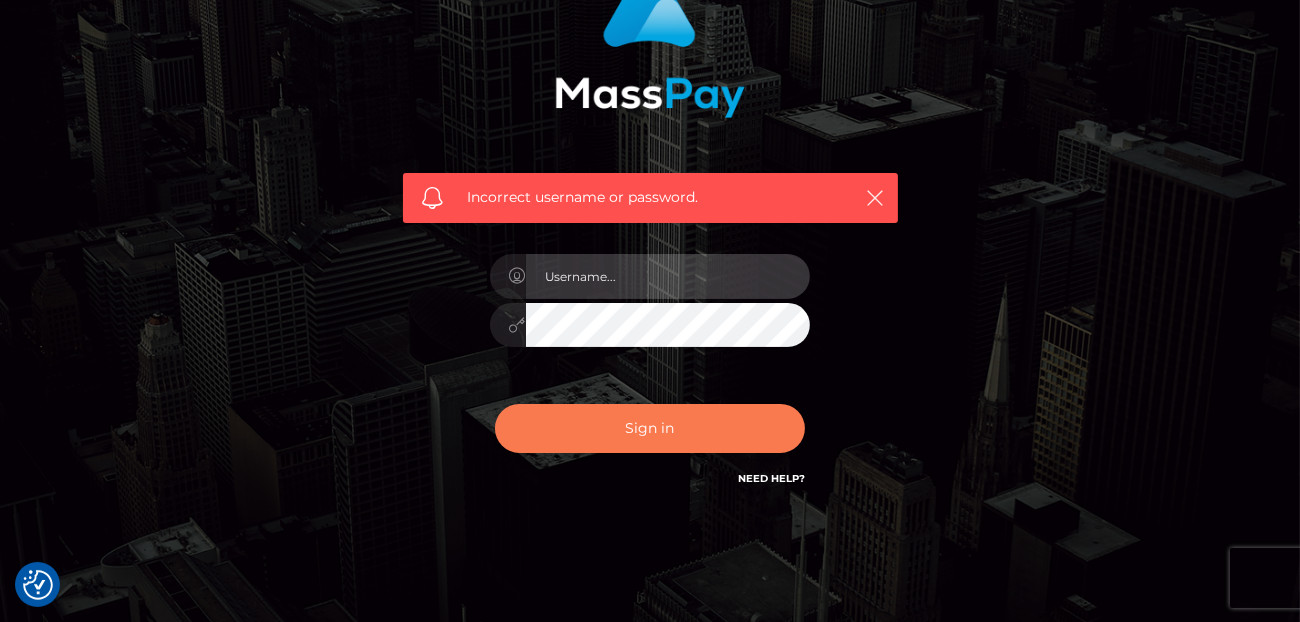 type on "denise" 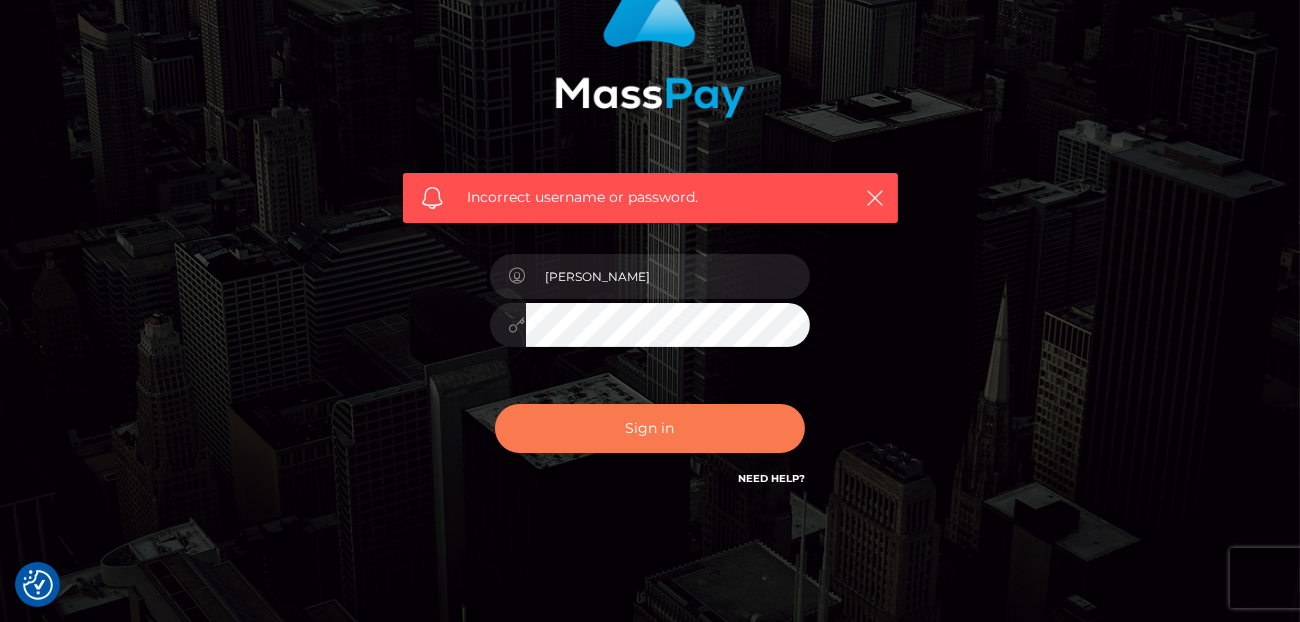 click on "Sign in" at bounding box center [650, 428] 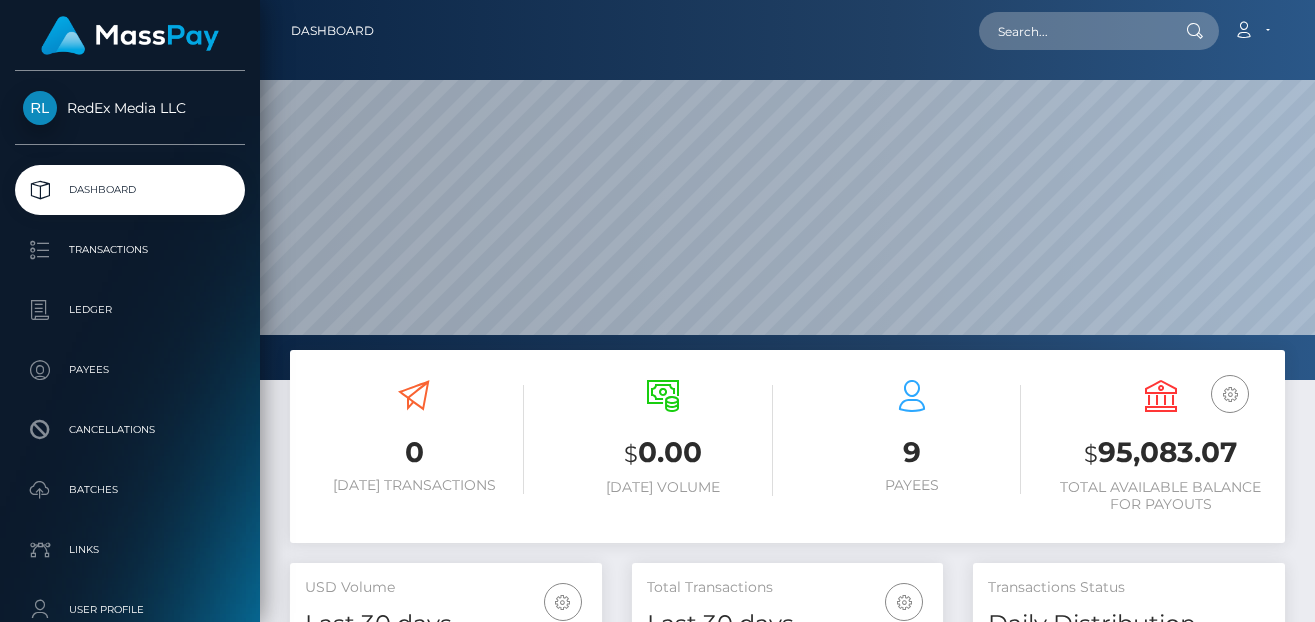 scroll, scrollTop: 0, scrollLeft: 0, axis: both 